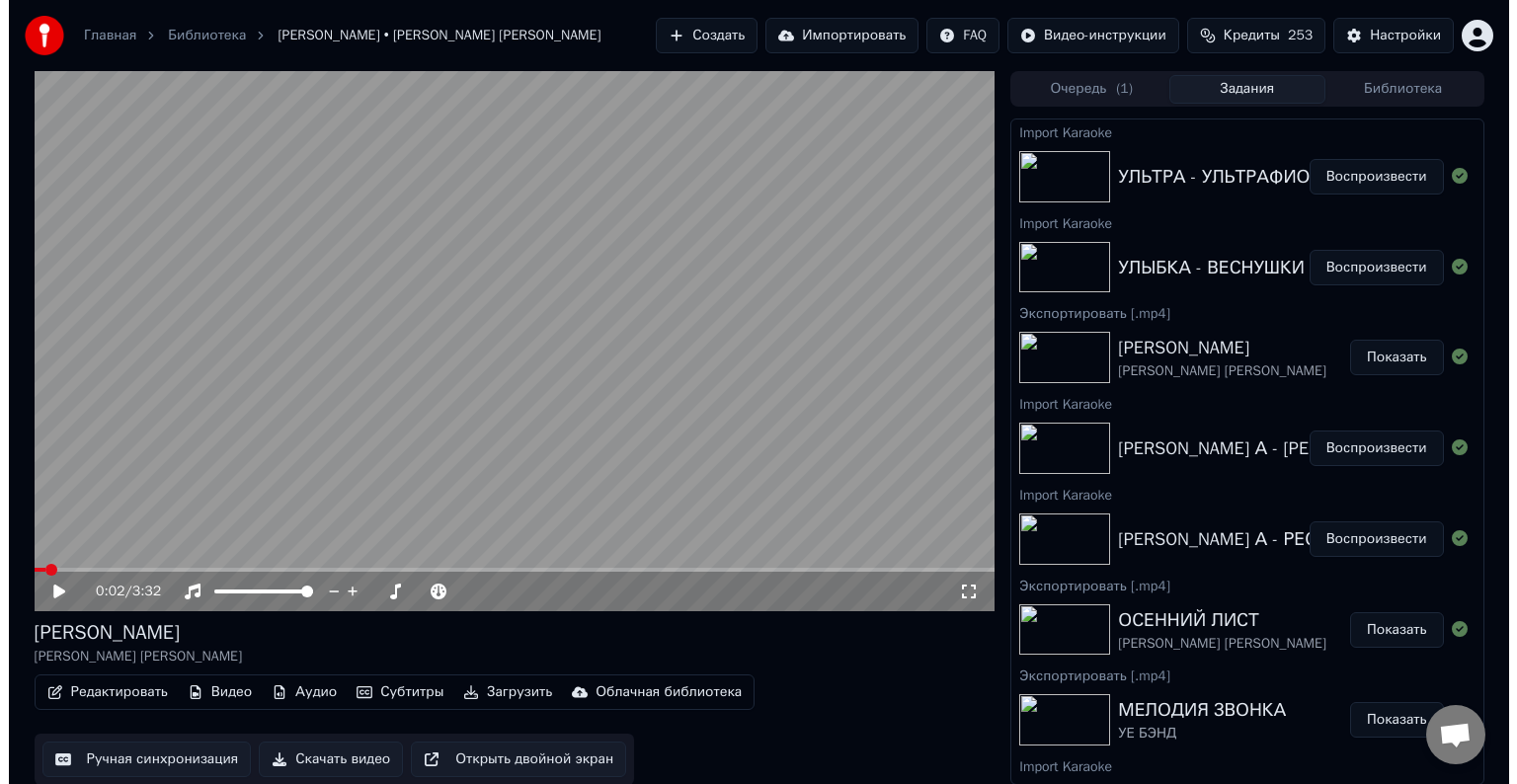 scroll, scrollTop: 0, scrollLeft: 0, axis: both 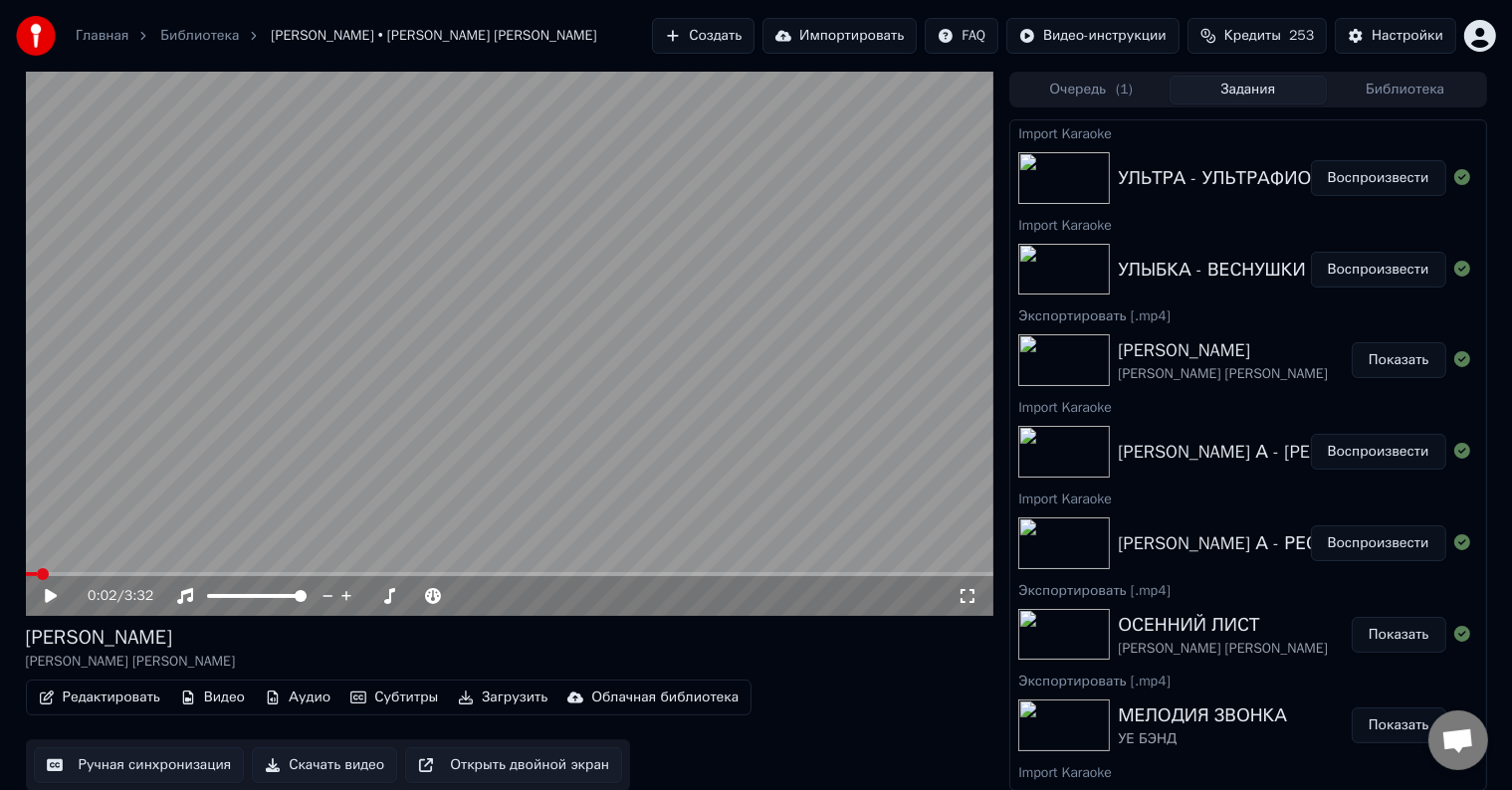 click on "Воспроизвести" at bounding box center [1379, 543] 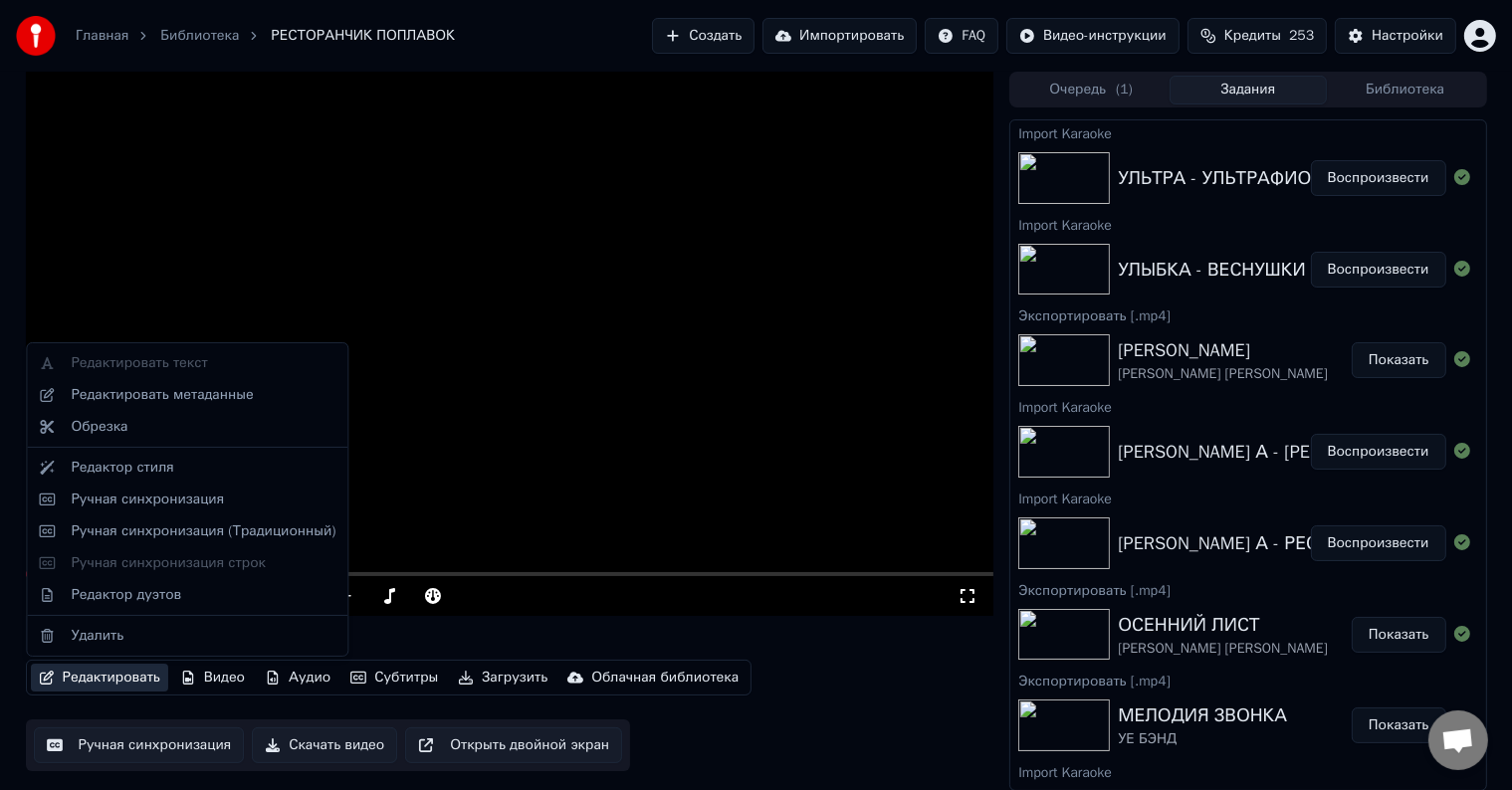 click on "Редактировать" at bounding box center [100, 678] 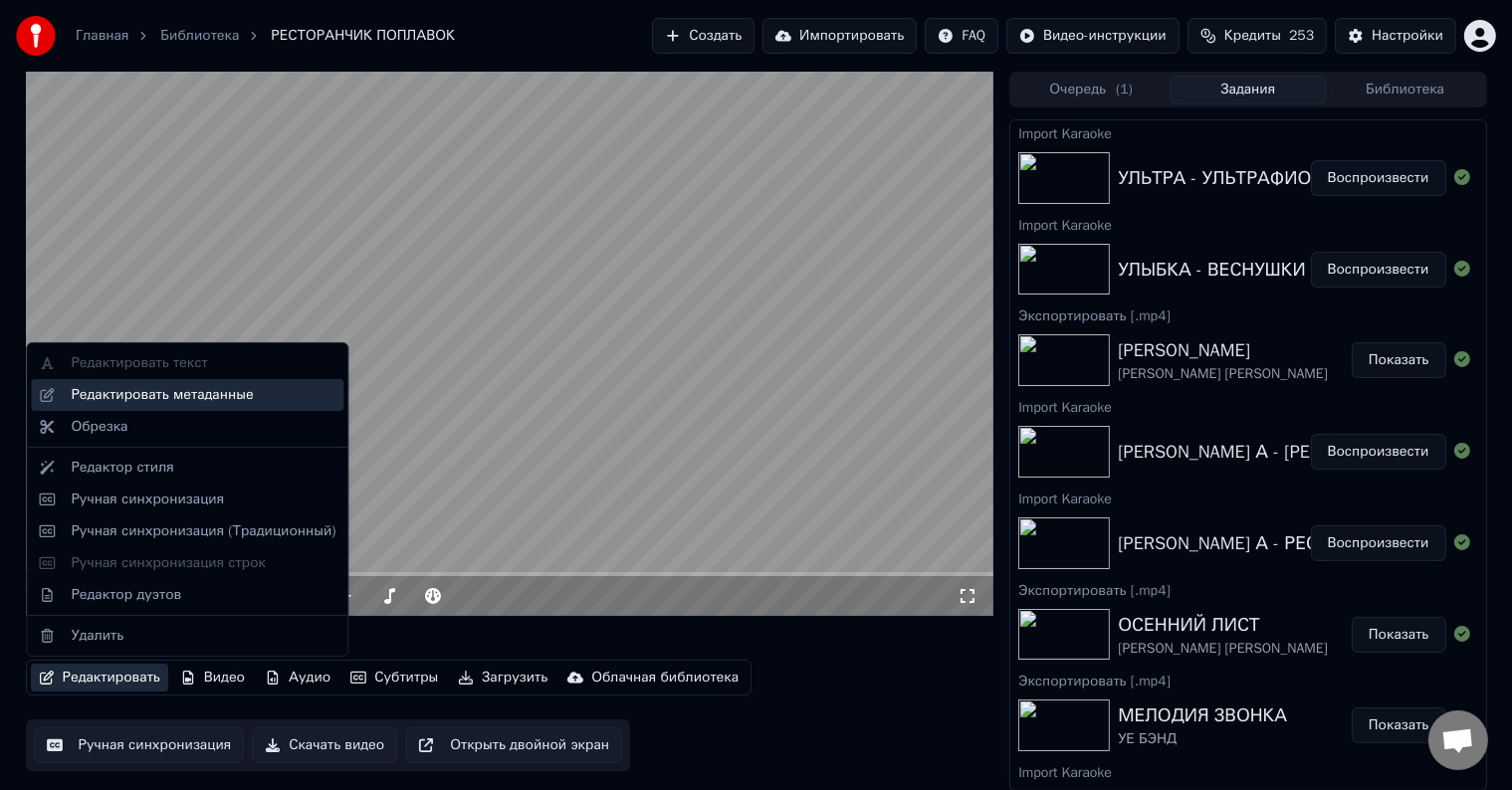 click on "Редактировать метаданные" at bounding box center [161, 395] 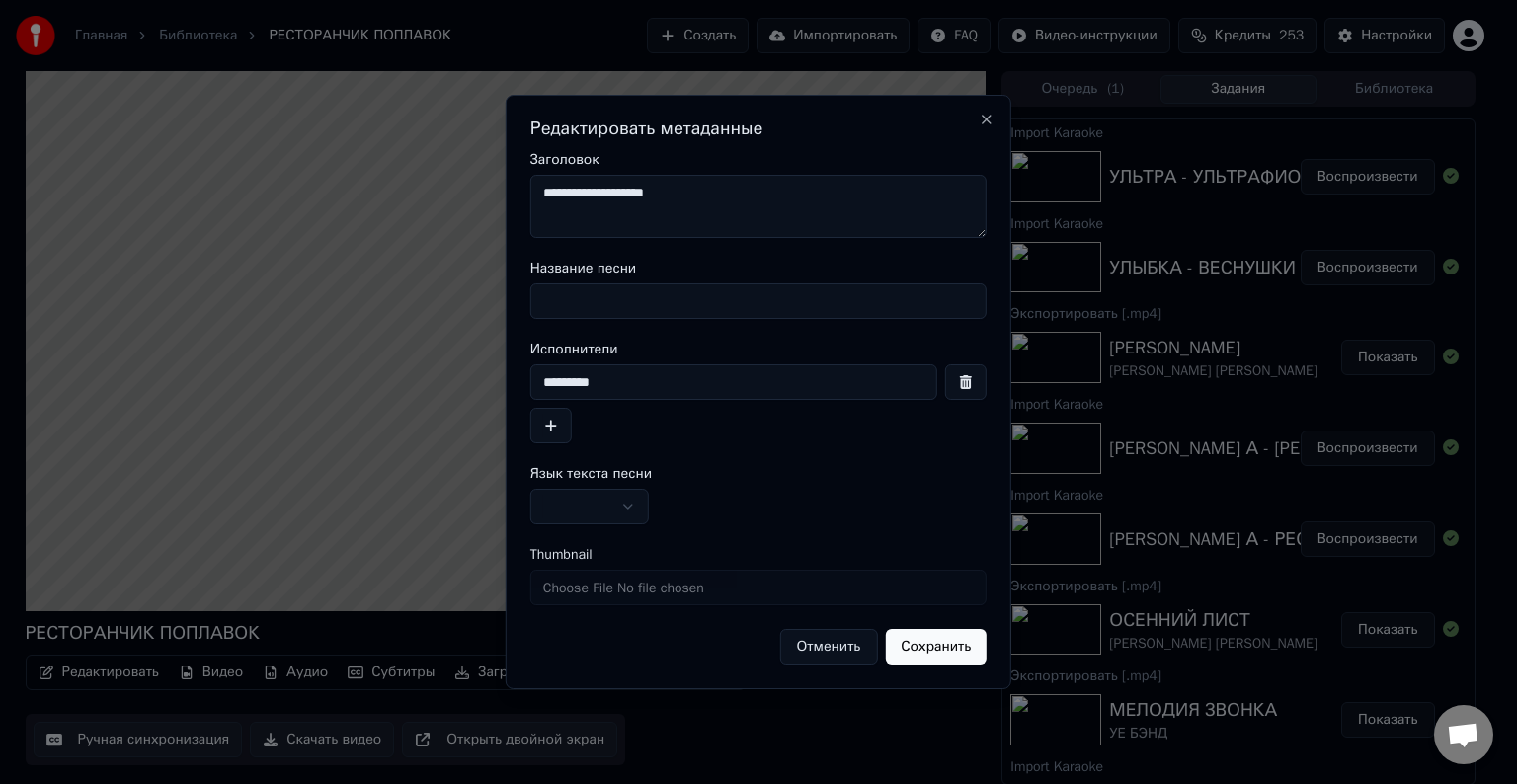 click on "Название песни" at bounding box center [758, 301] 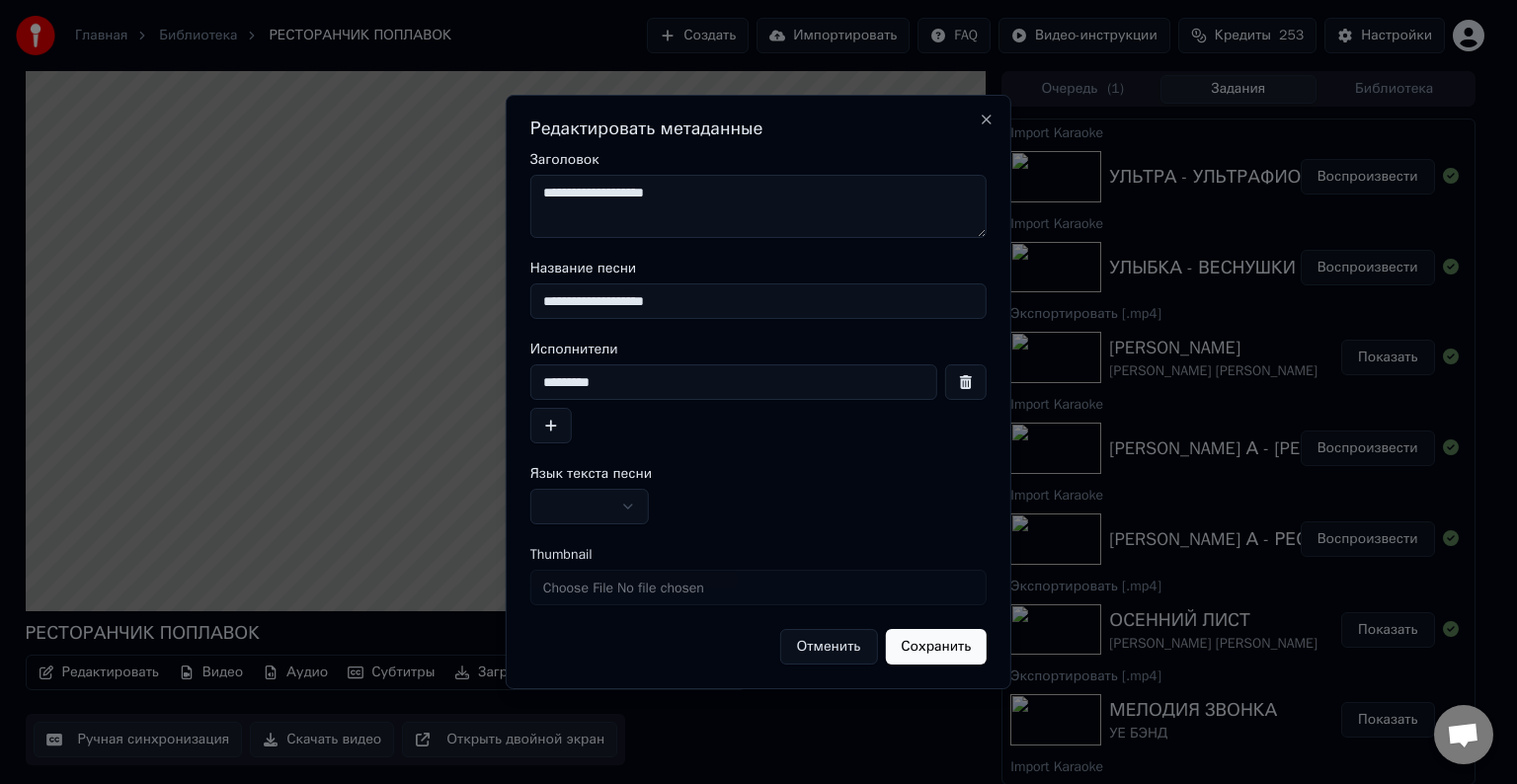 type on "**********" 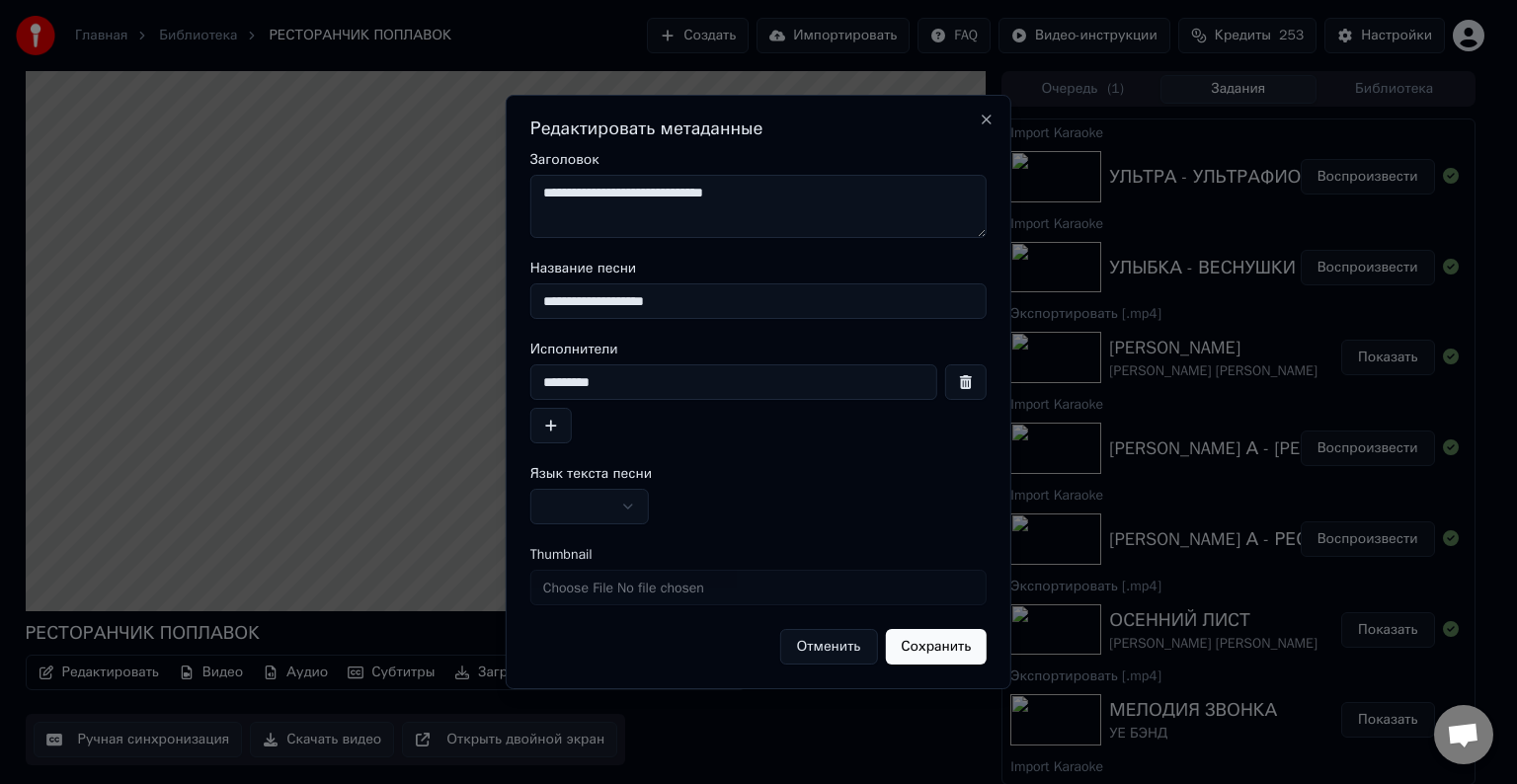 type on "**********" 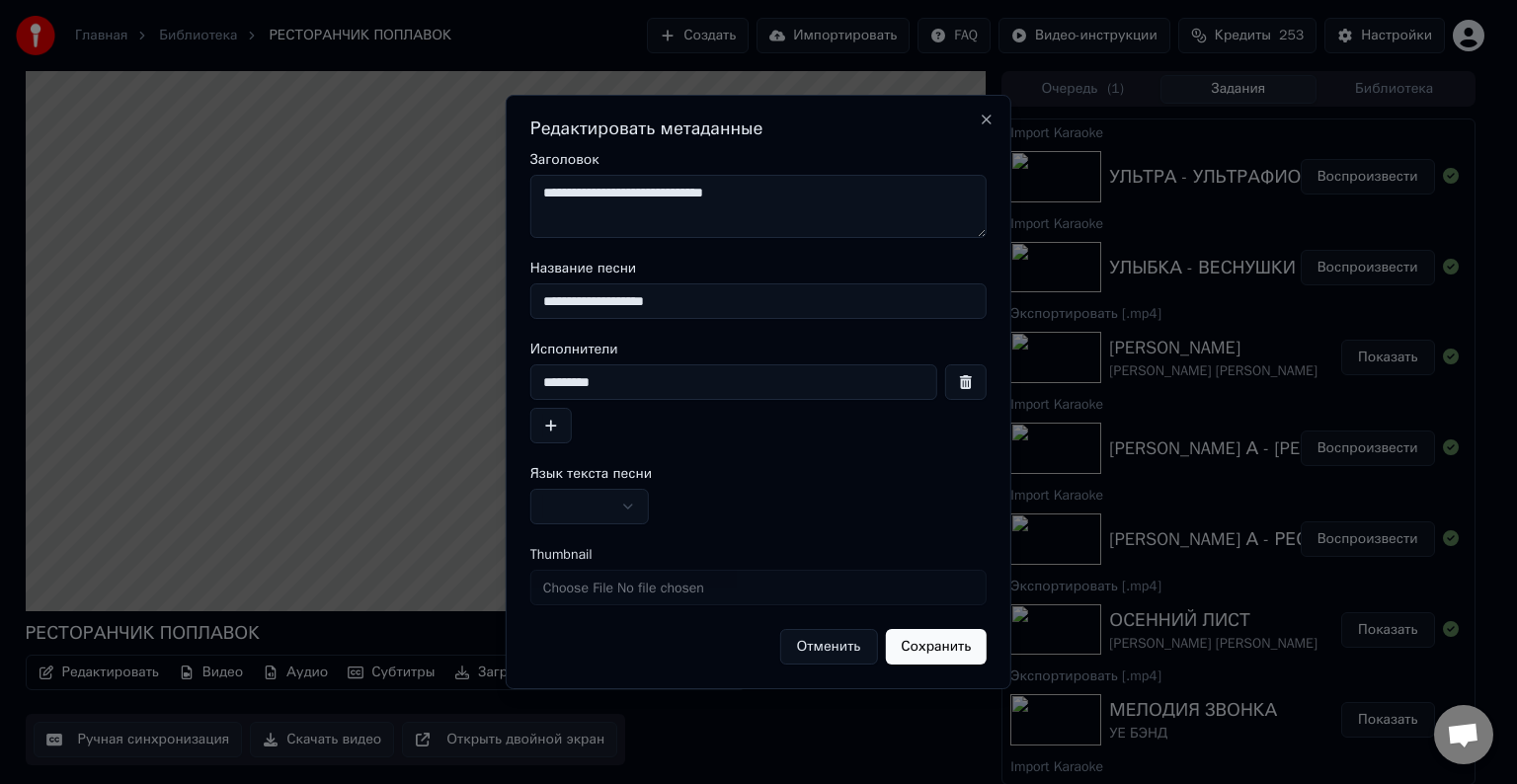 click at bounding box center [590, 507] 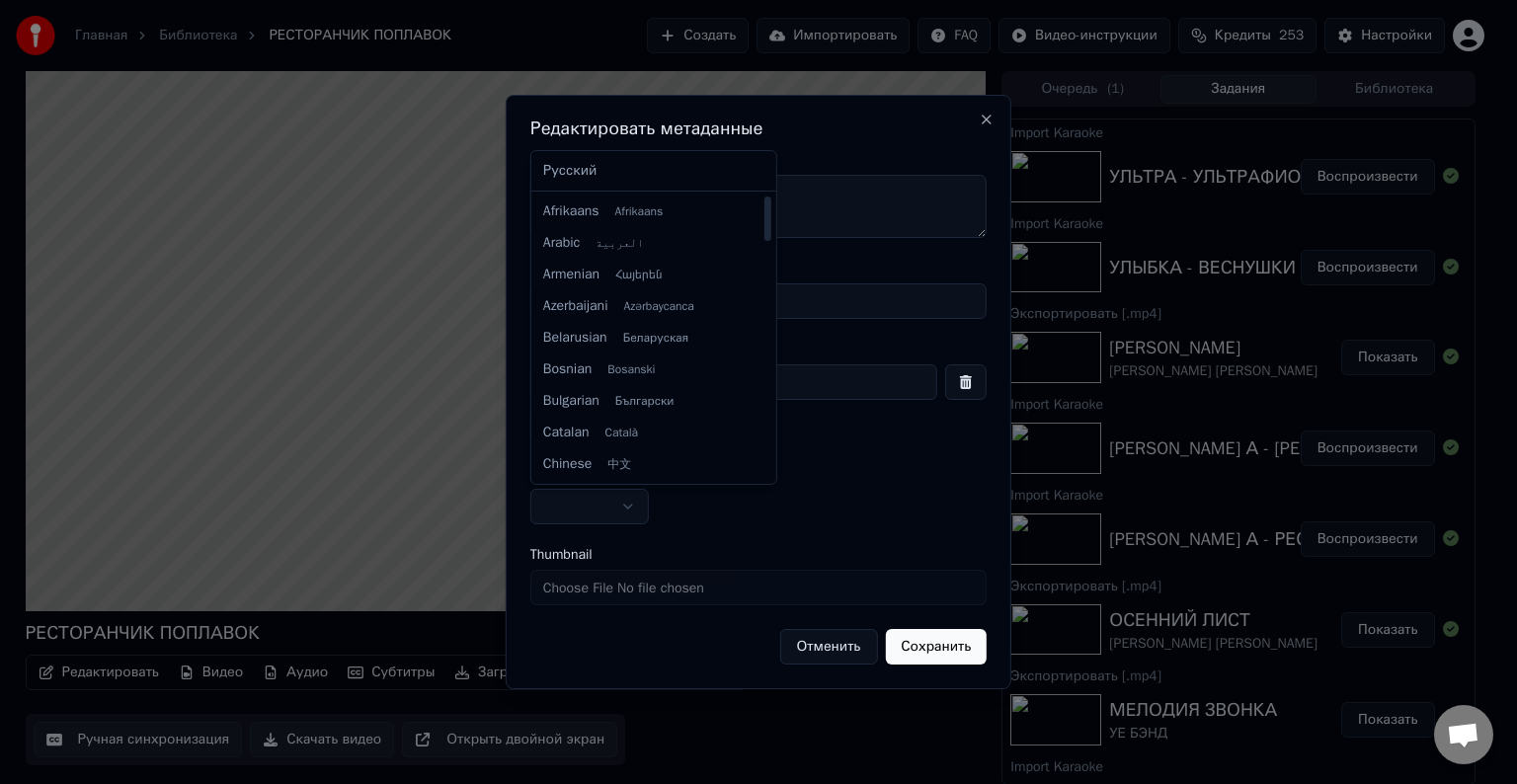 select on "**" 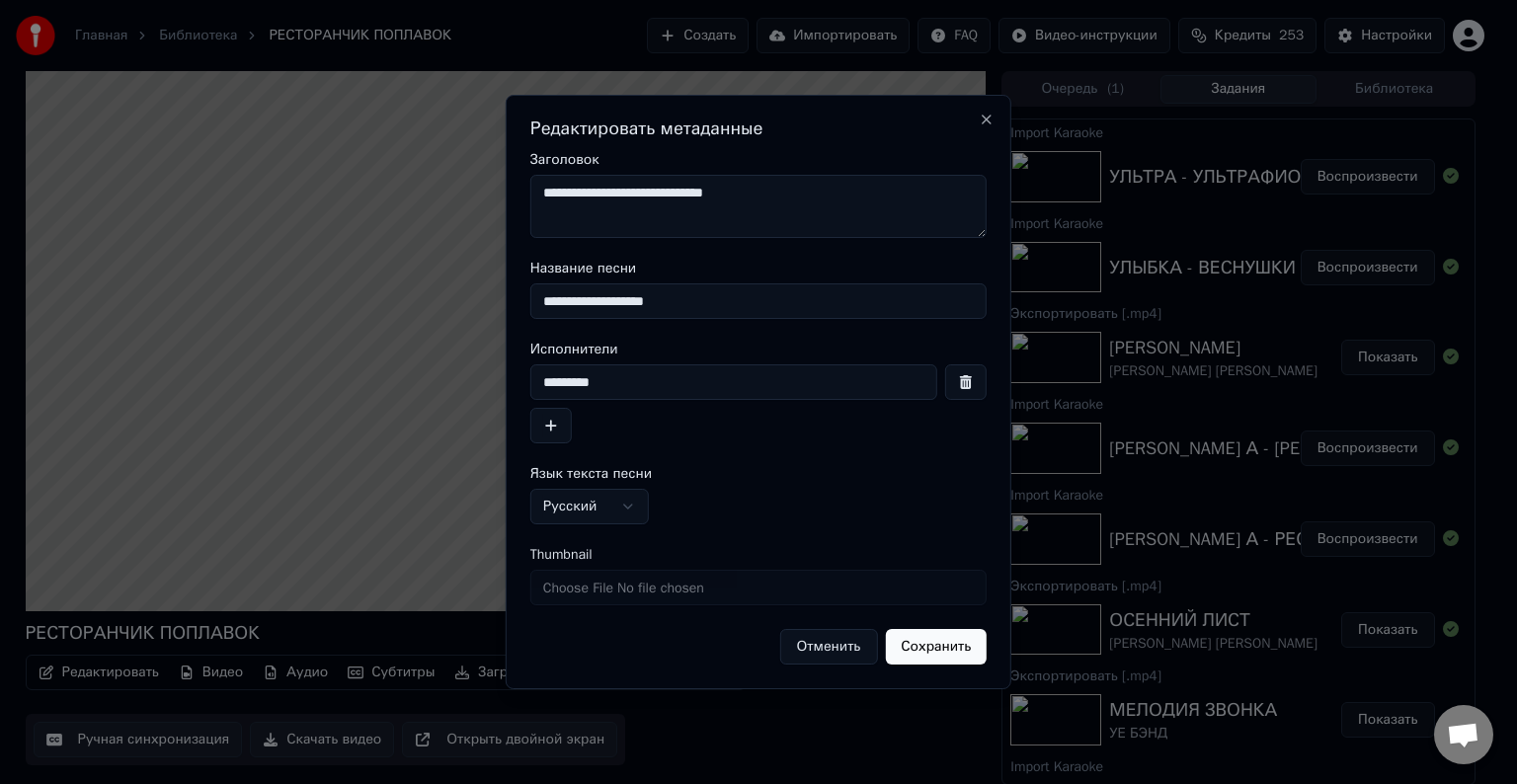 click on "Сохранить" at bounding box center (935, 647) 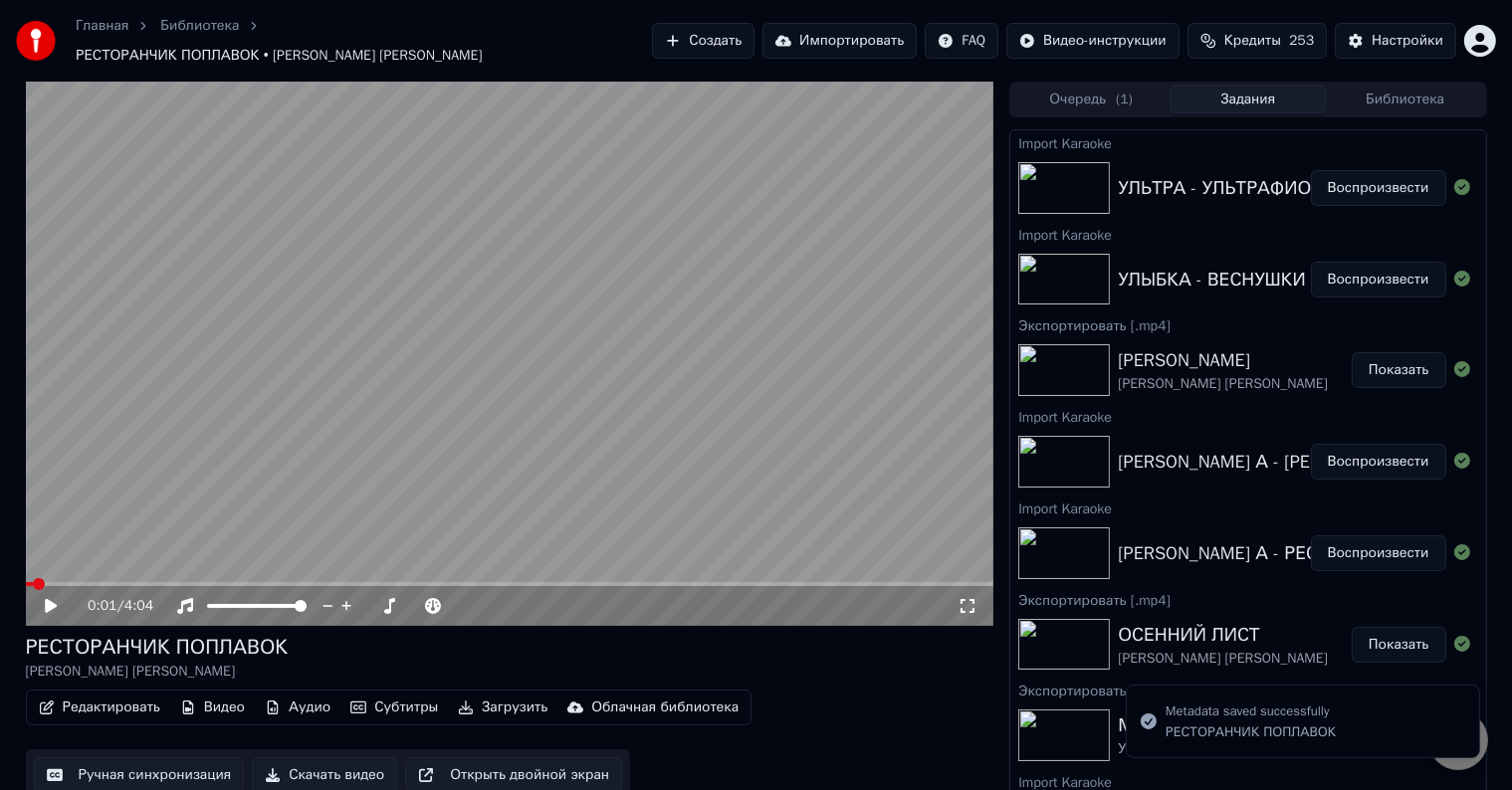 click on "Воспроизвести" at bounding box center (1379, 280) 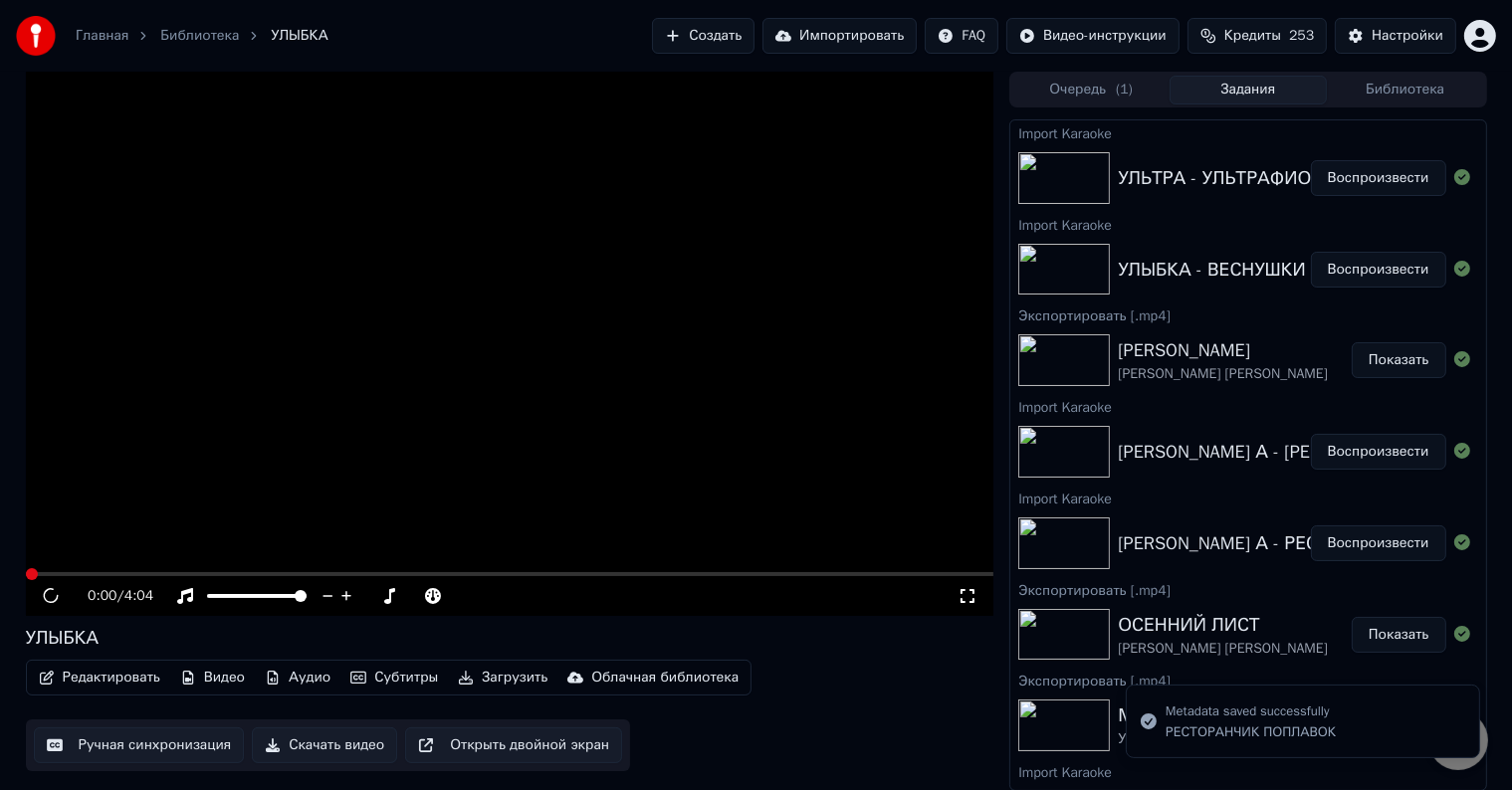 click on "Редактировать" at bounding box center (100, 678) 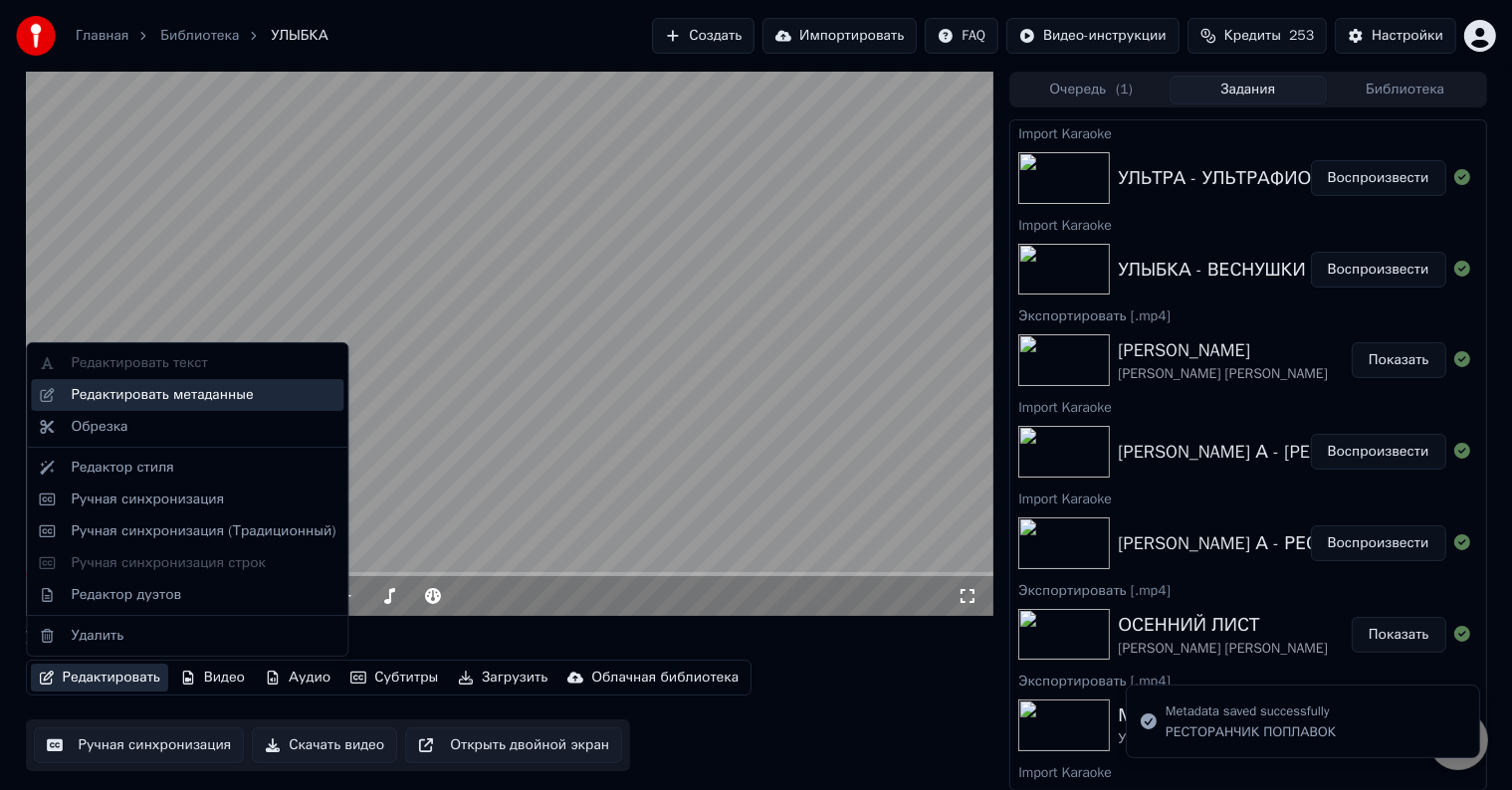 click on "Редактировать метаданные" at bounding box center [161, 395] 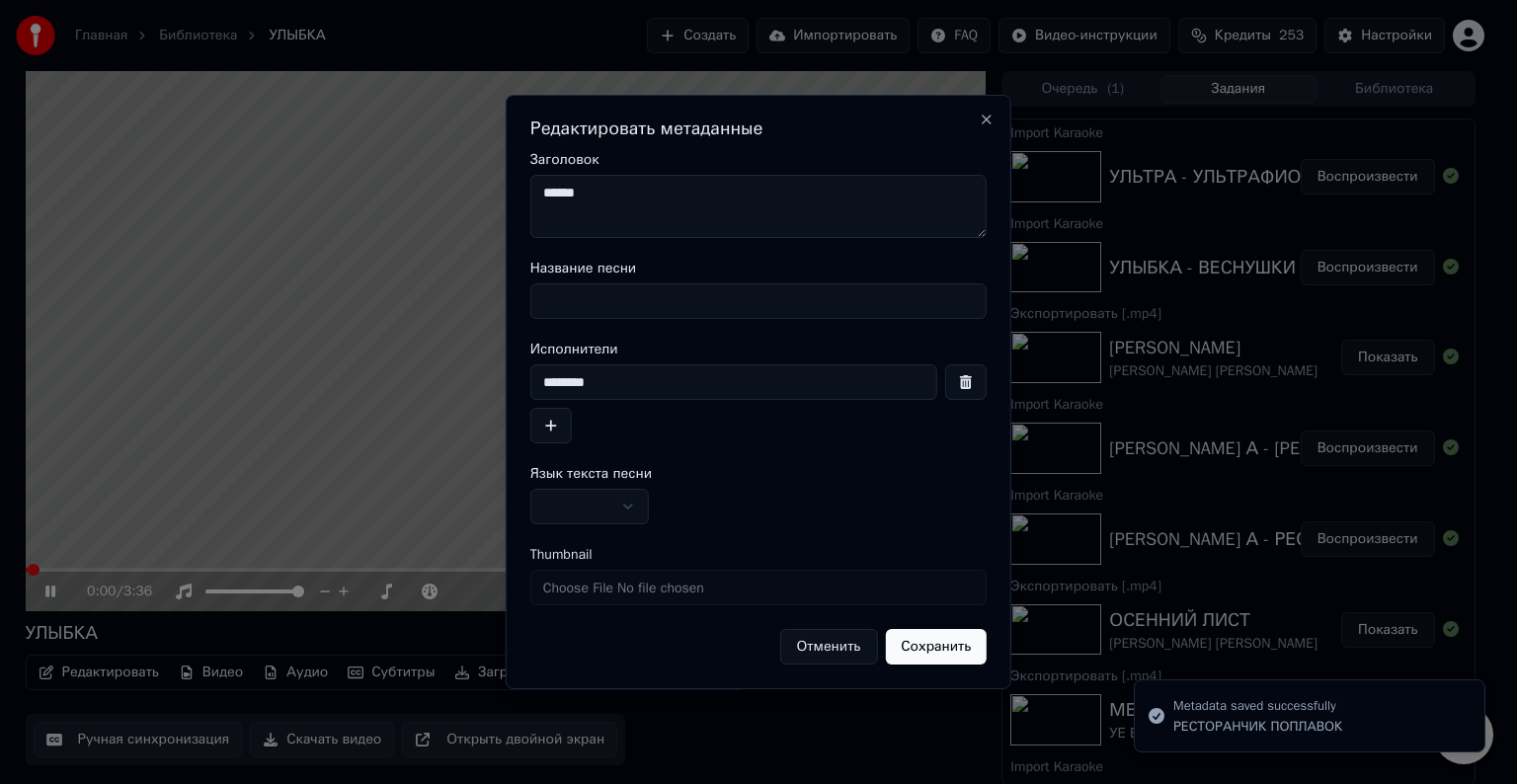 click on "Название песни" at bounding box center [758, 301] 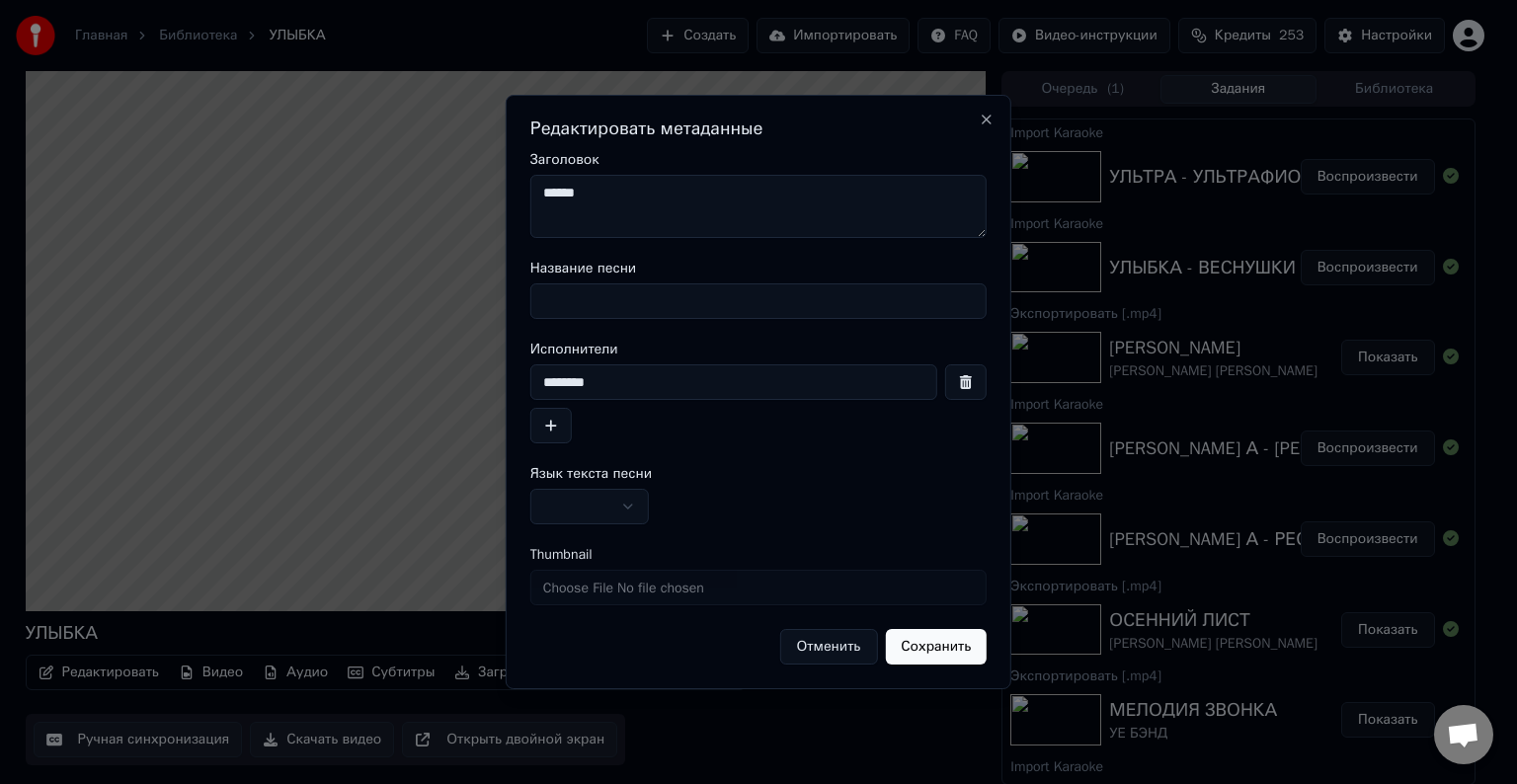 paste on "******" 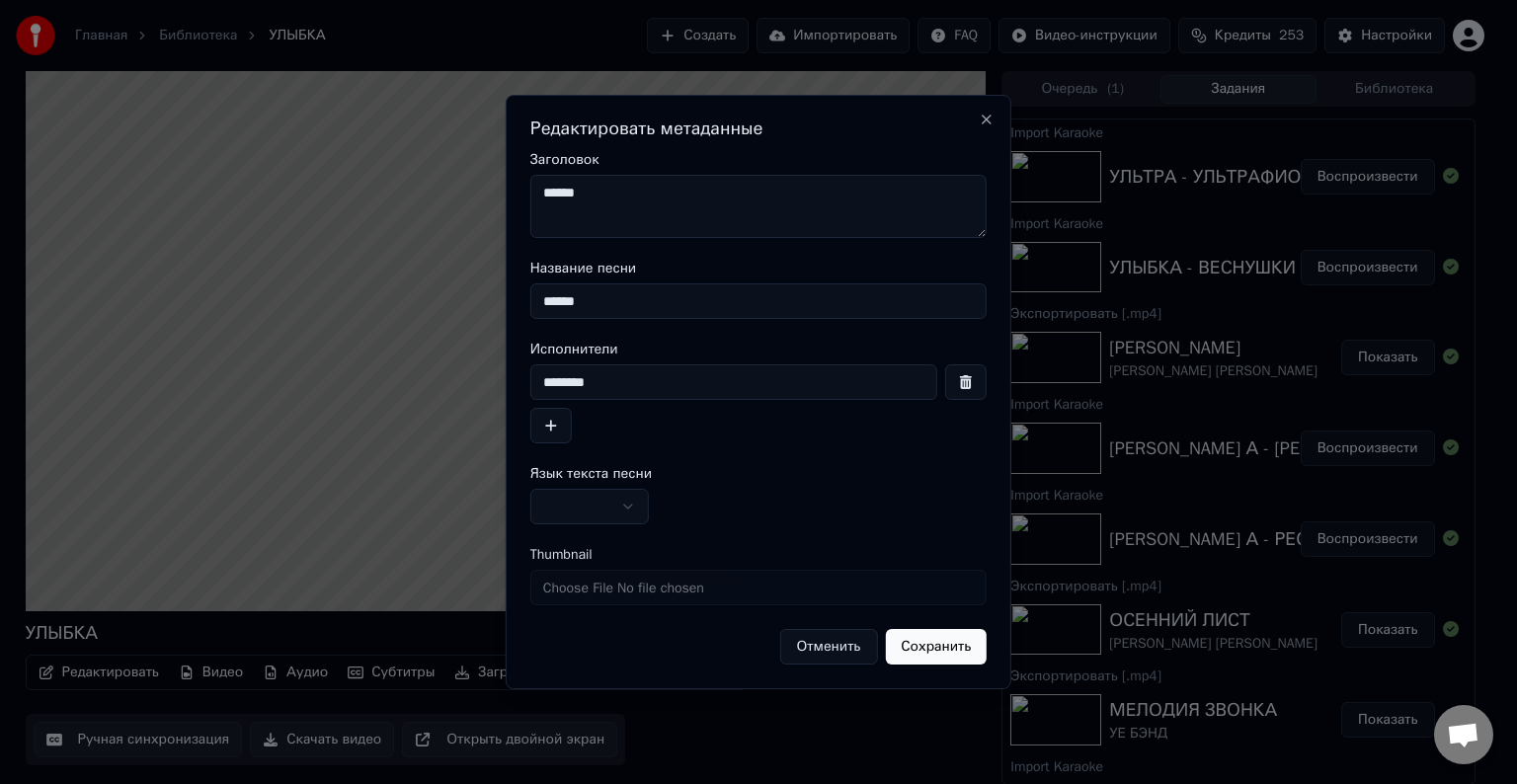 type on "******" 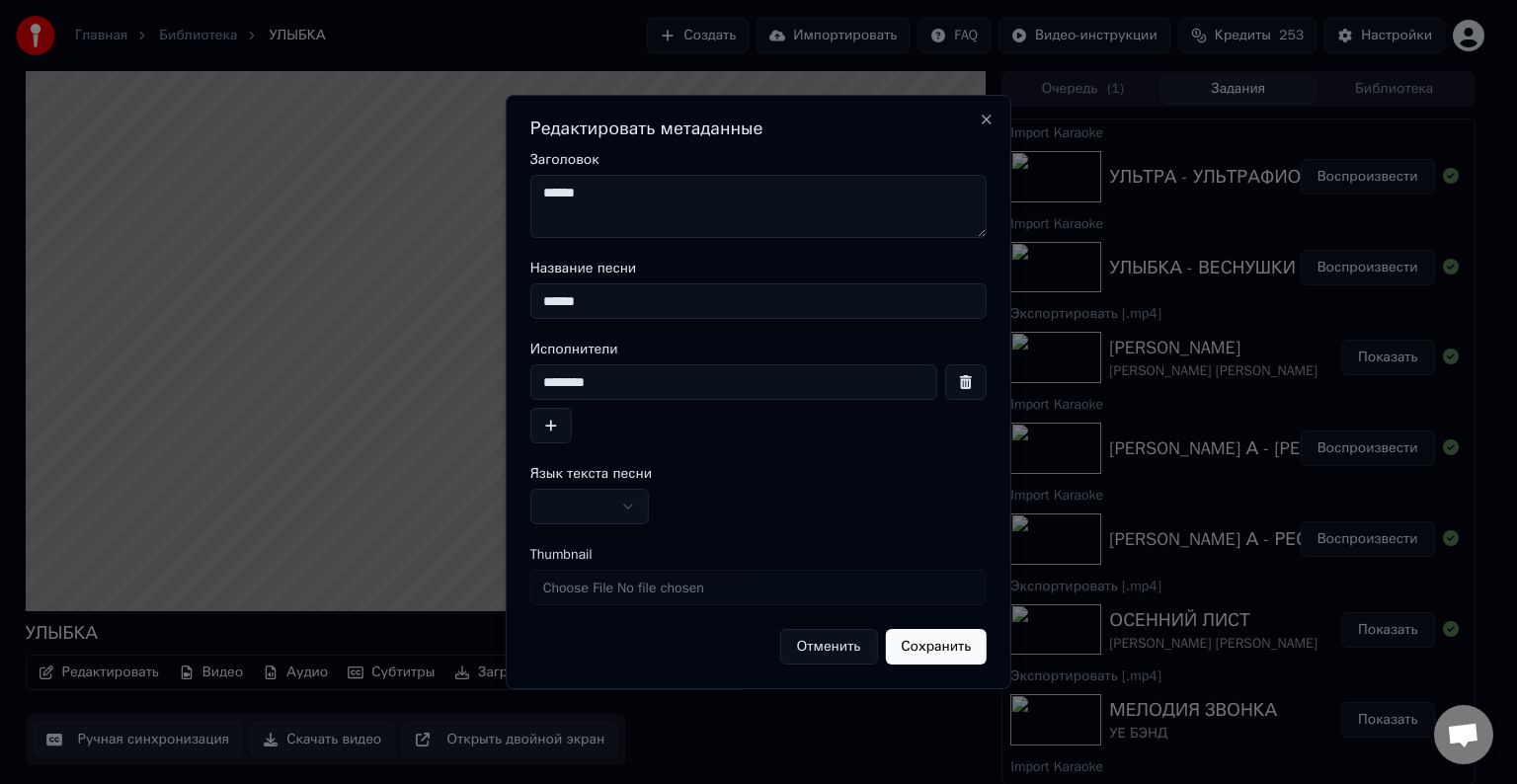click on "******" at bounding box center [758, 206] 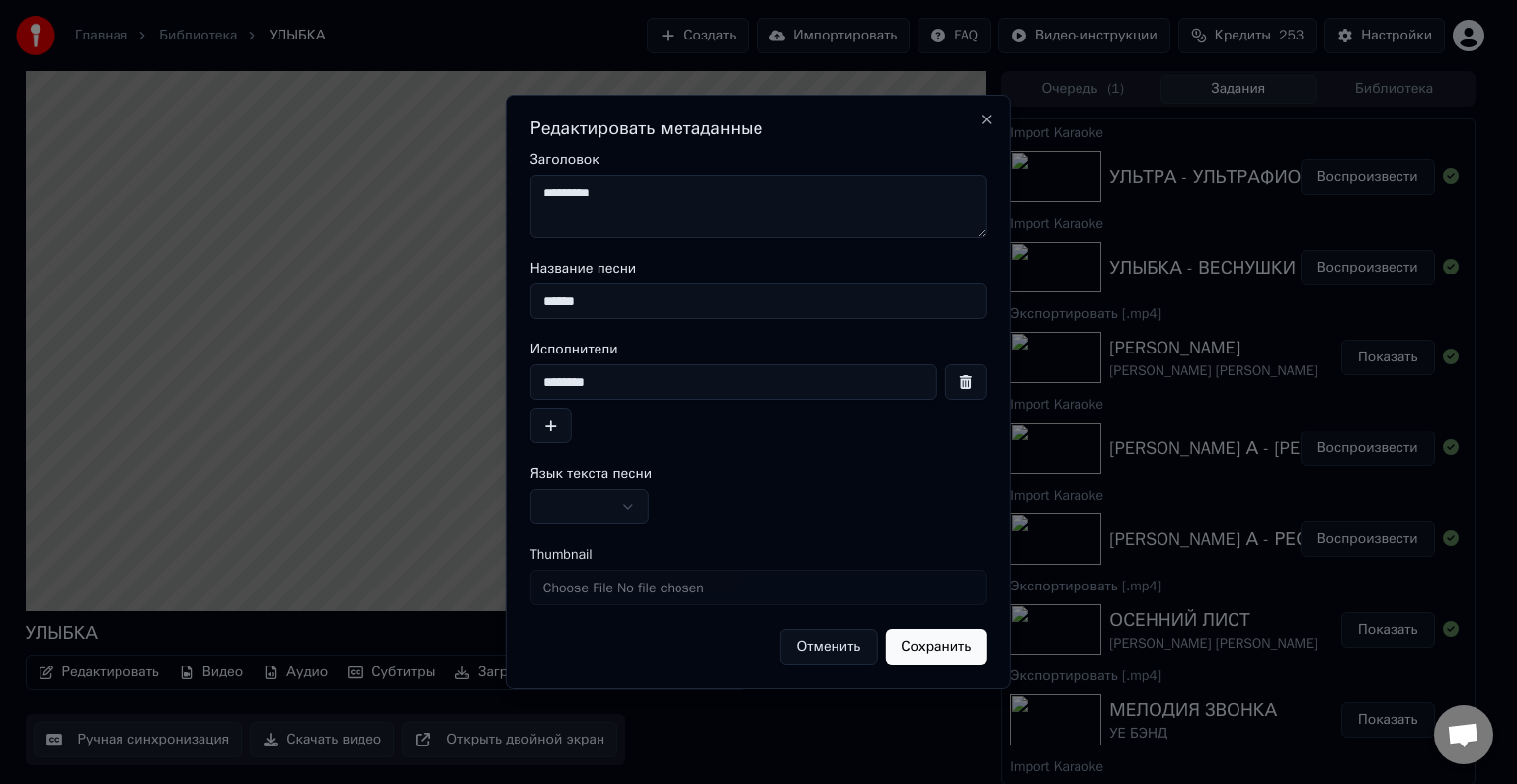 paste on "*********" 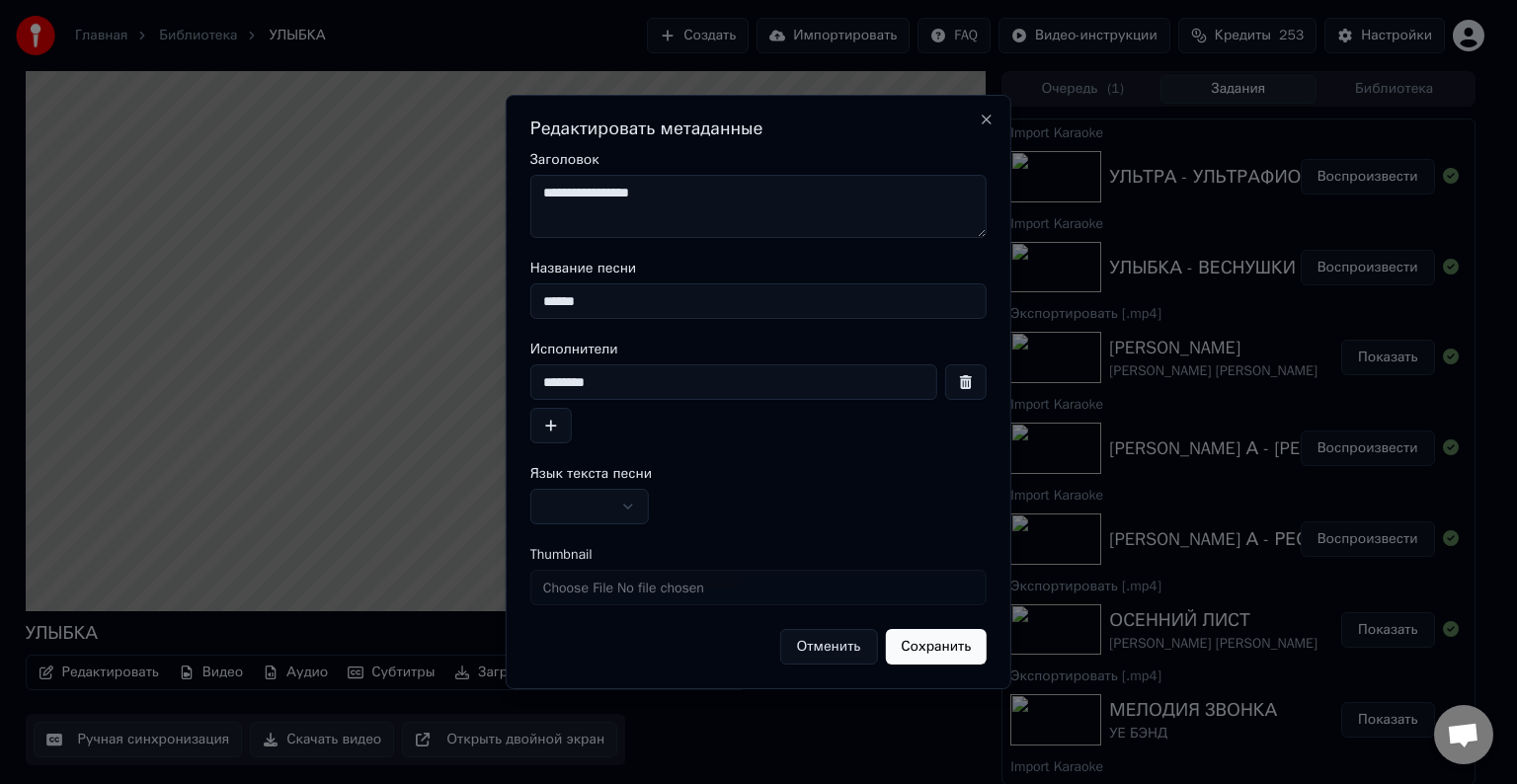 type on "**********" 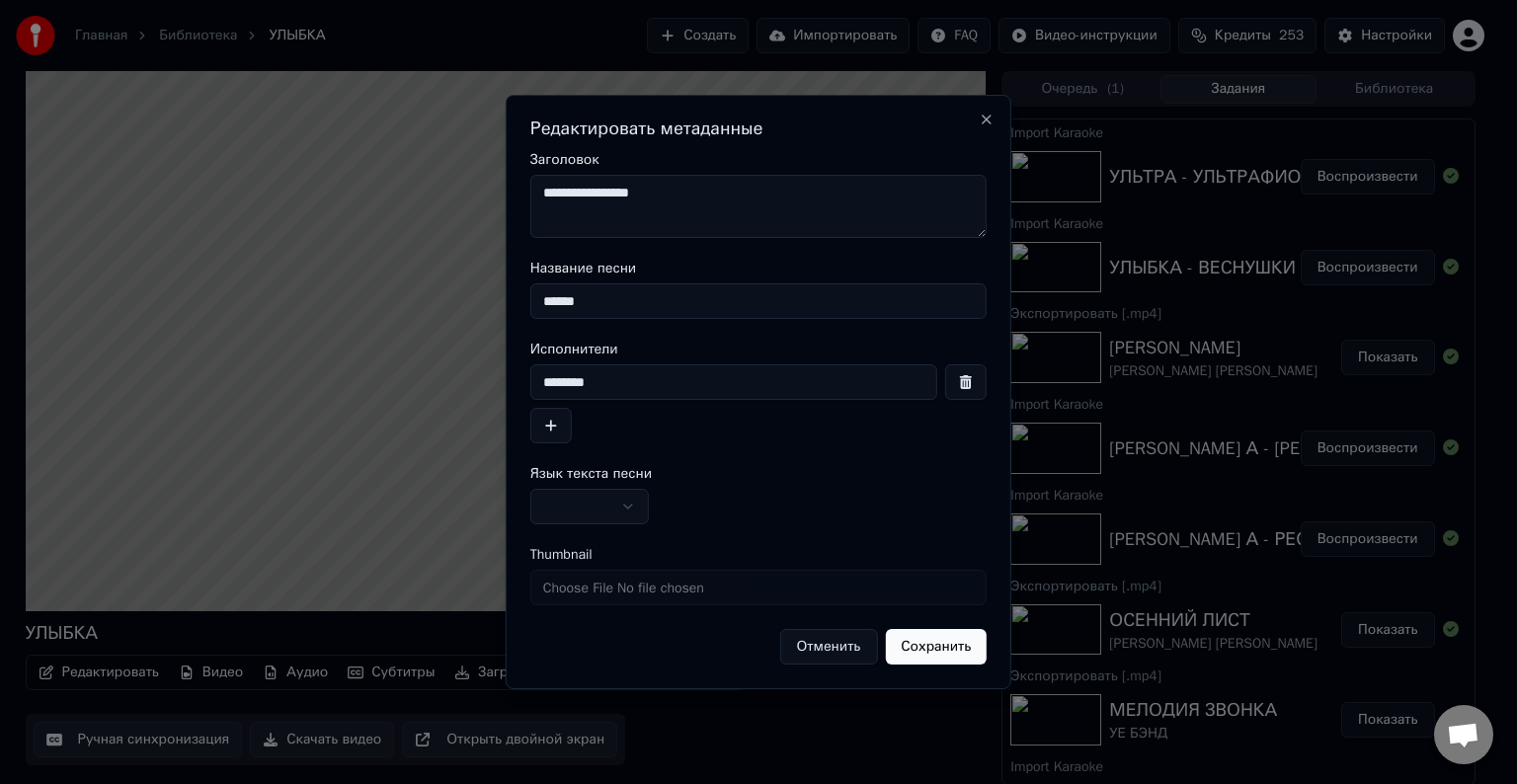click on "******" at bounding box center [758, 301] 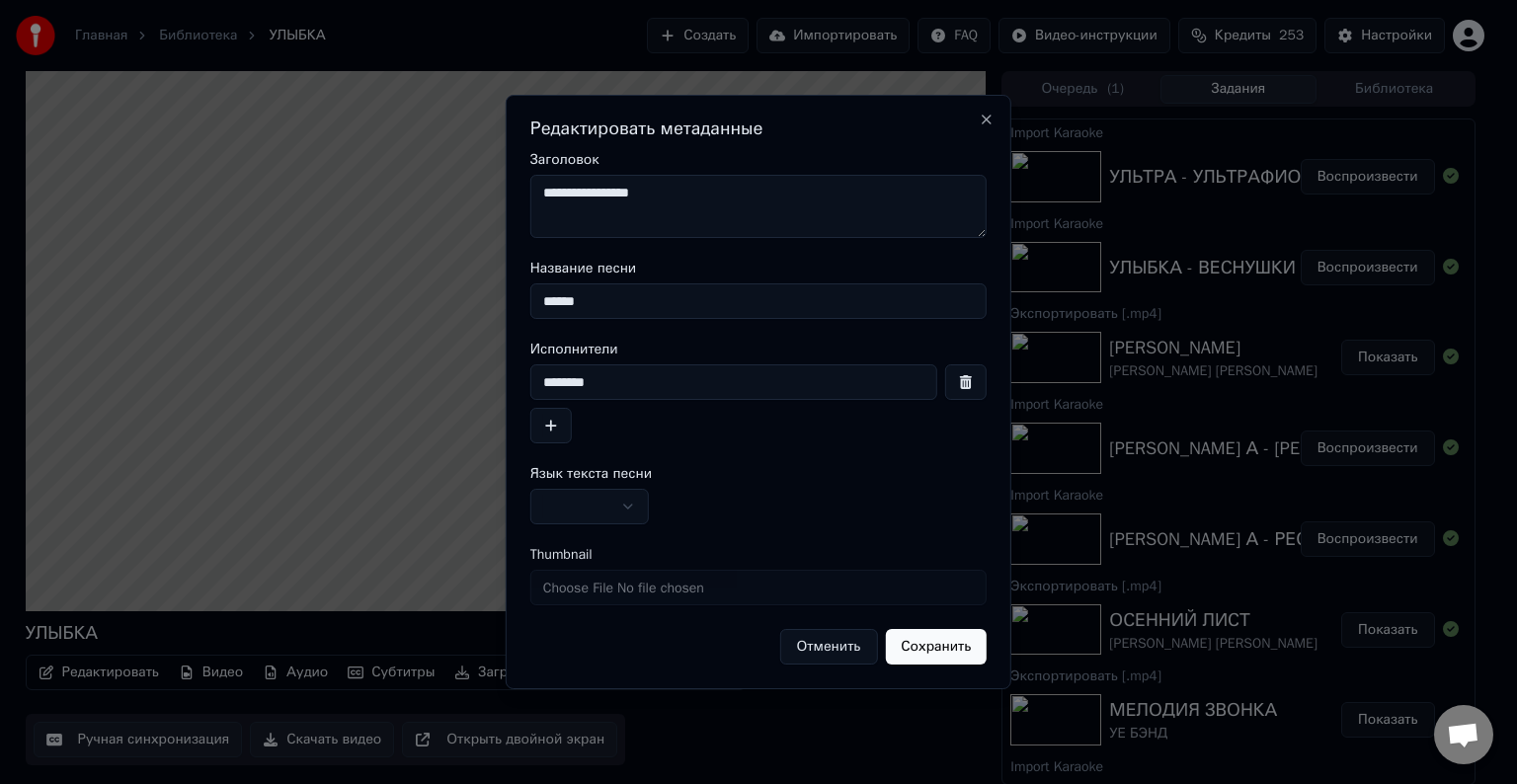 click on "******" at bounding box center (758, 301) 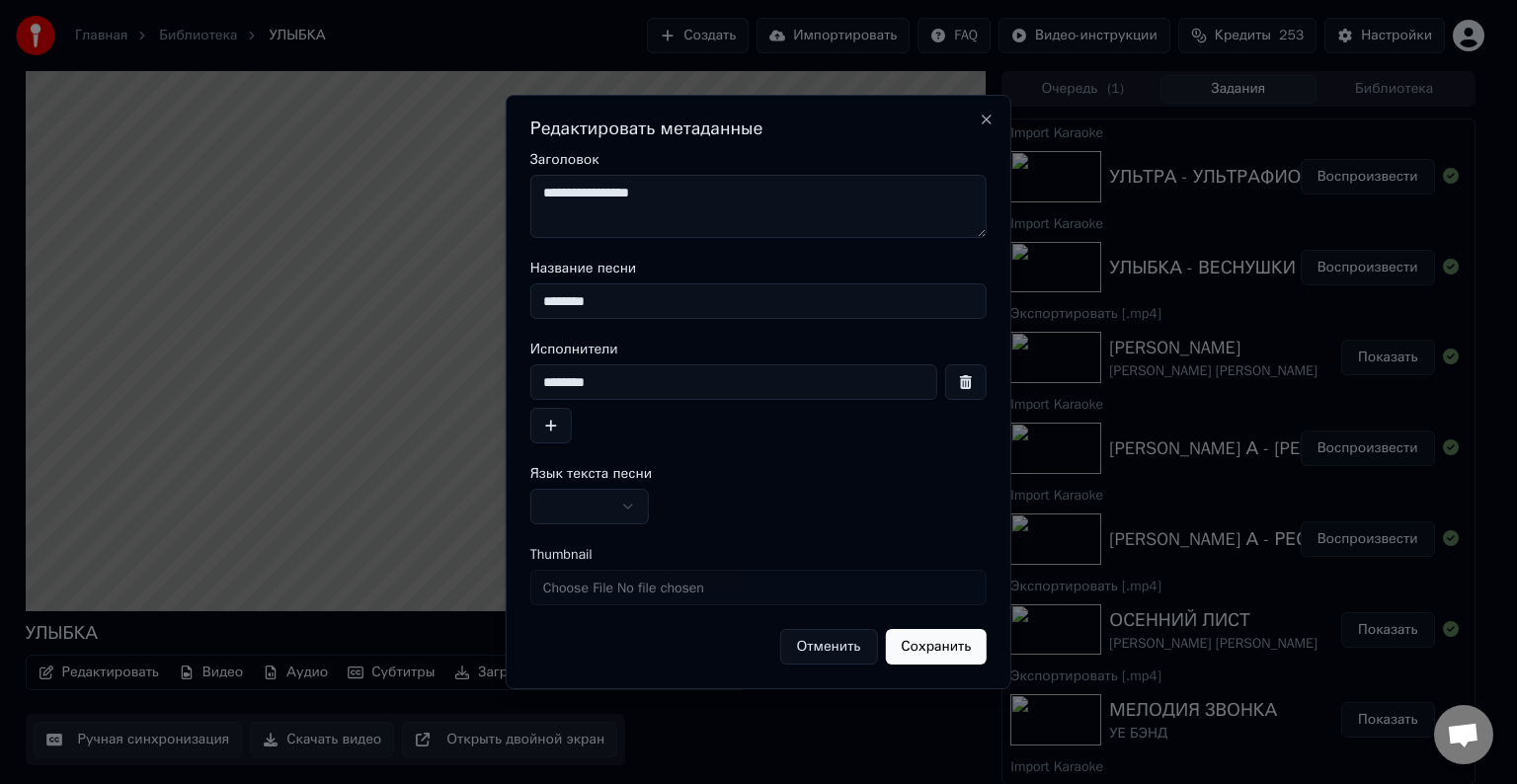 type on "********" 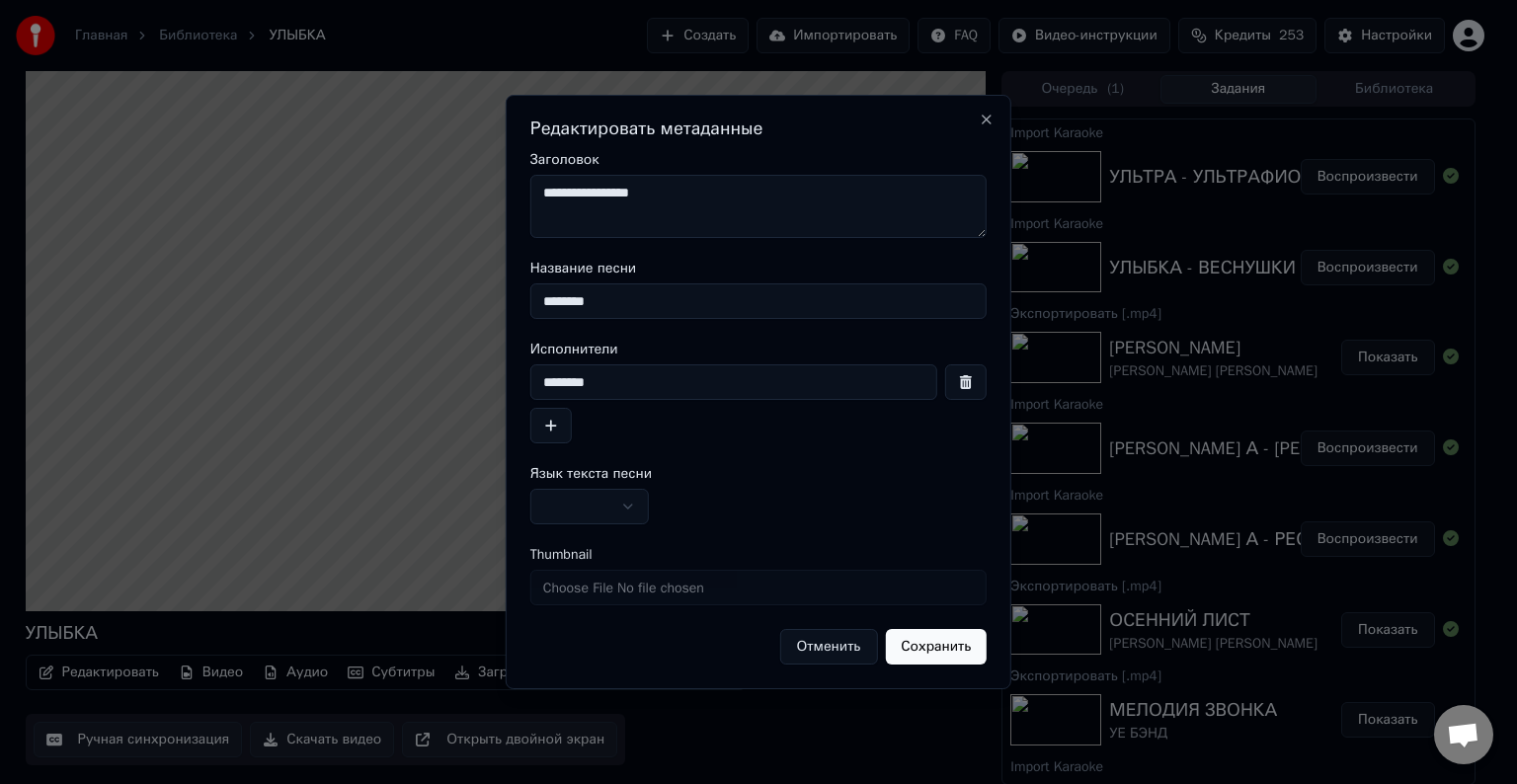 click on "********" at bounding box center [734, 382] 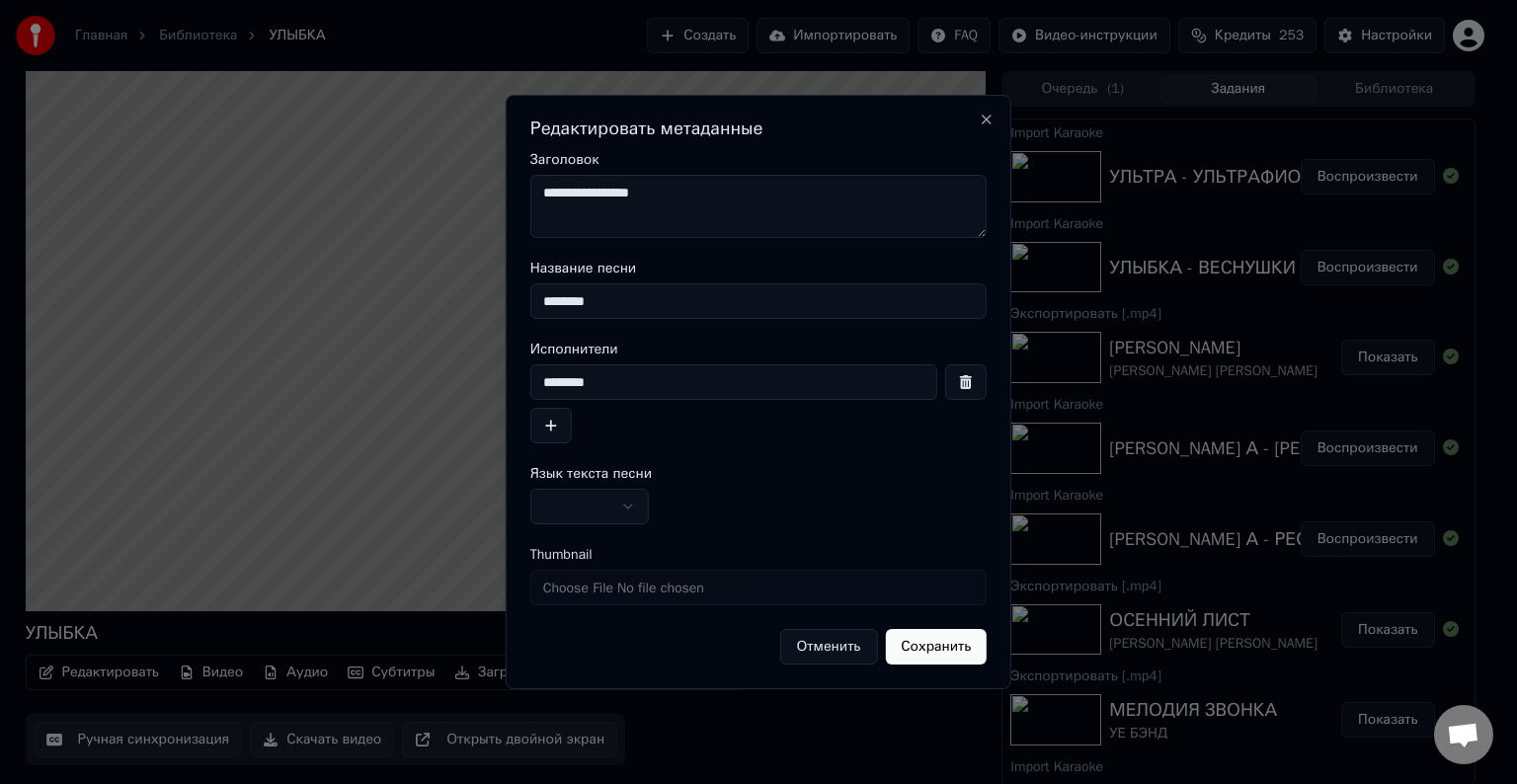 click on "********" at bounding box center [734, 382] 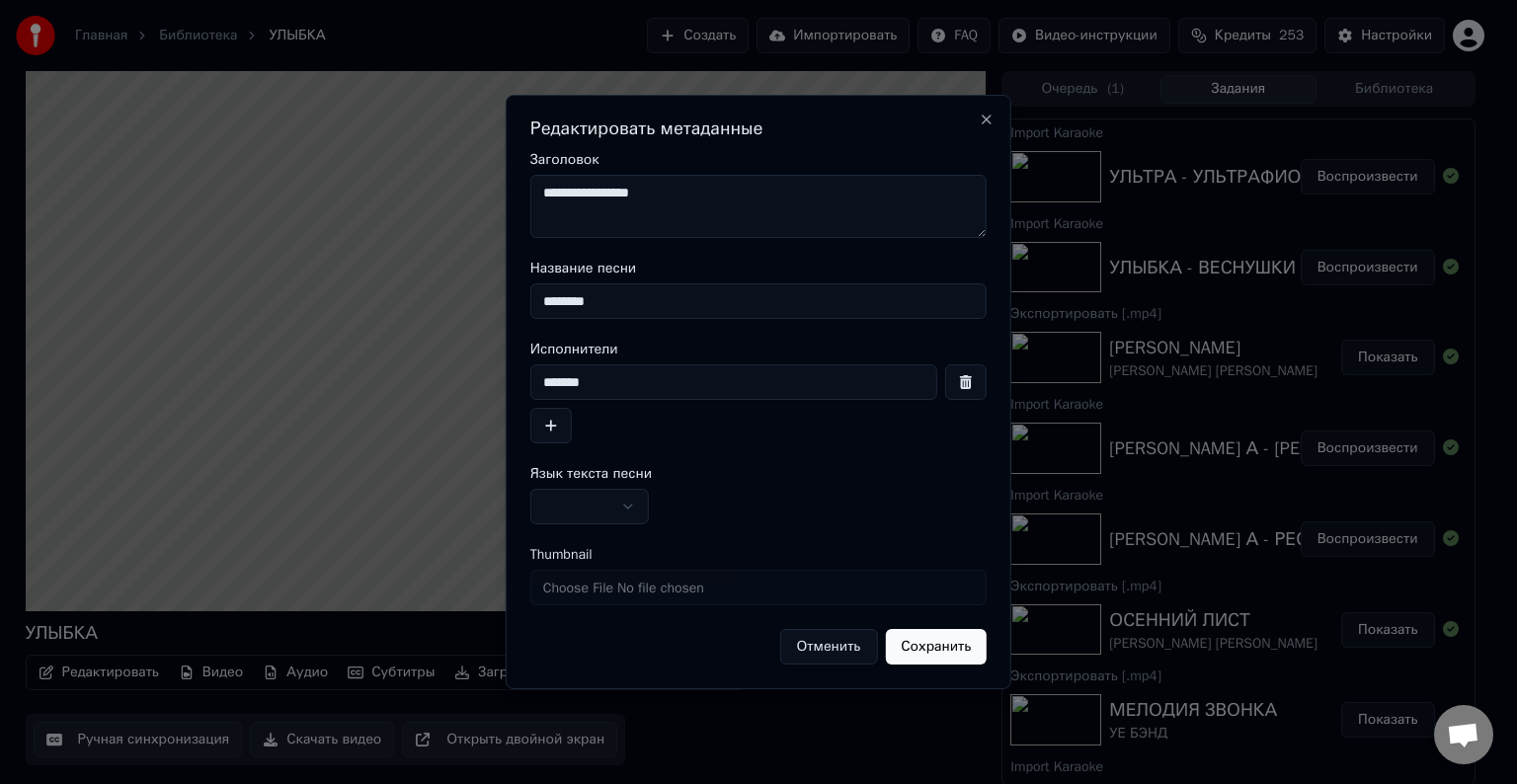 type on "******" 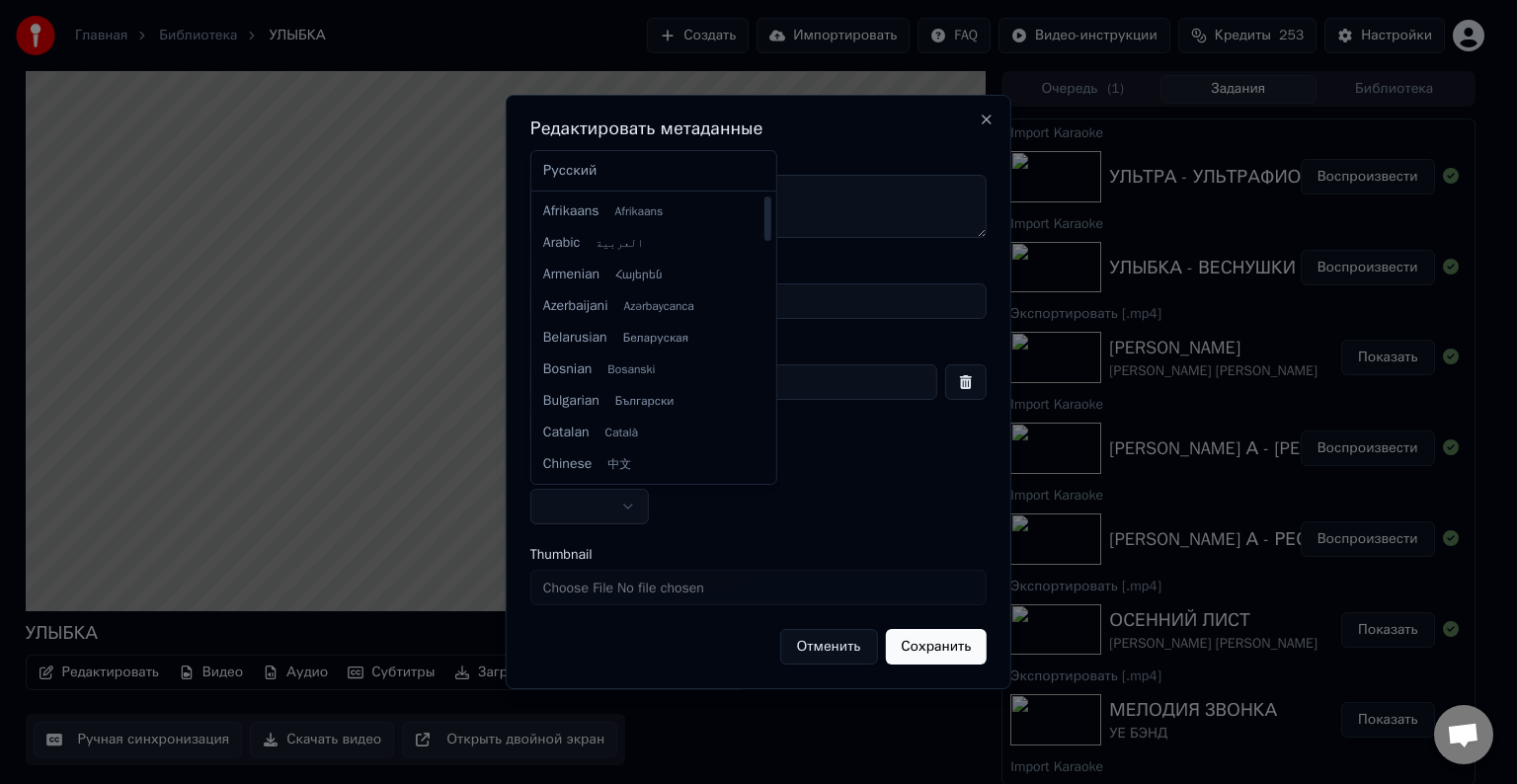 select on "**" 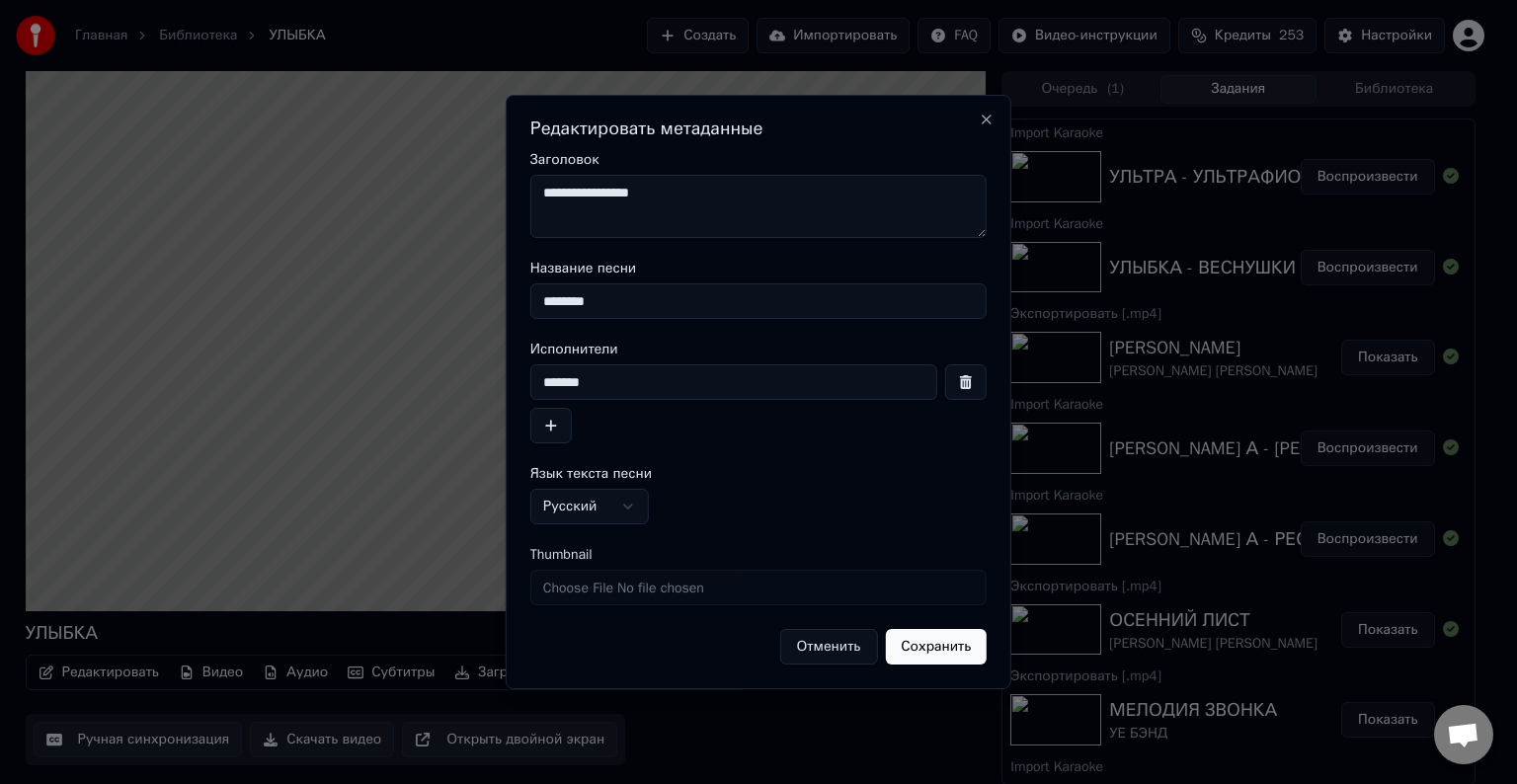 click on "Сохранить" at bounding box center (935, 647) 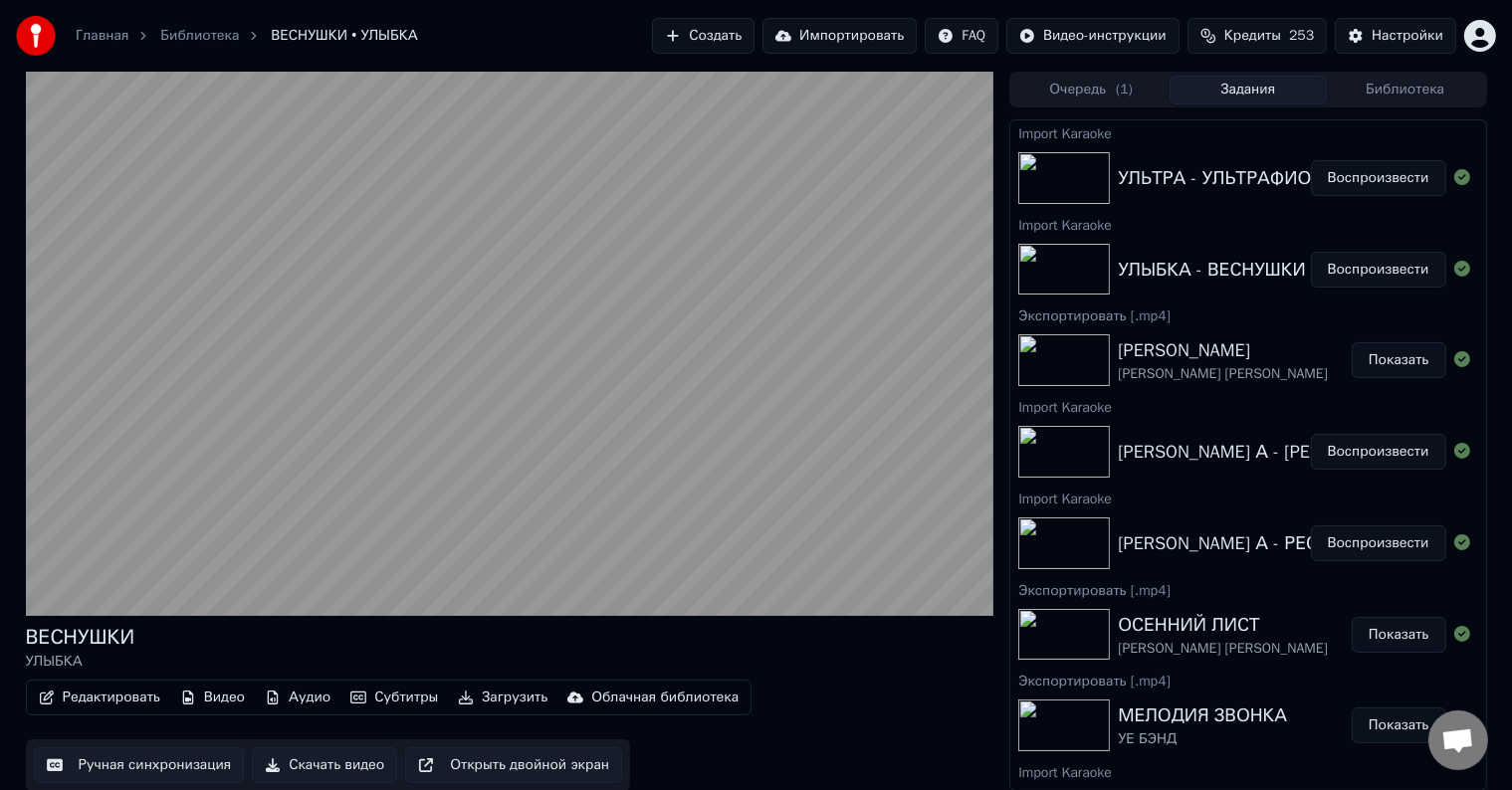 click on "Воспроизвести" at bounding box center (1379, 543) 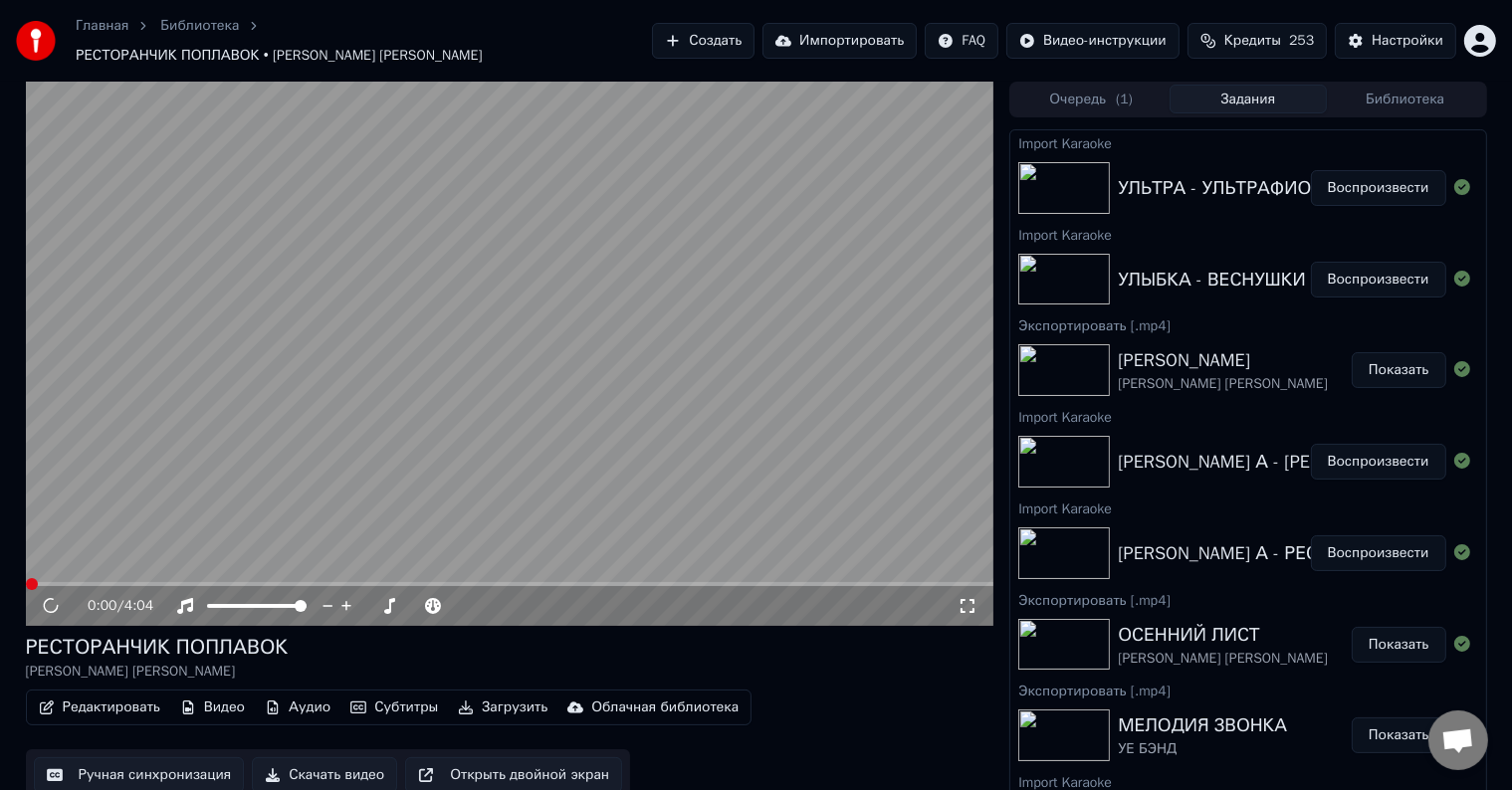 click on "Скачать видео" at bounding box center [324, 775] 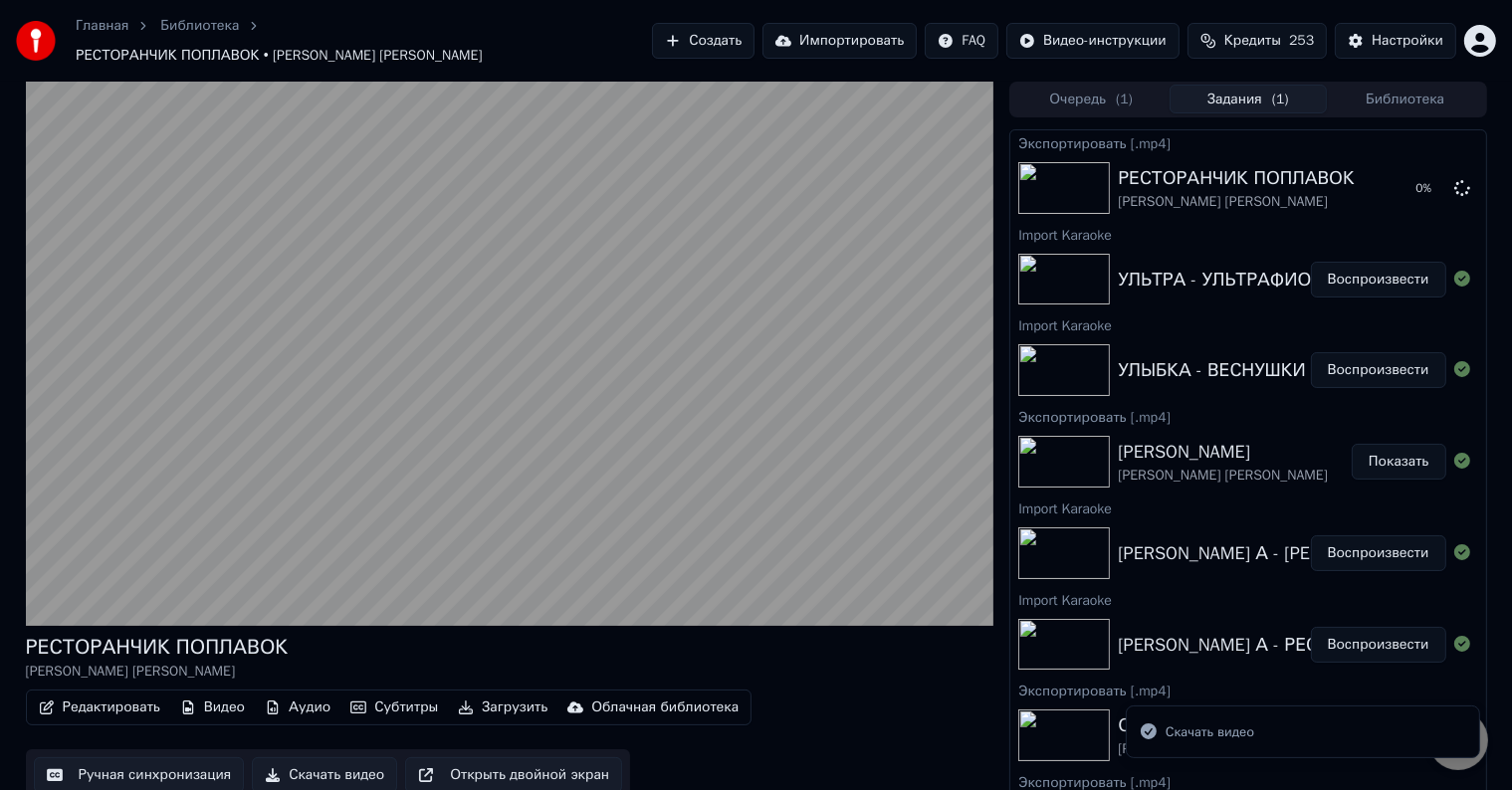 click on "Воспроизвести" at bounding box center [1379, 370] 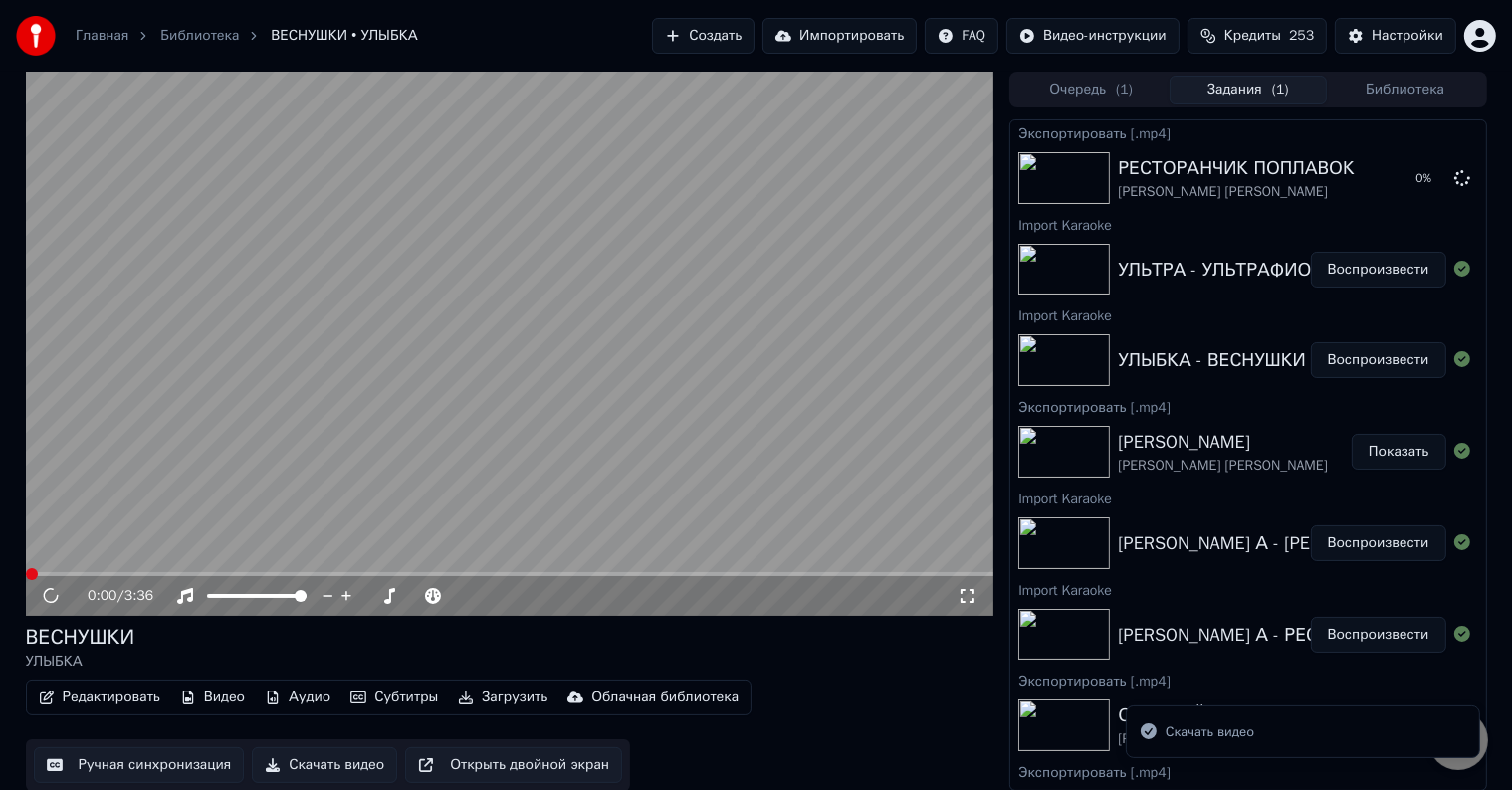 click on "Скачать видео" at bounding box center [324, 765] 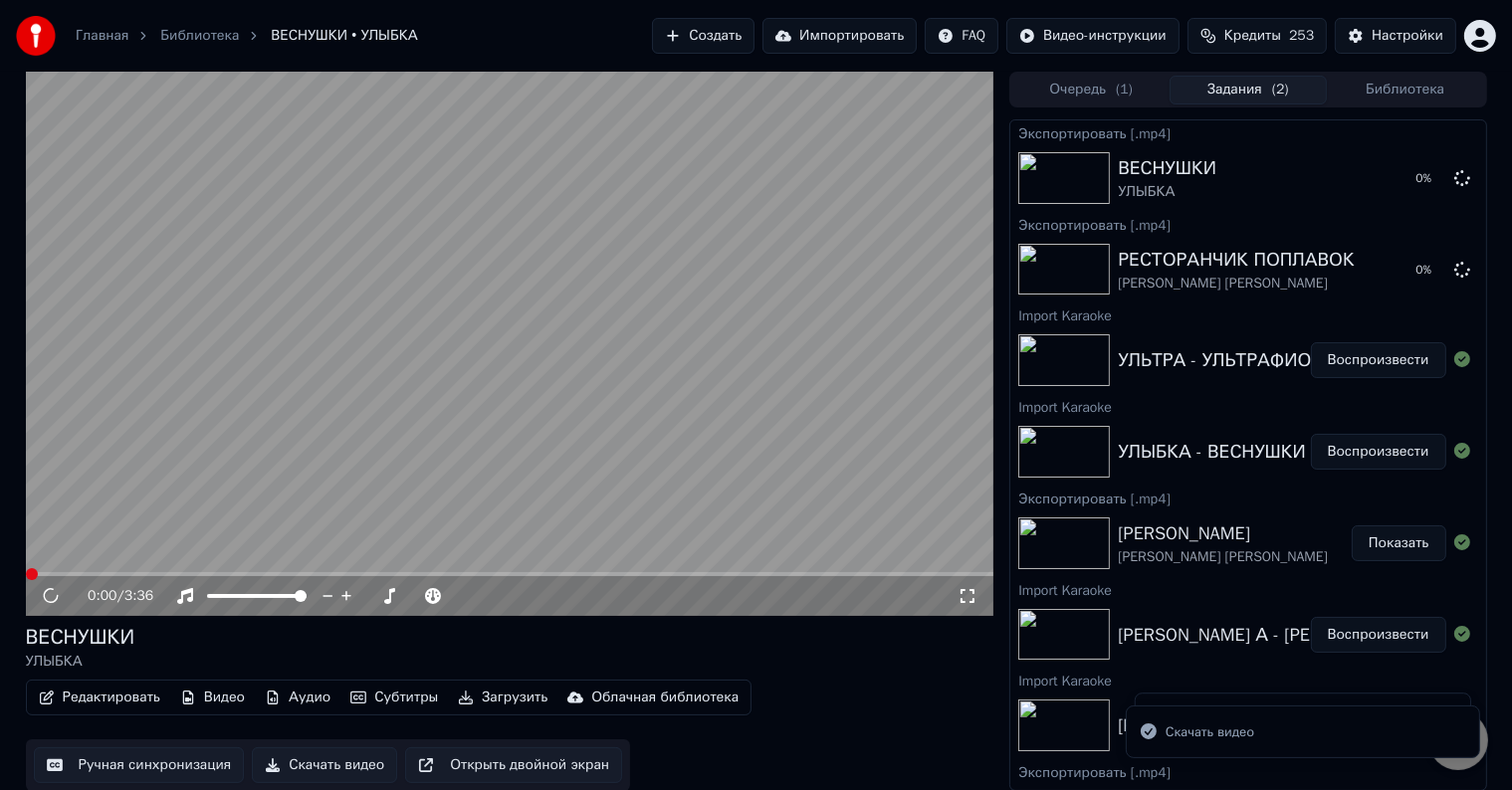 click on "Воспроизвести" at bounding box center [1379, 360] 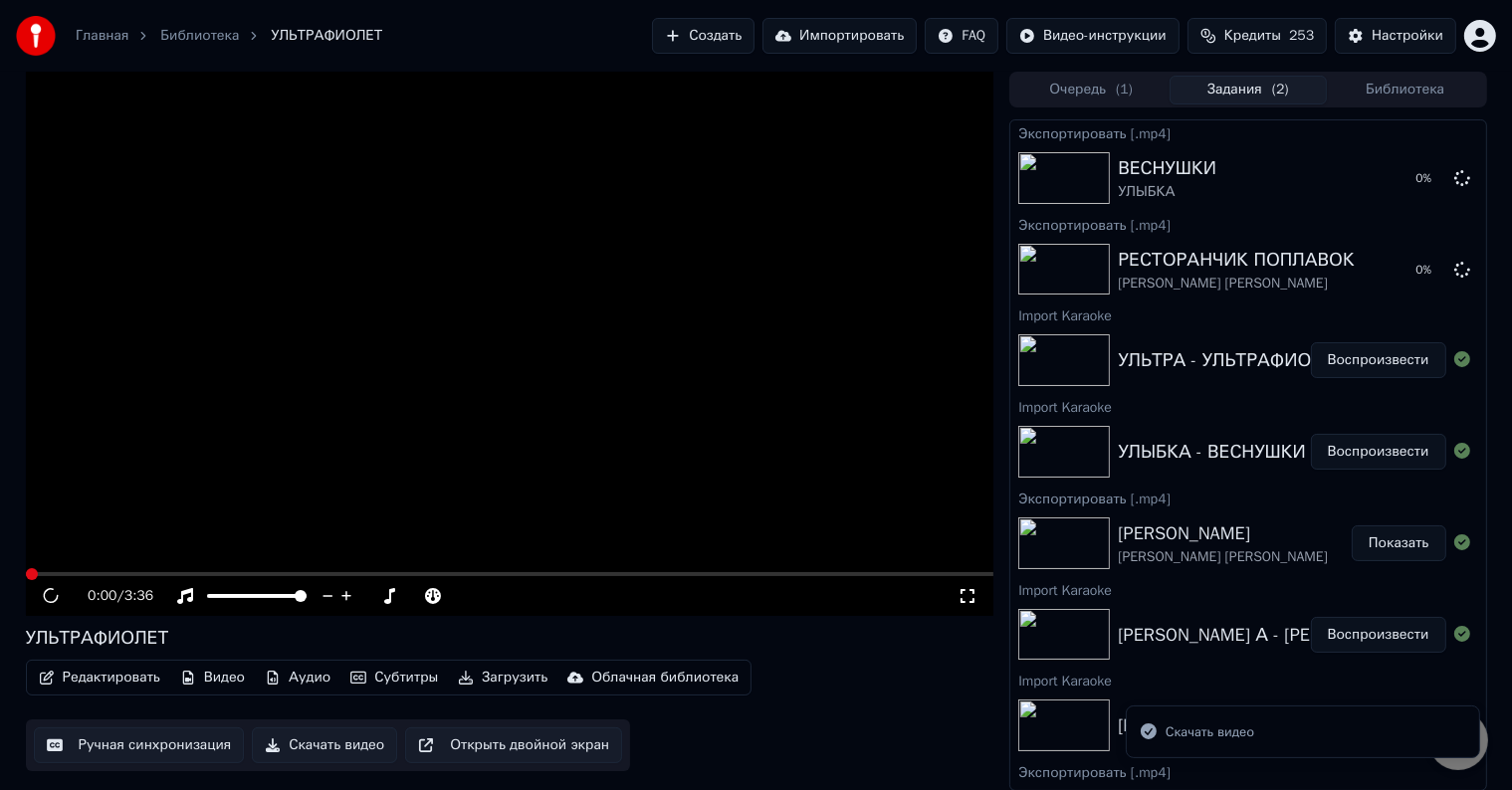 click on "Редактировать" at bounding box center (100, 678) 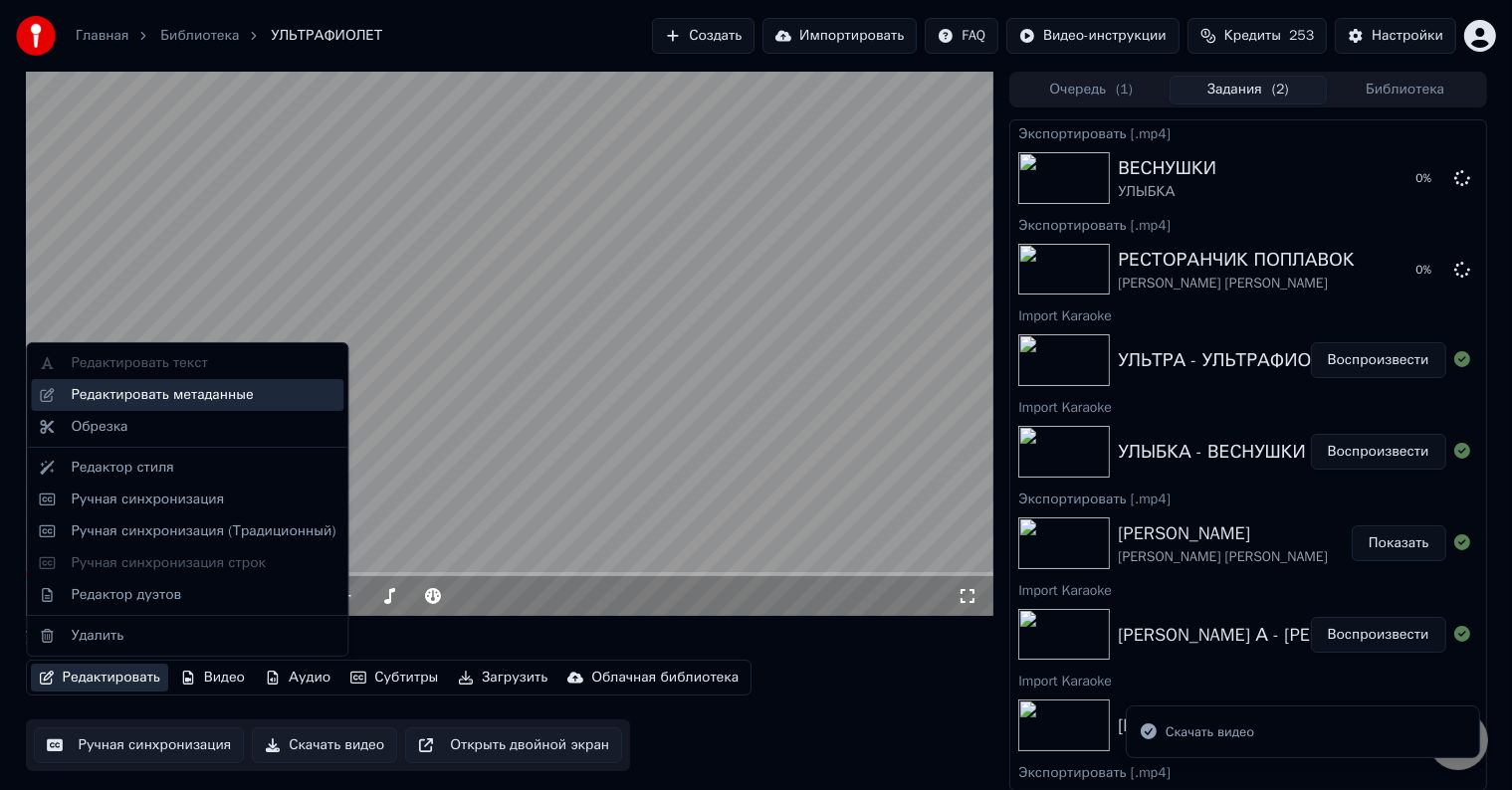 click on "Редактировать метаданные" at bounding box center (161, 395) 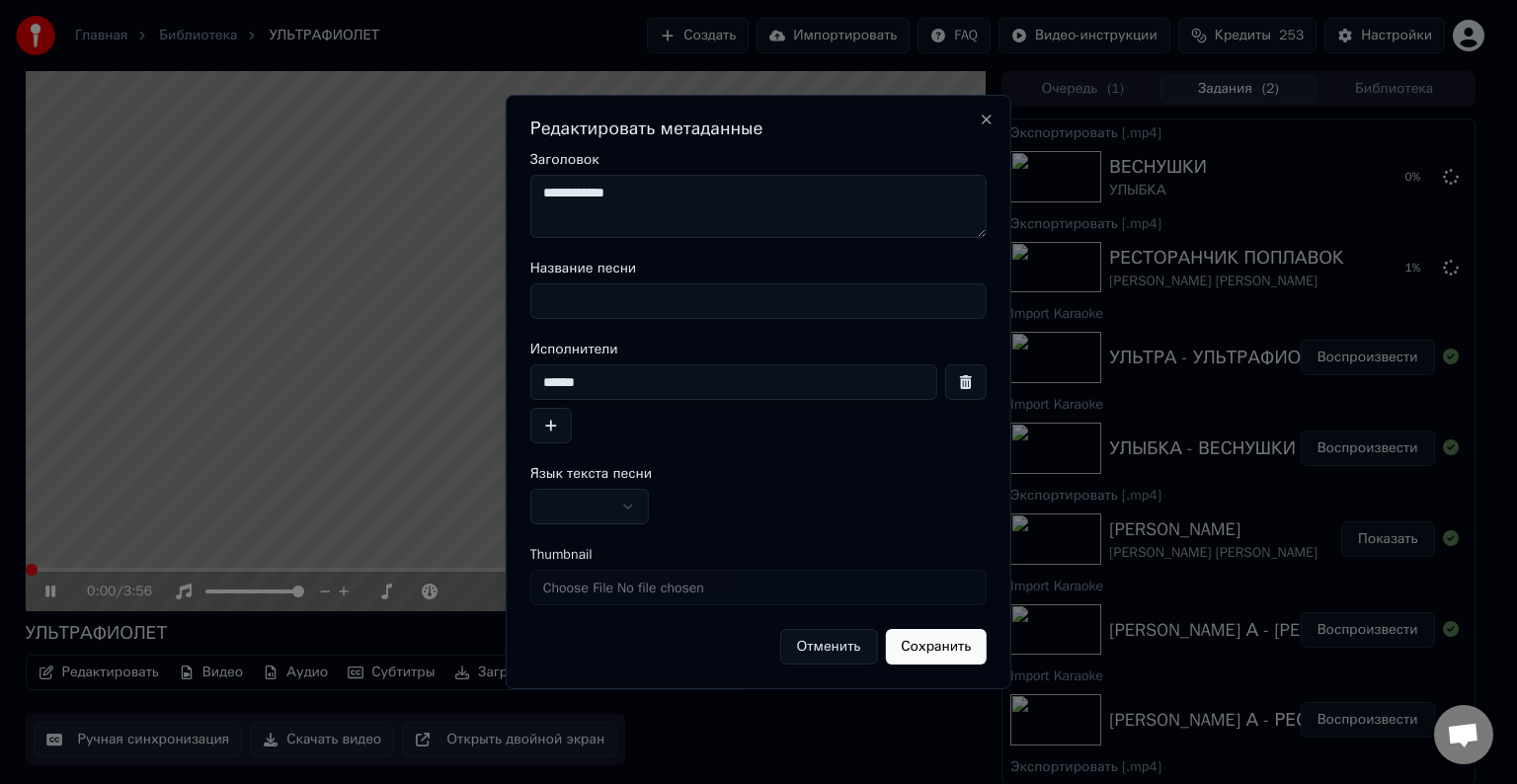 click on "Название песни" at bounding box center (758, 301) 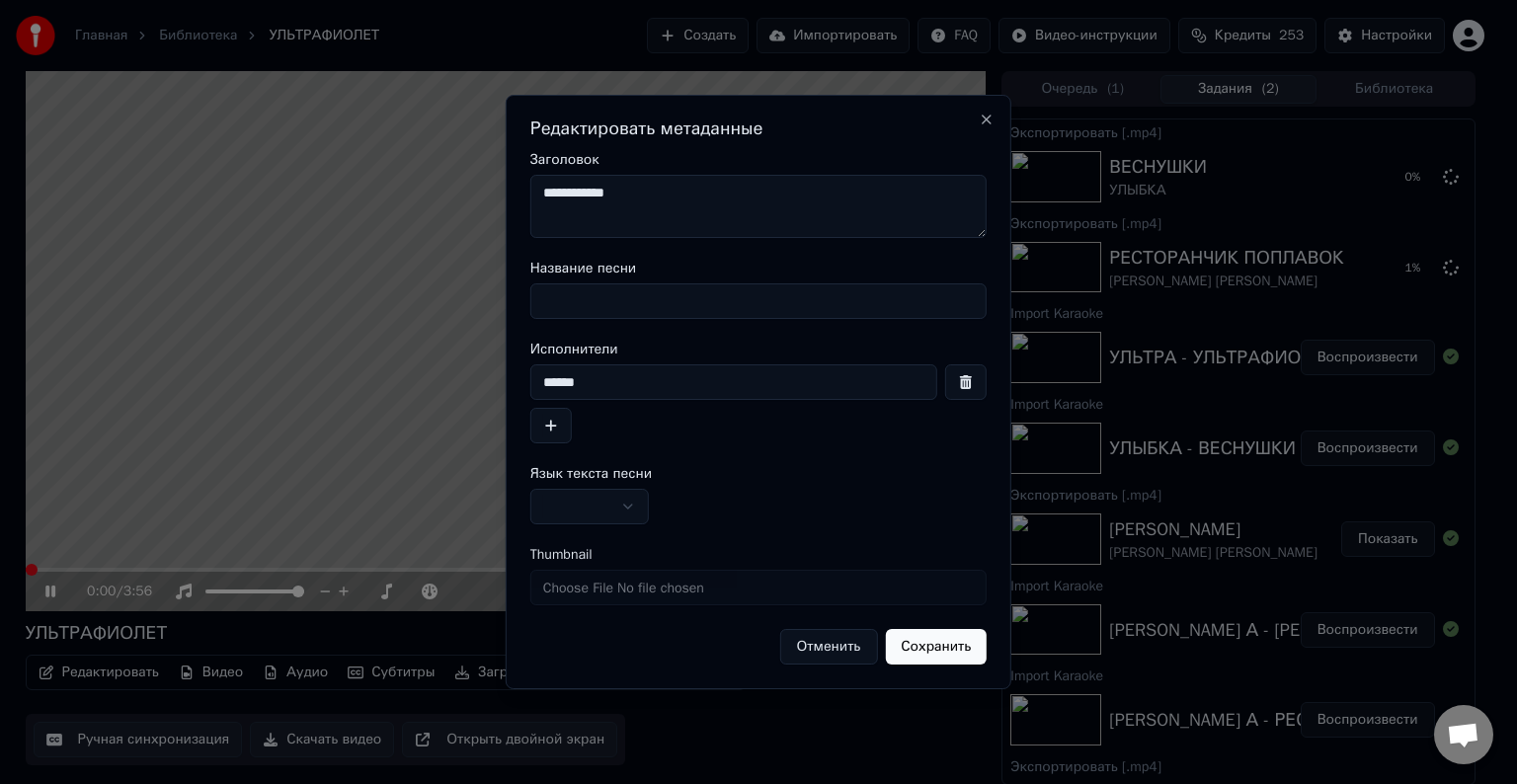 paste on "**********" 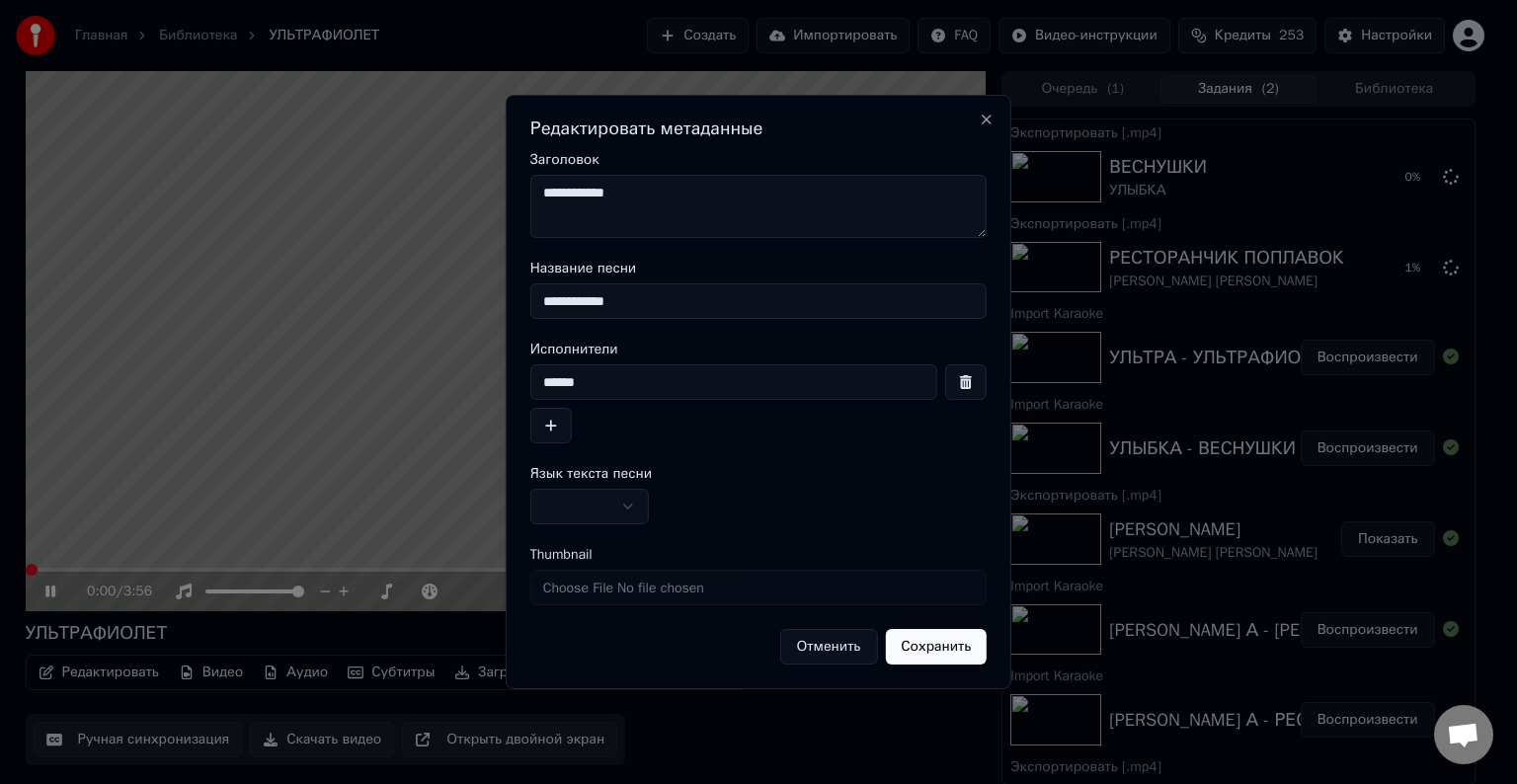 type on "**********" 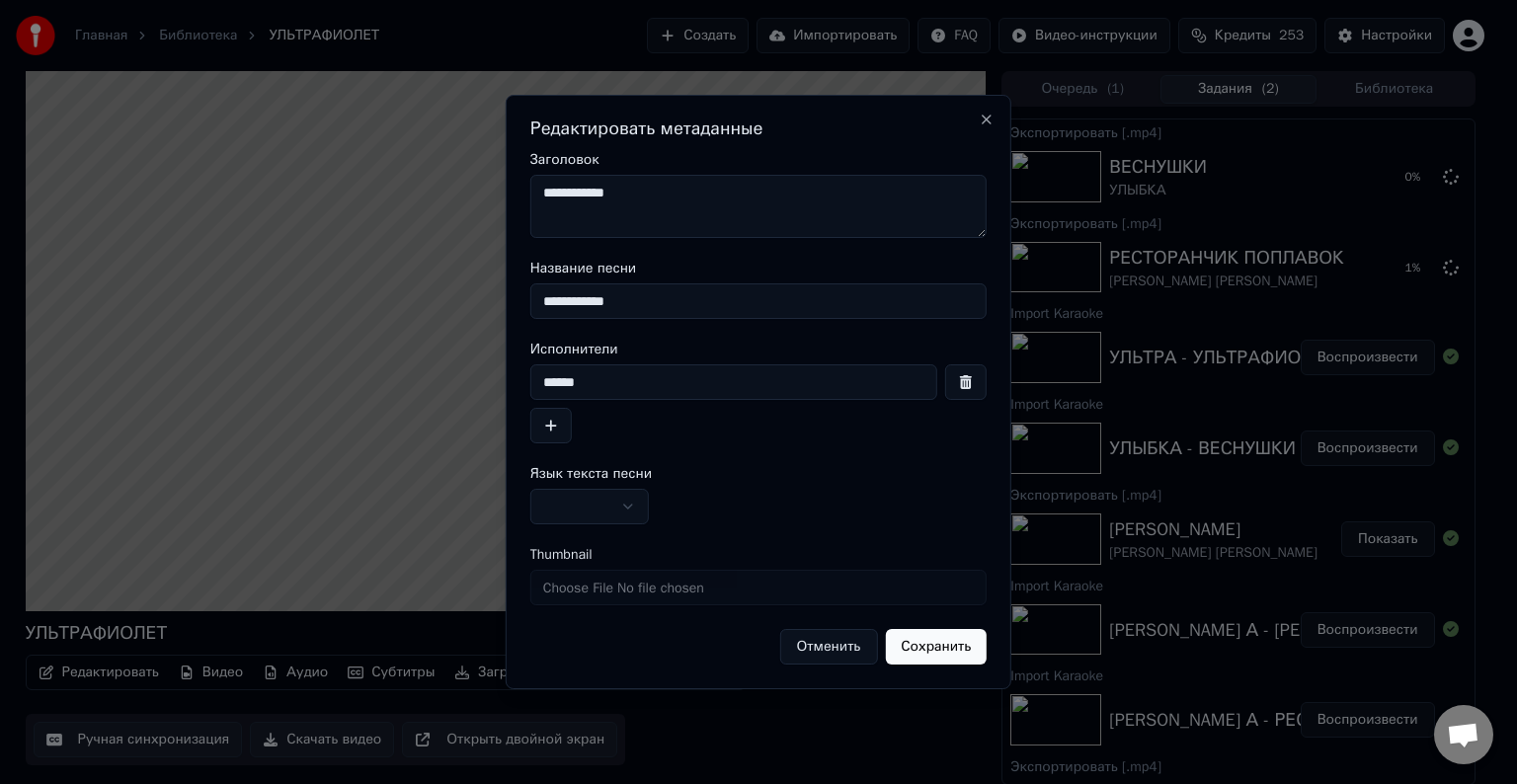 click on "**********" at bounding box center (758, 206) 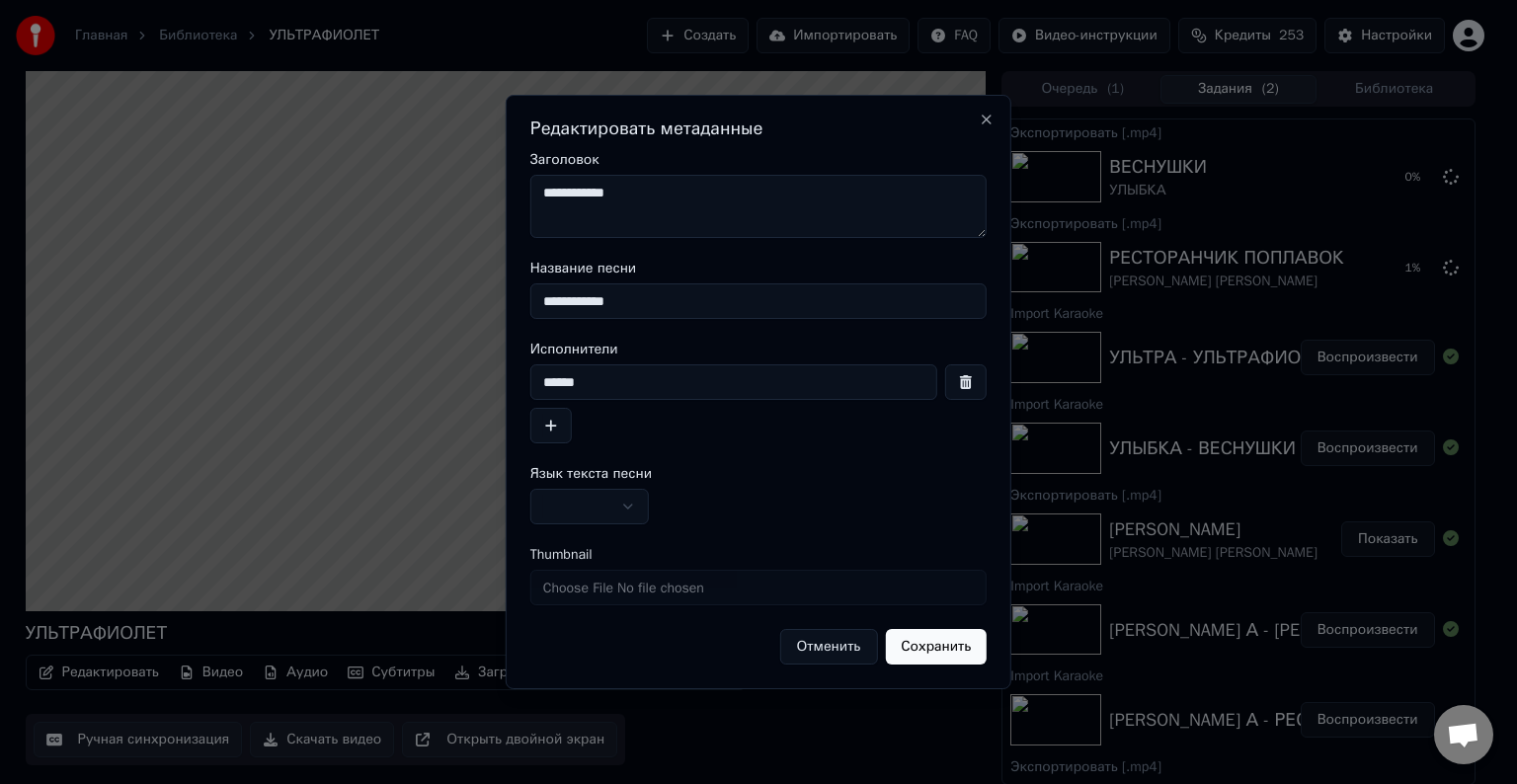 paste on "******" 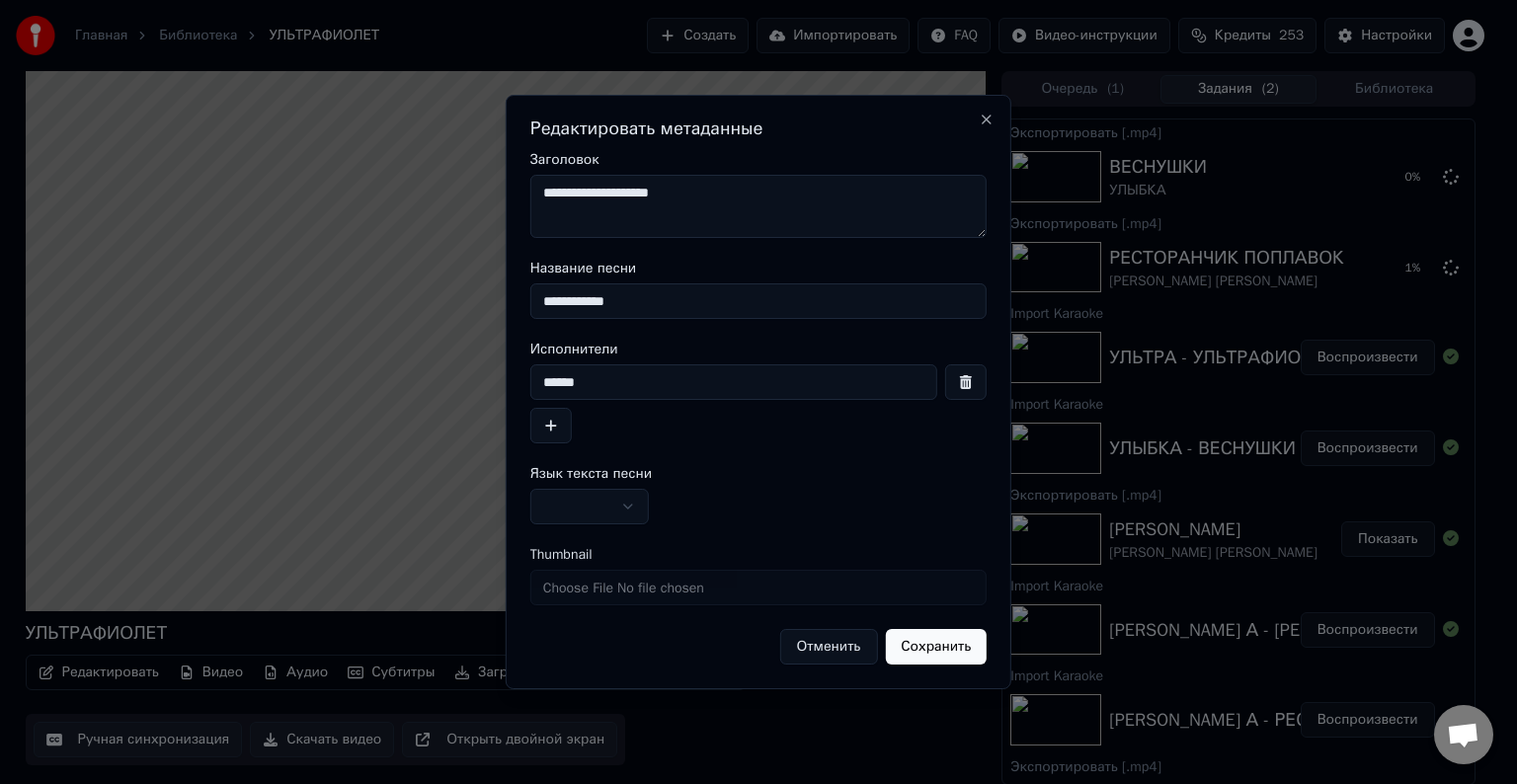 type on "**********" 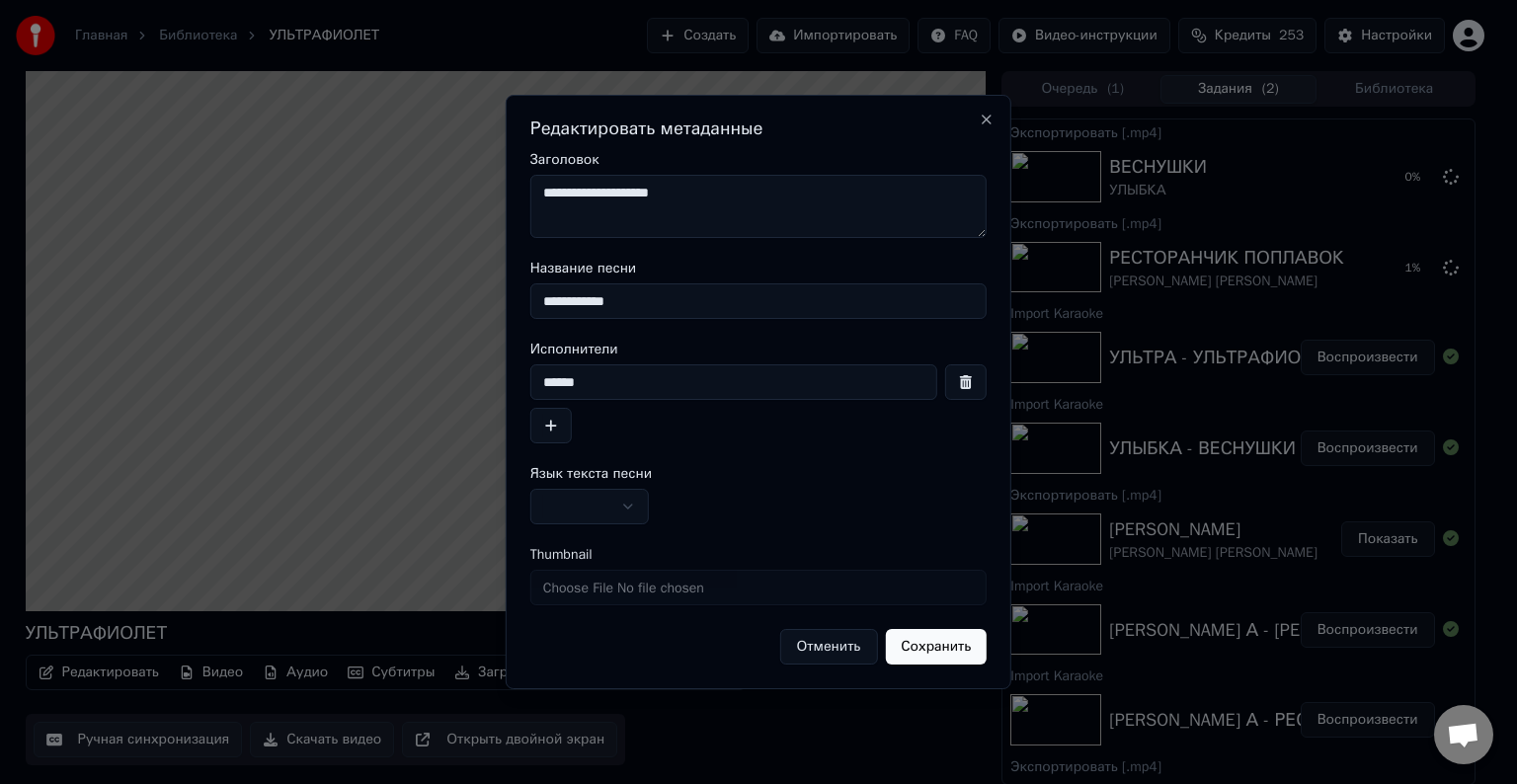 click at bounding box center (590, 507) 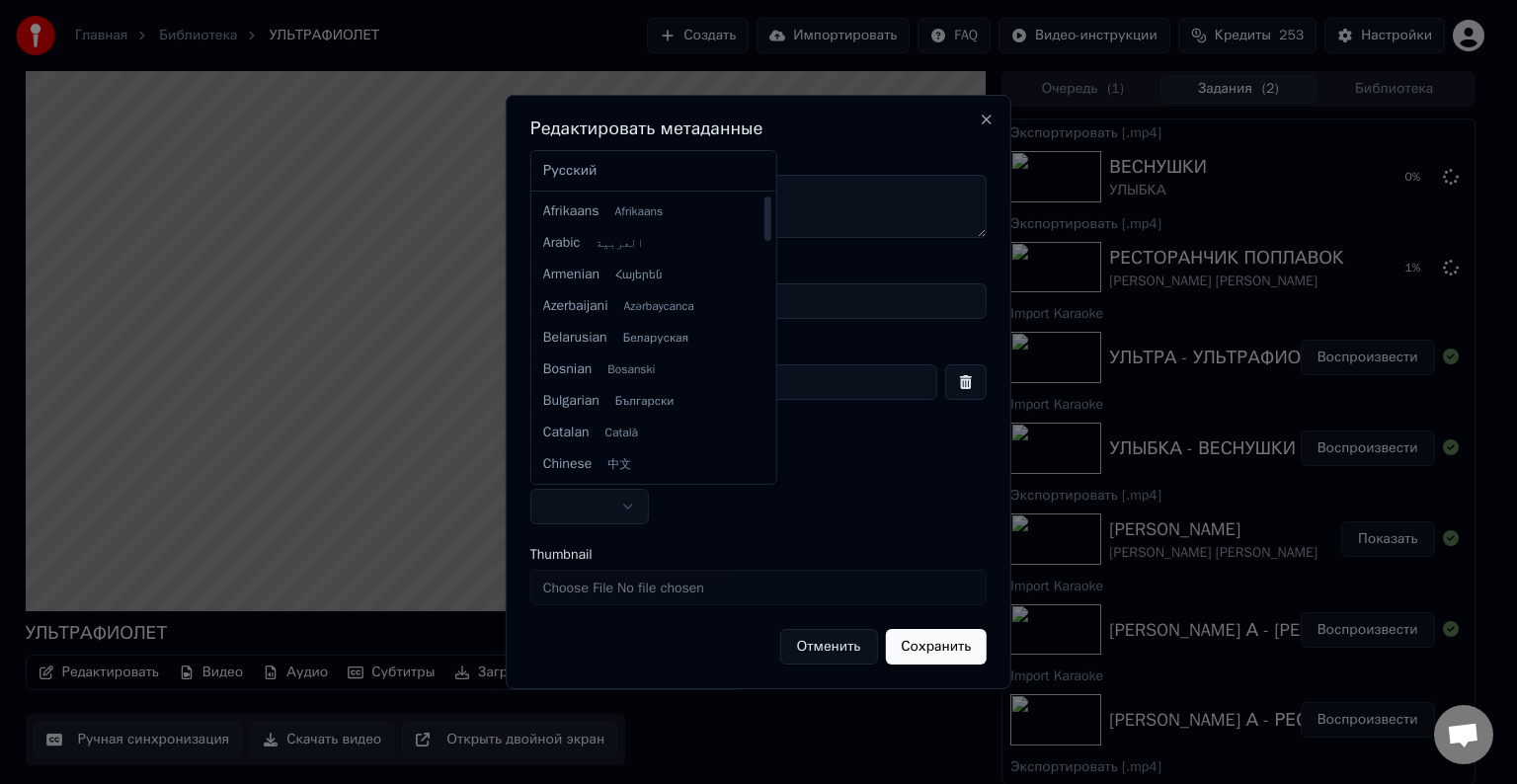 select on "**" 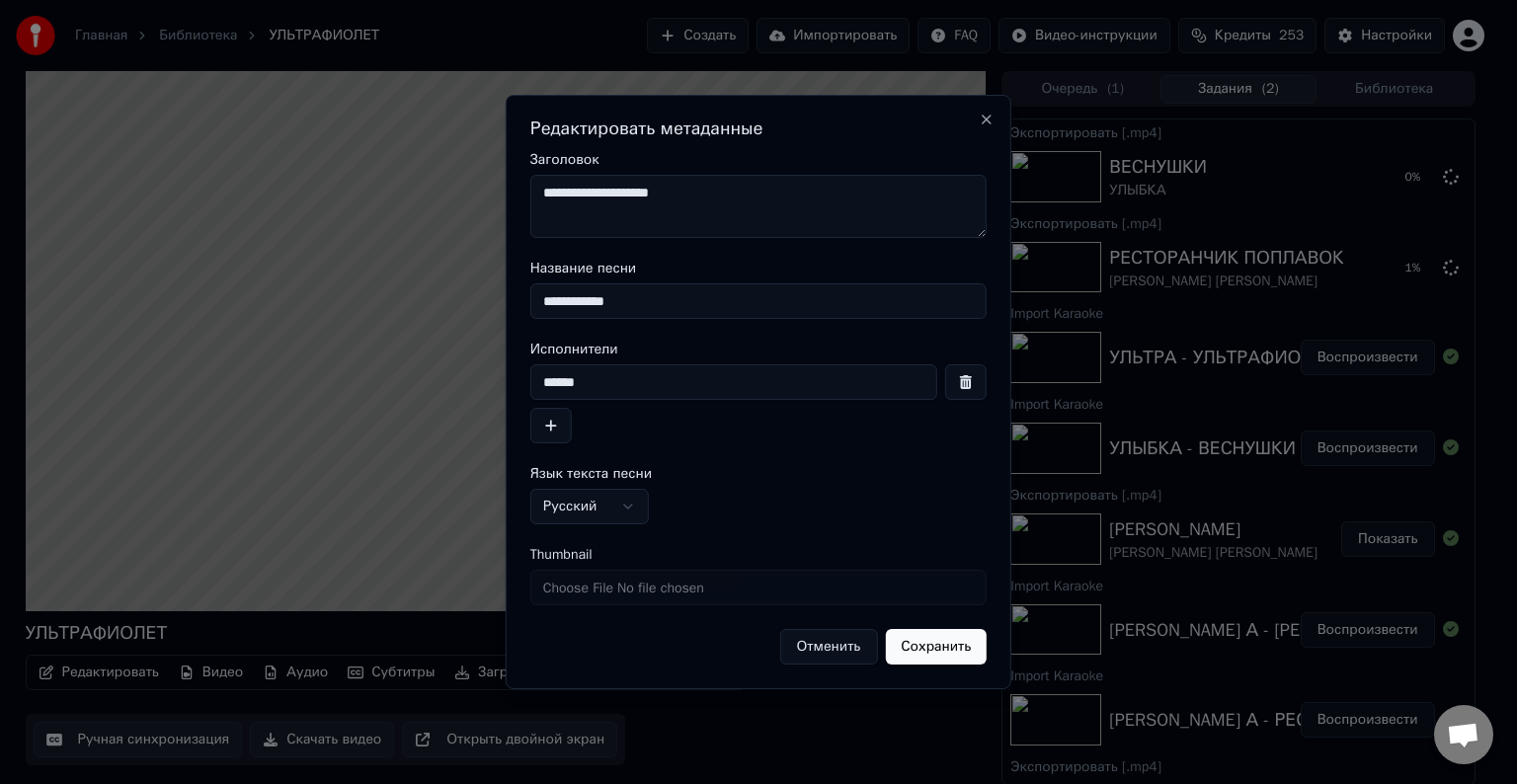 click on "Сохранить" at bounding box center [935, 647] 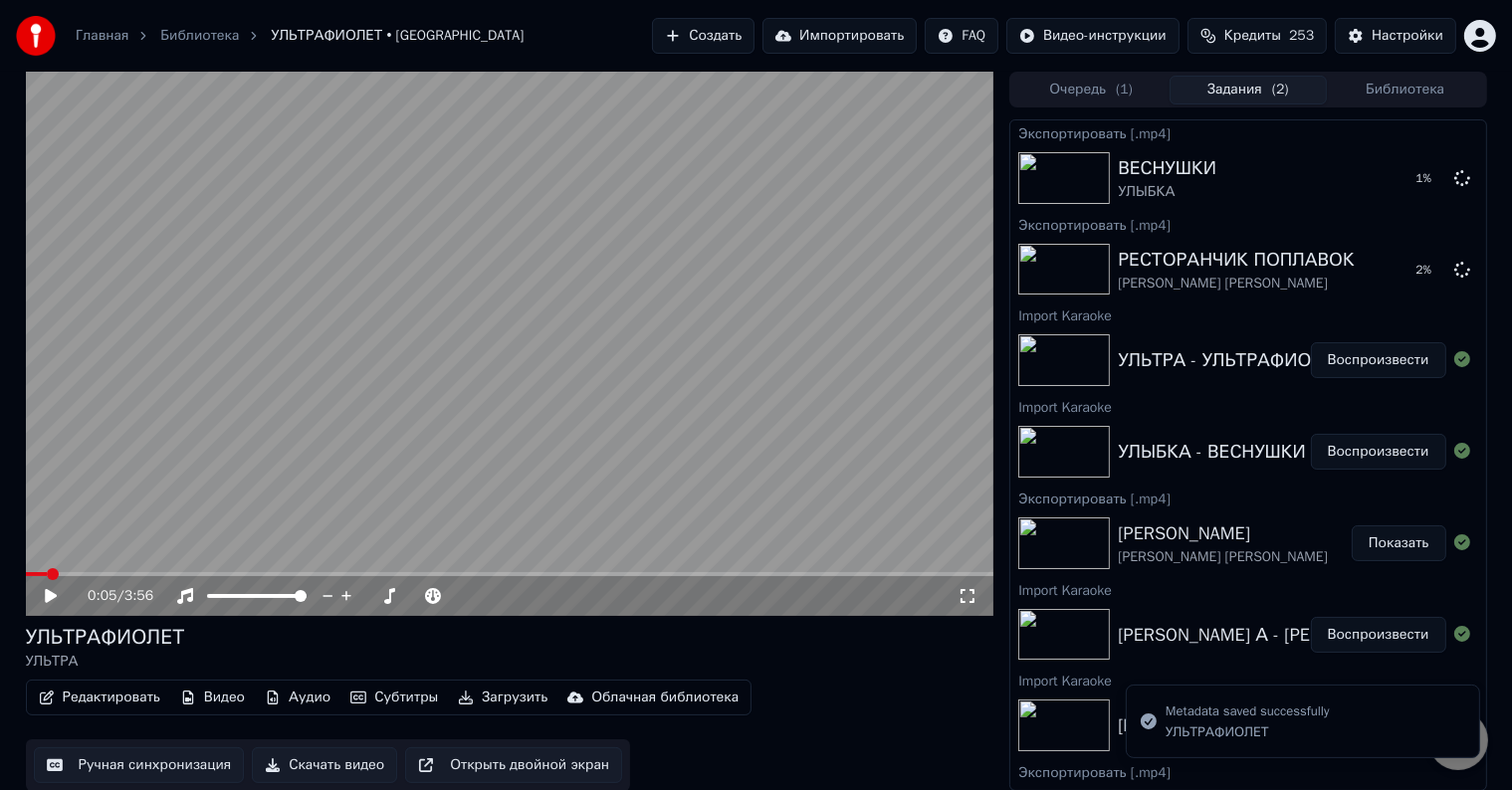 click on "Скачать видео" at bounding box center [324, 765] 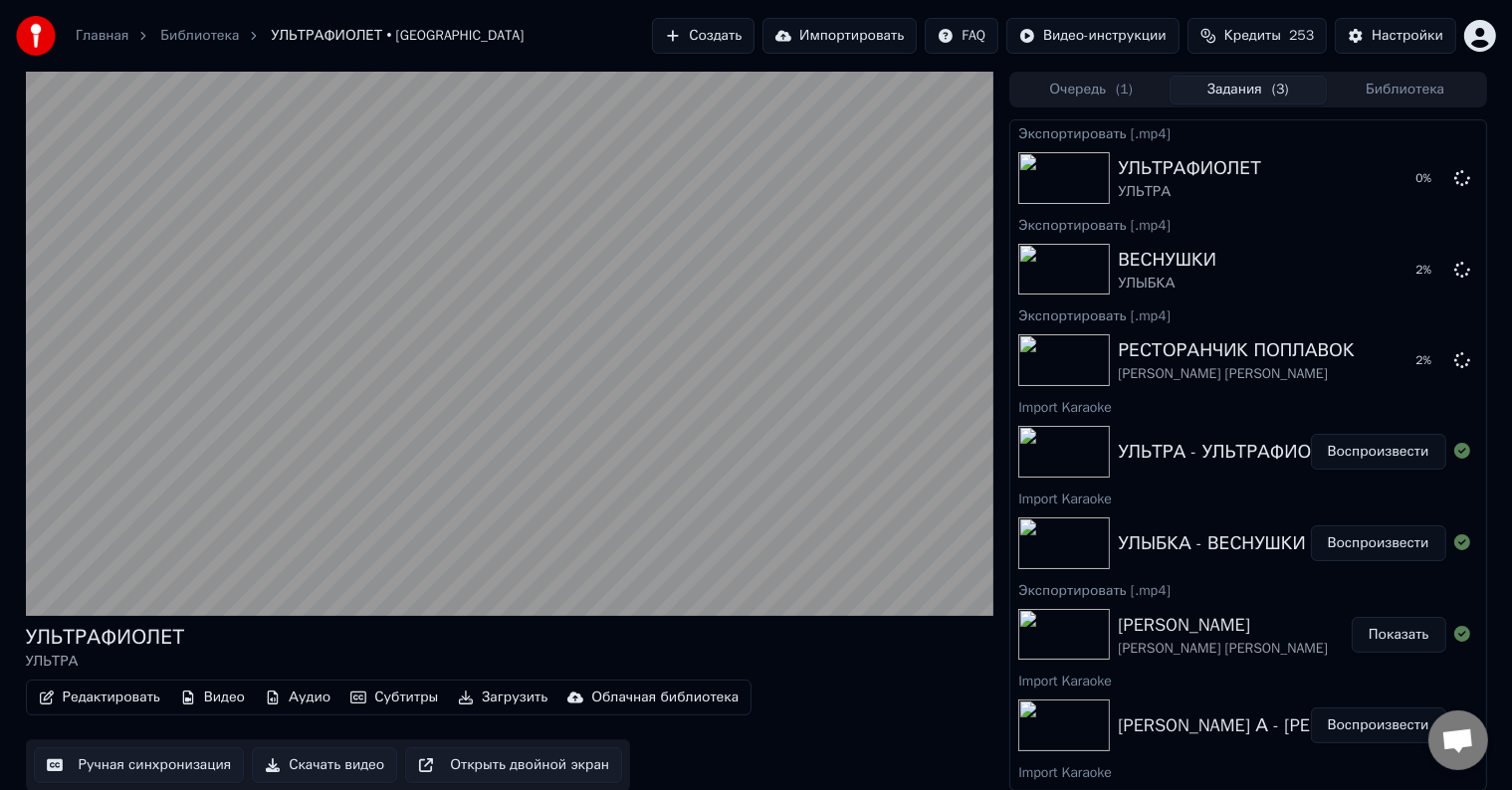 click at bounding box center [510, 343] 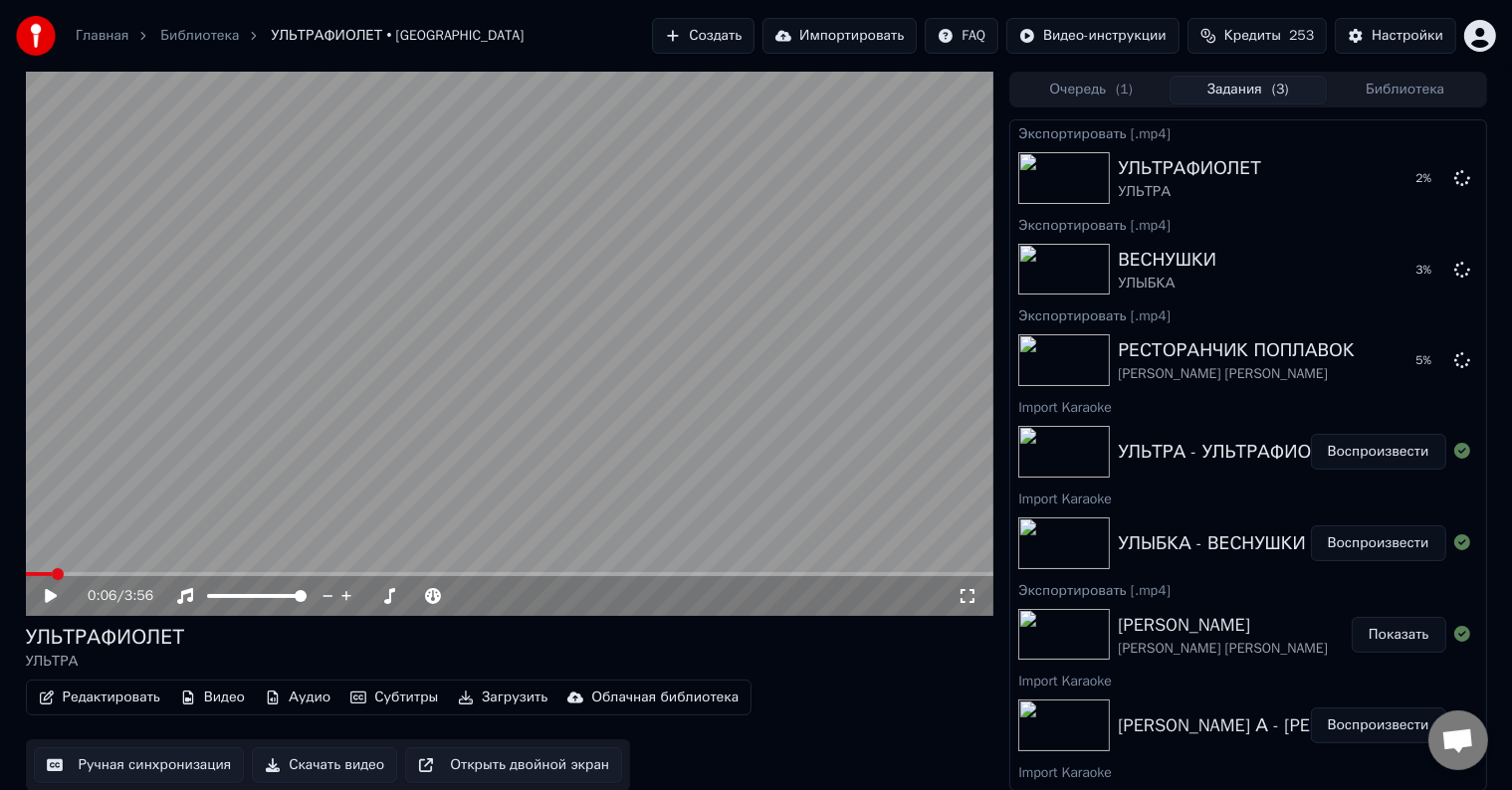 click on "Импортировать" at bounding box center (839, 36) 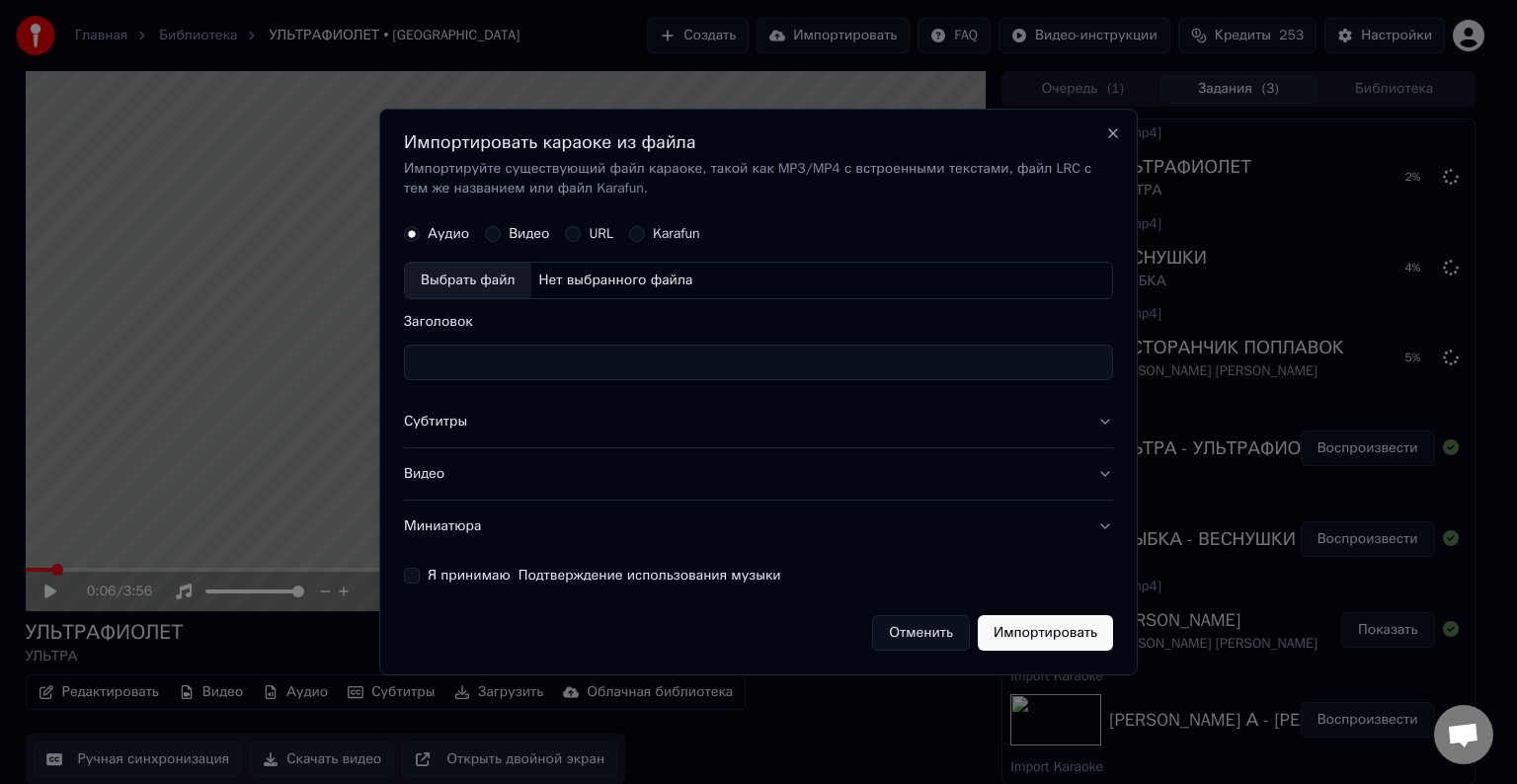 click on "Выбрать файл" at bounding box center (468, 280) 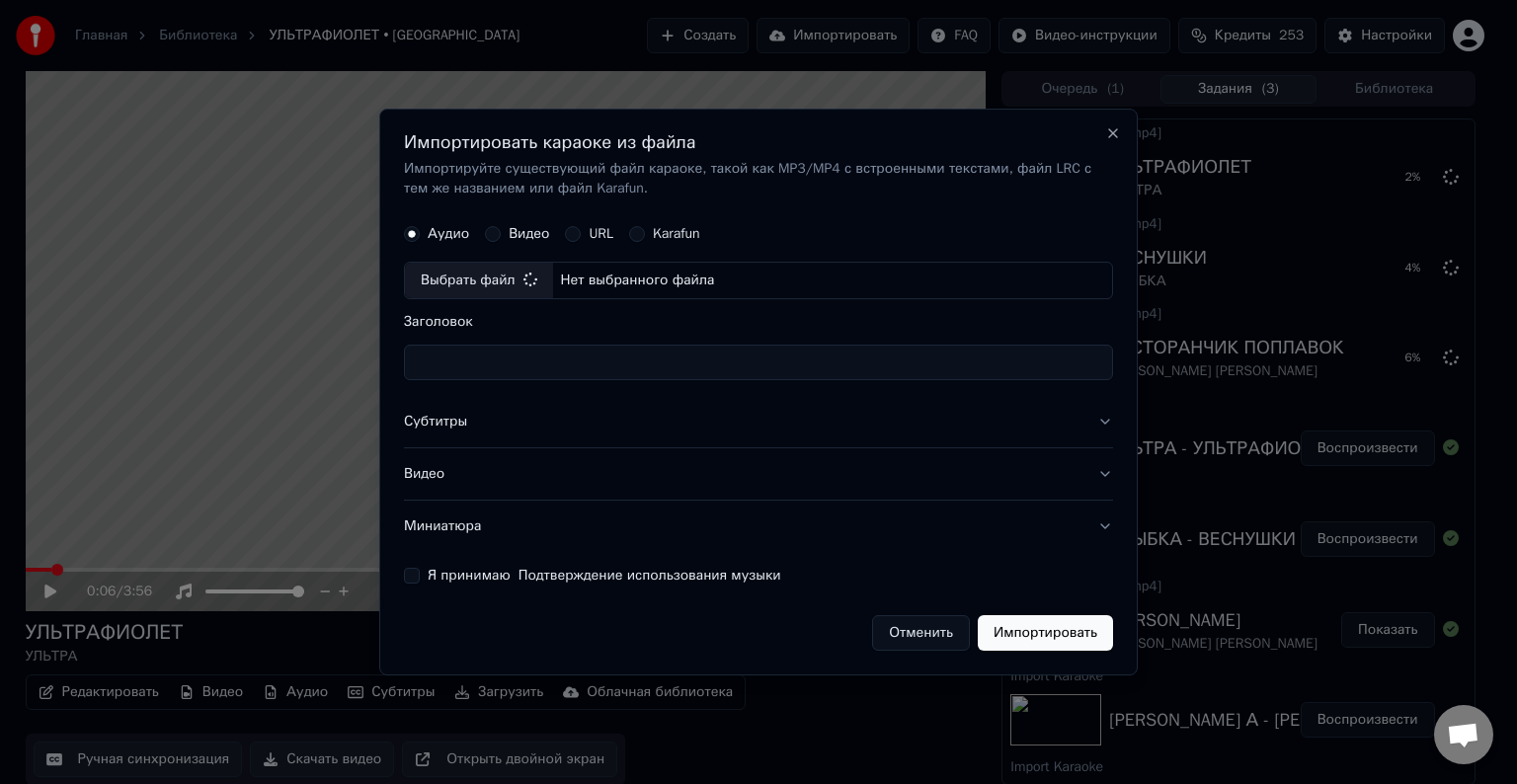 type on "**********" 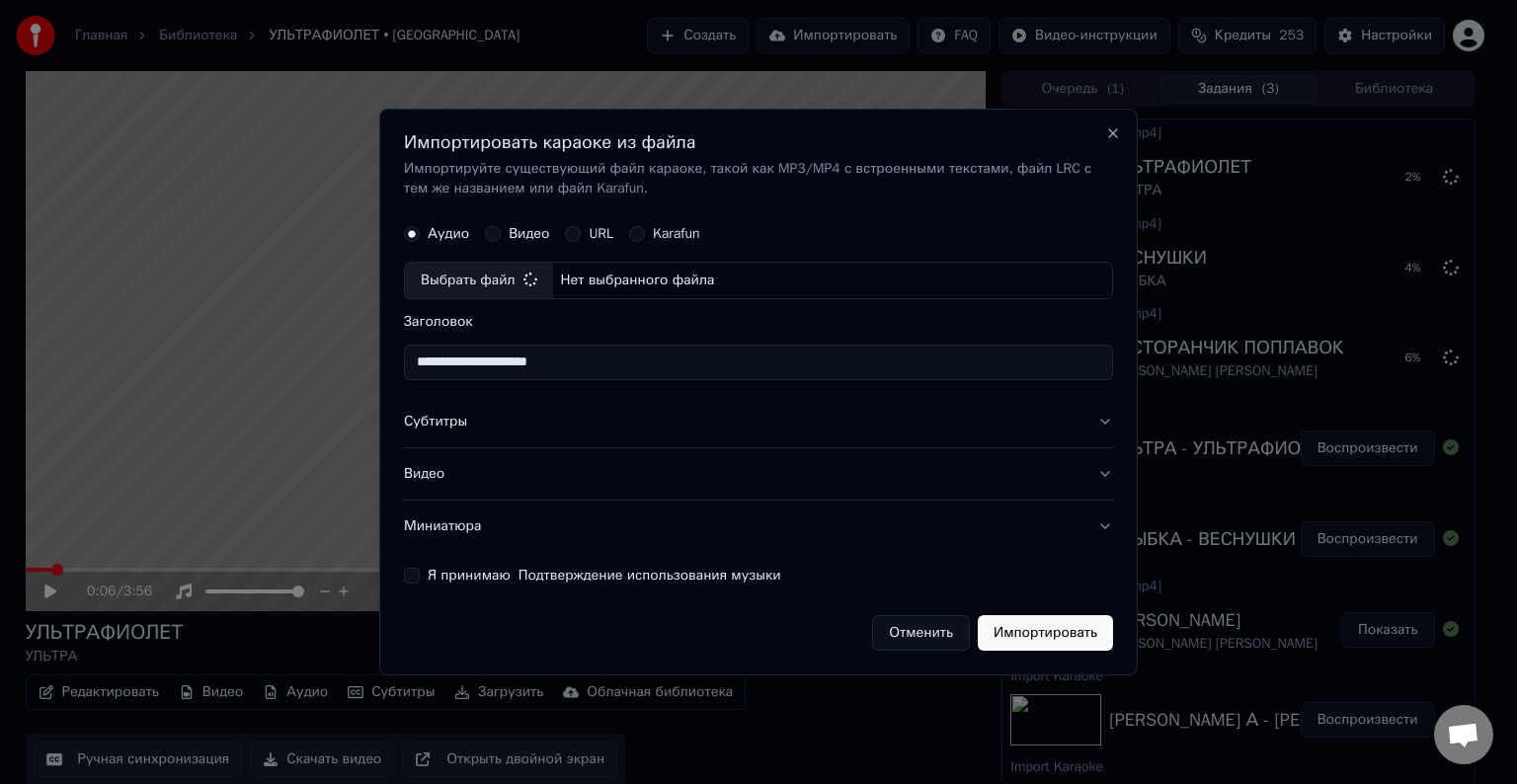 click on "Субтитры" at bounding box center (758, 422) 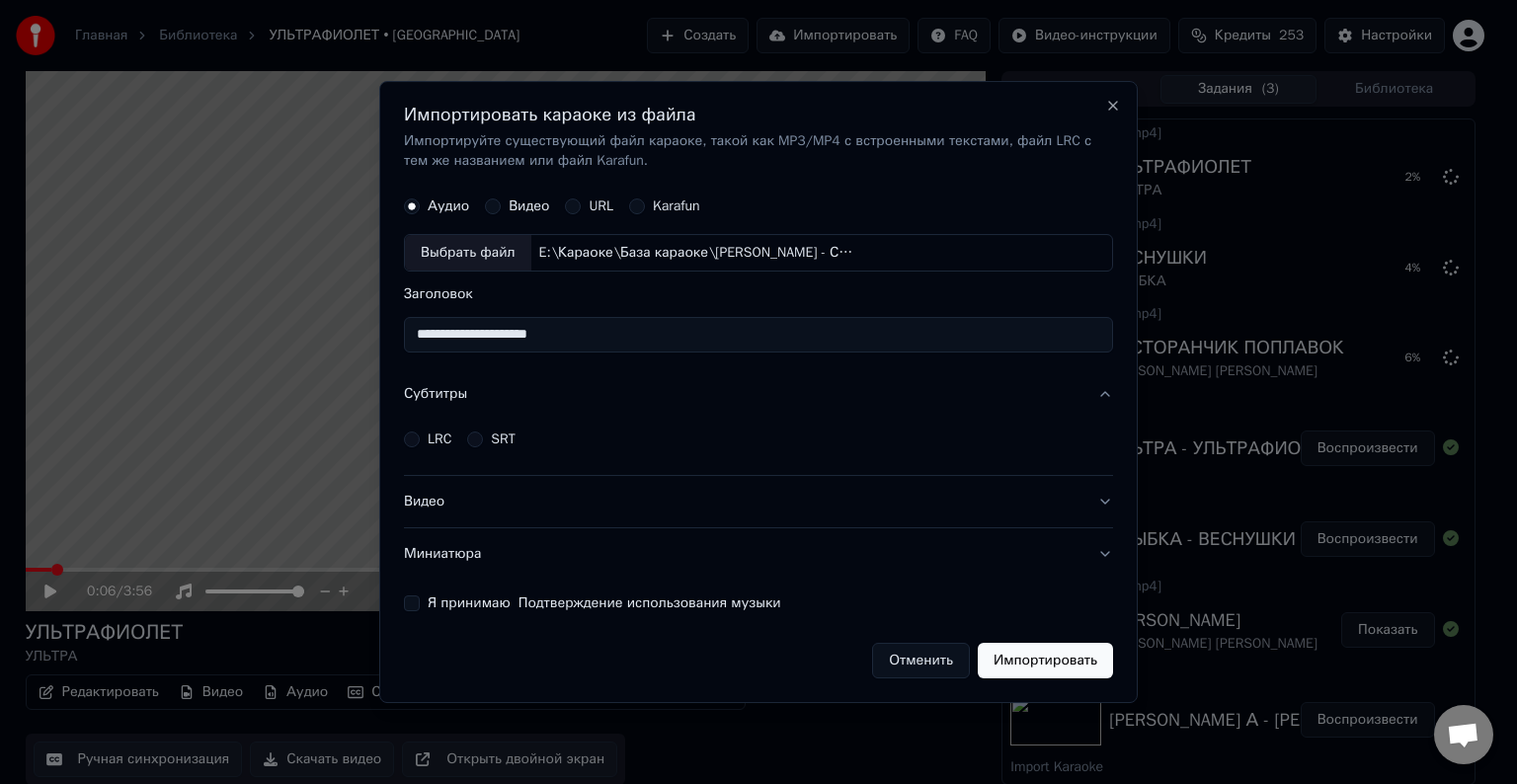 click on "Субтитры" at bounding box center [758, 394] 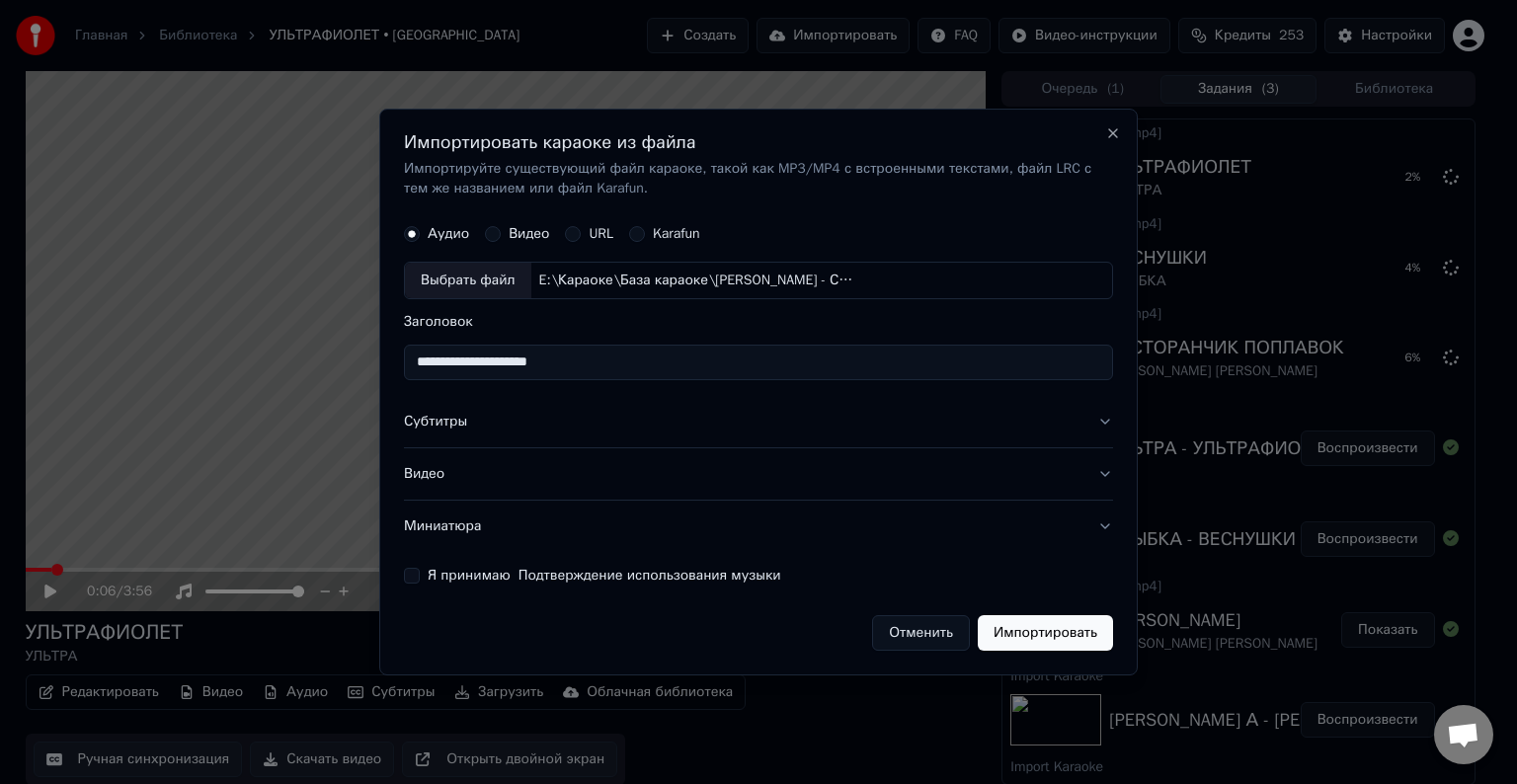 click on "Субтитры" at bounding box center [758, 422] 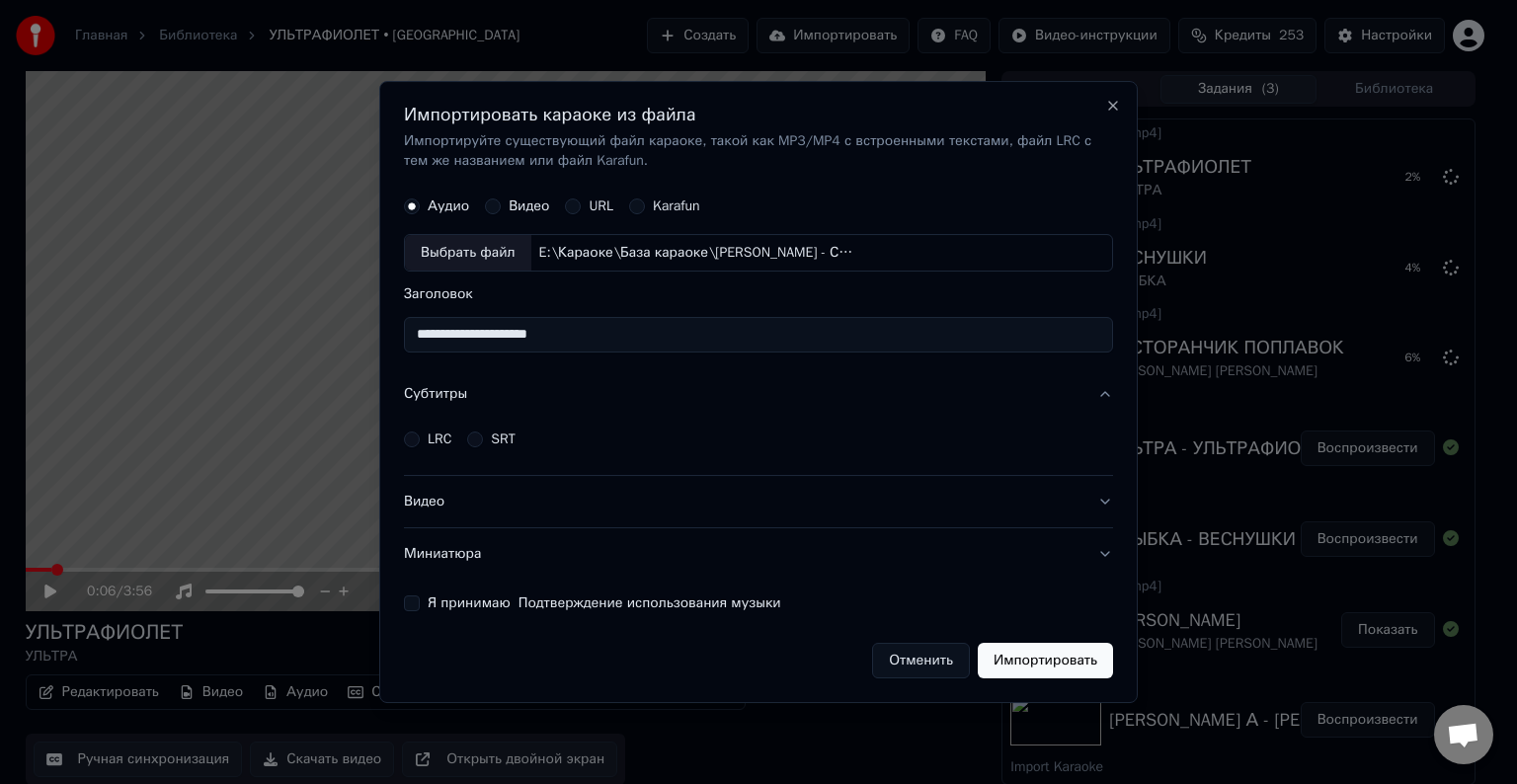 click on "LRC" at bounding box center [439, 439] 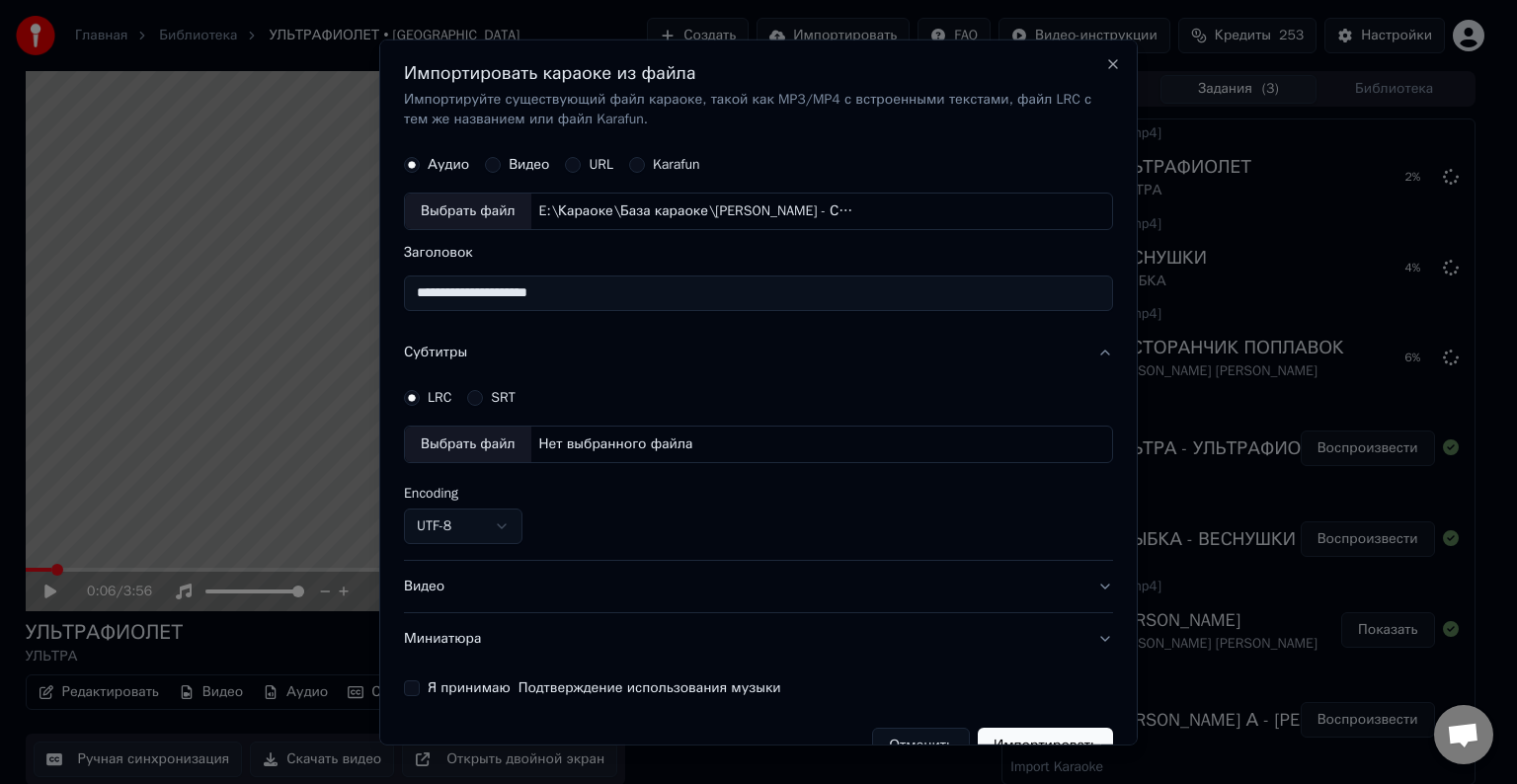click on "**********" at bounding box center [758, 461] 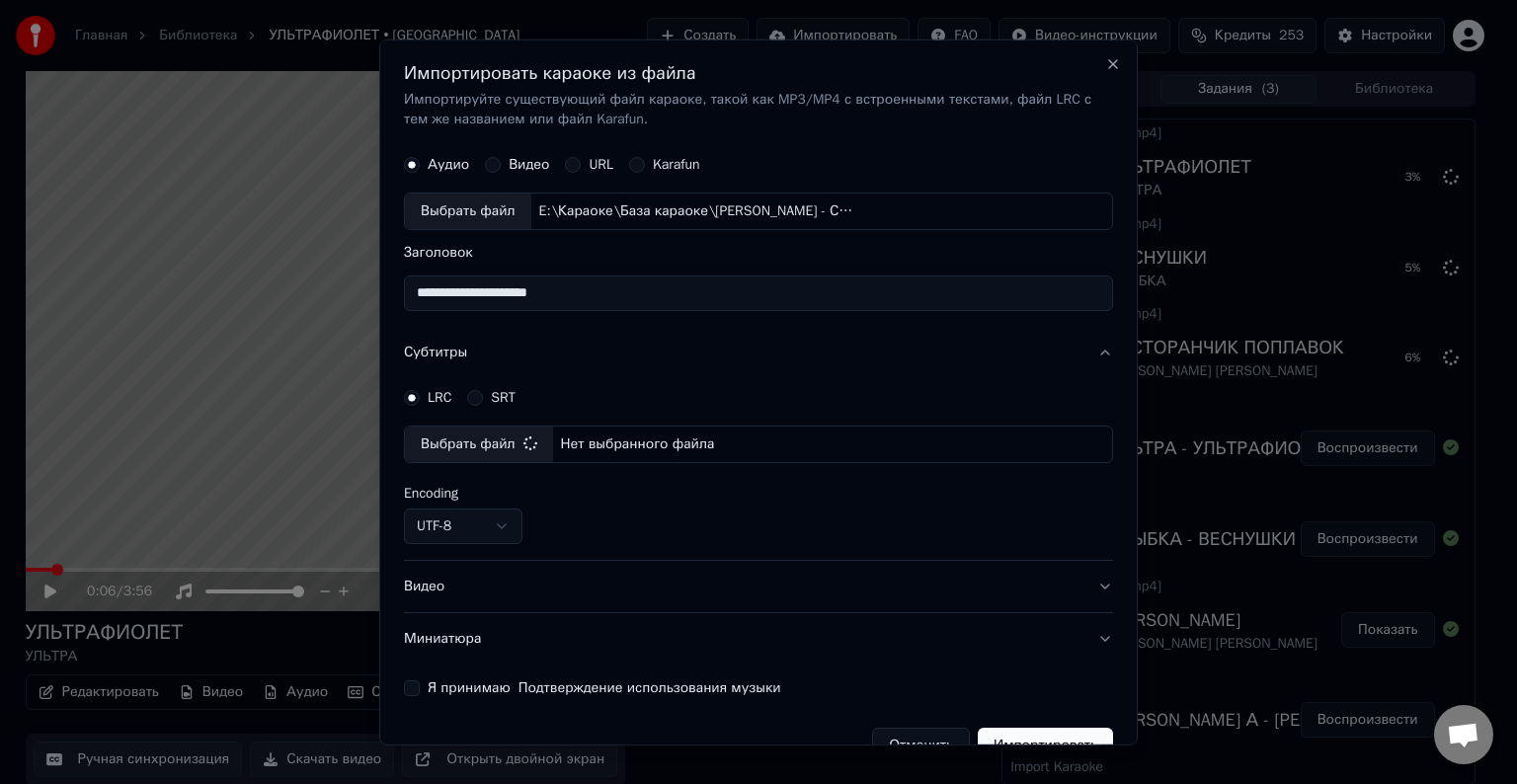 select on "**********" 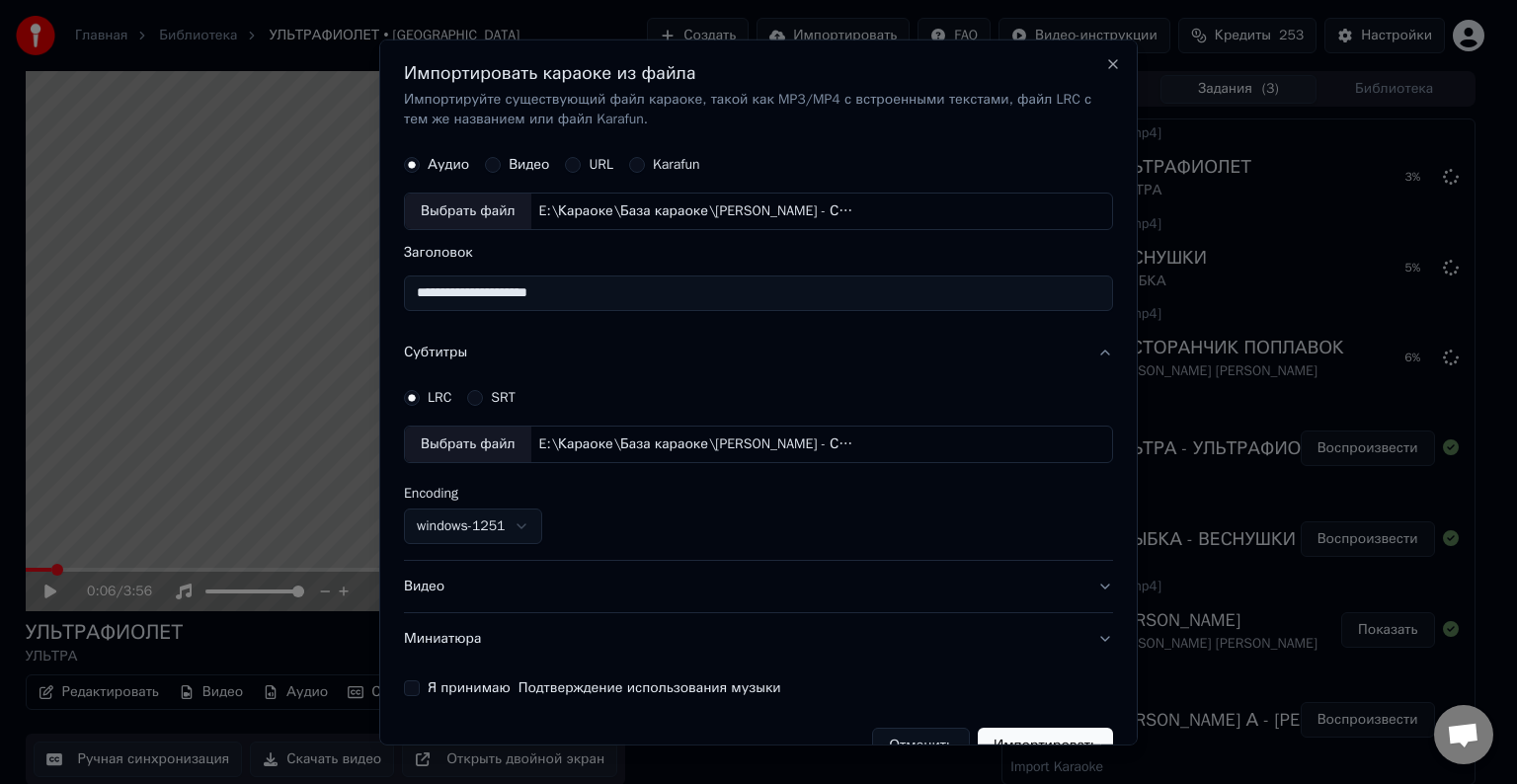 click on "**********" at bounding box center [758, 293] 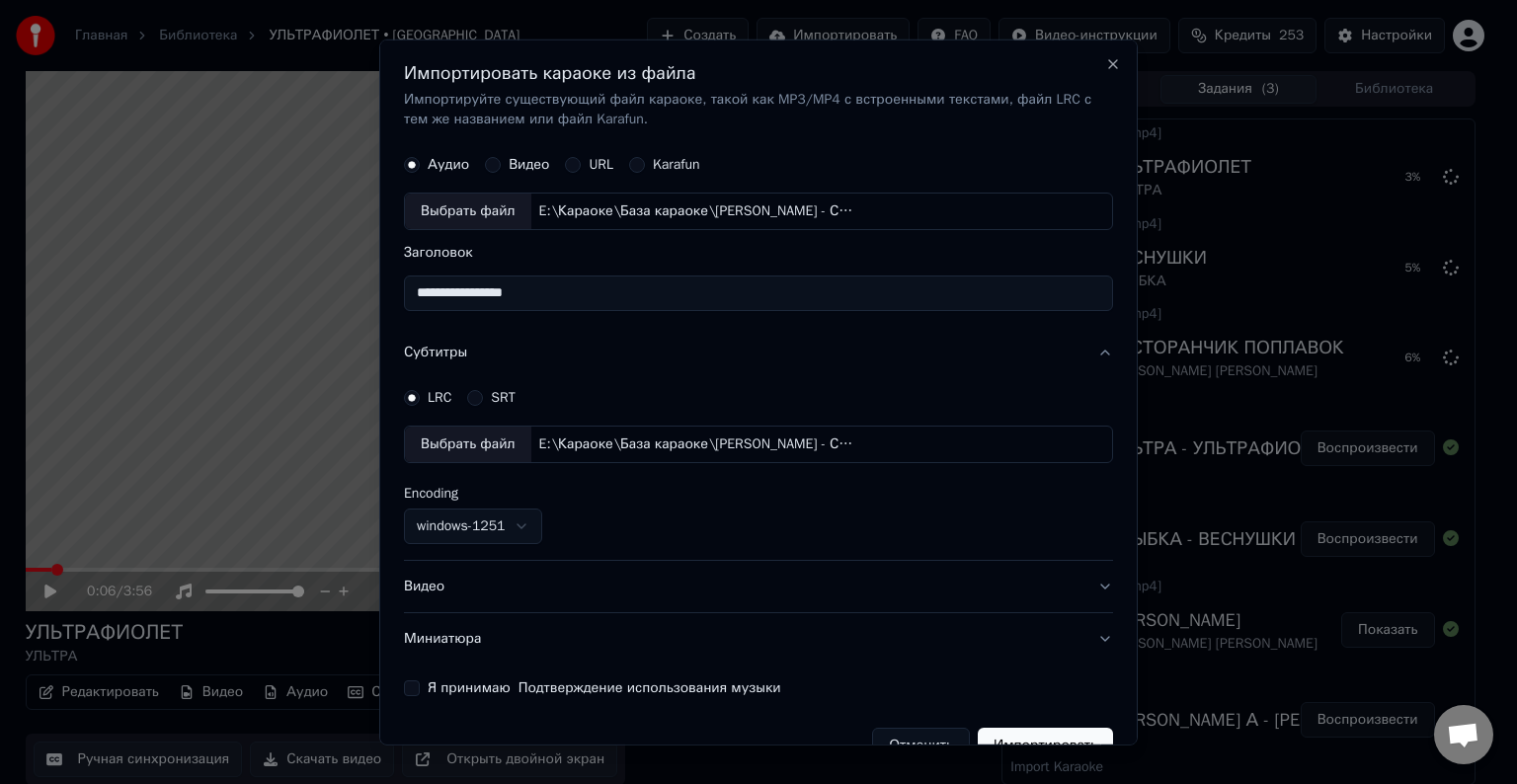 click on "**********" at bounding box center [758, 293] 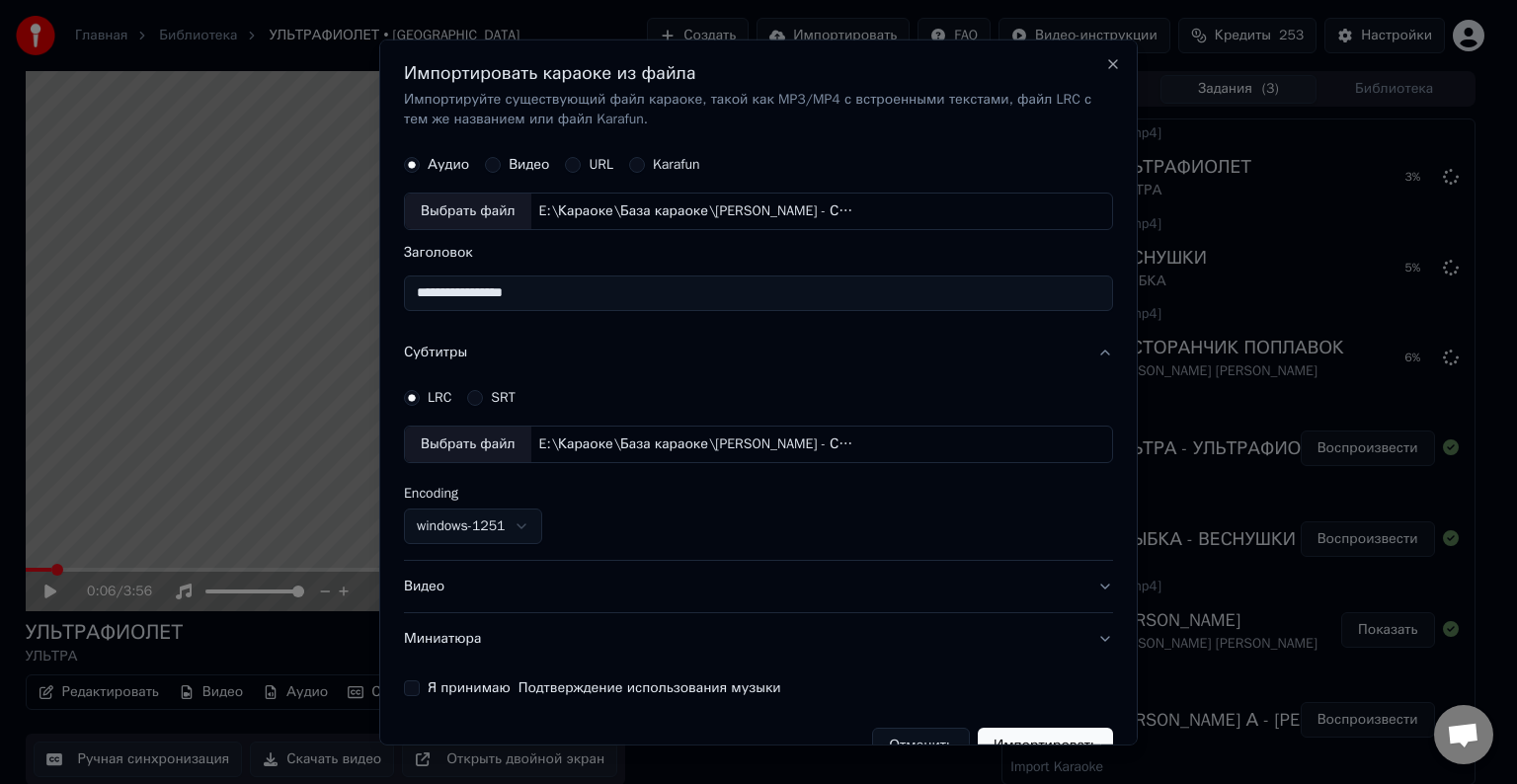 paste on "*****" 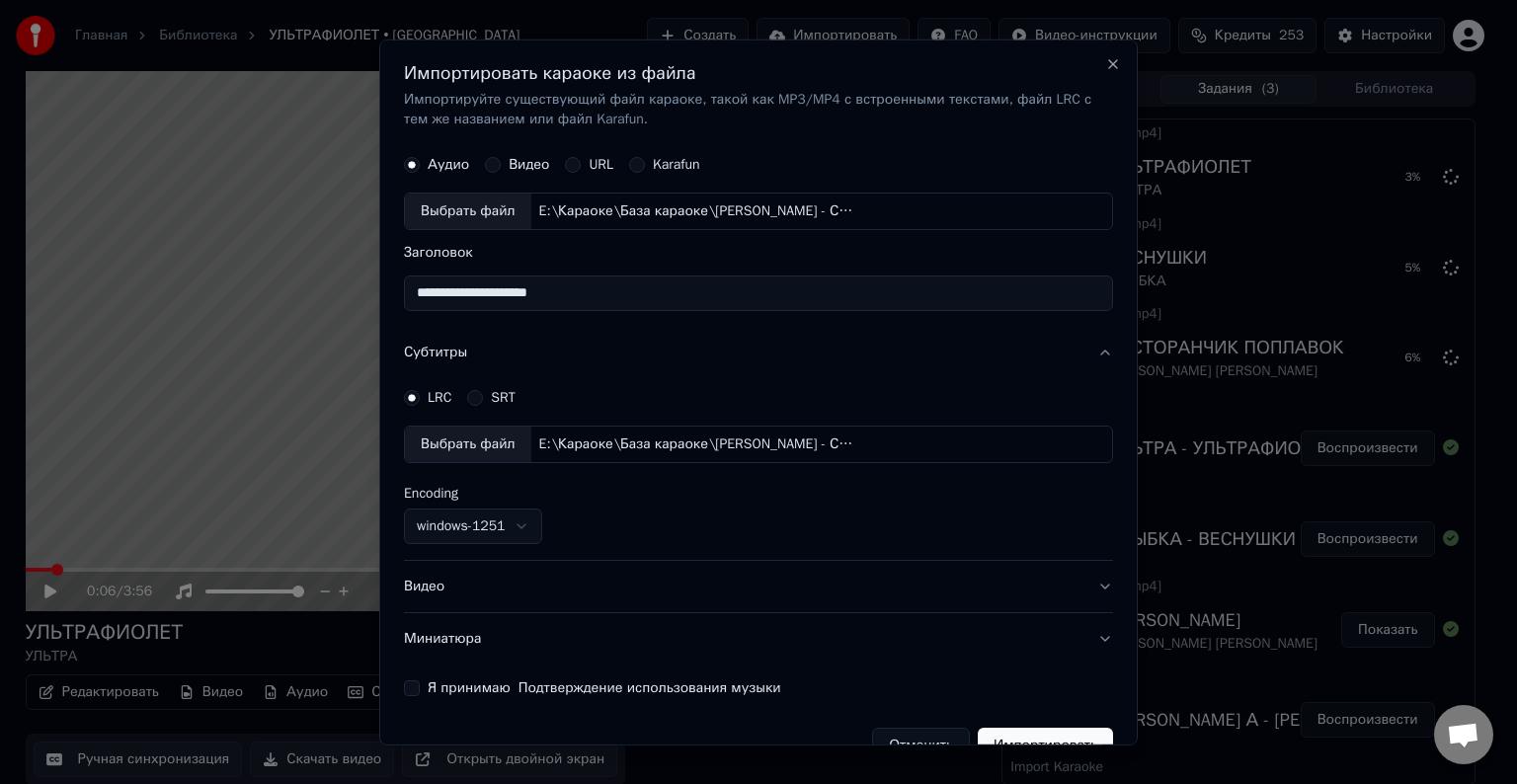 type on "**********" 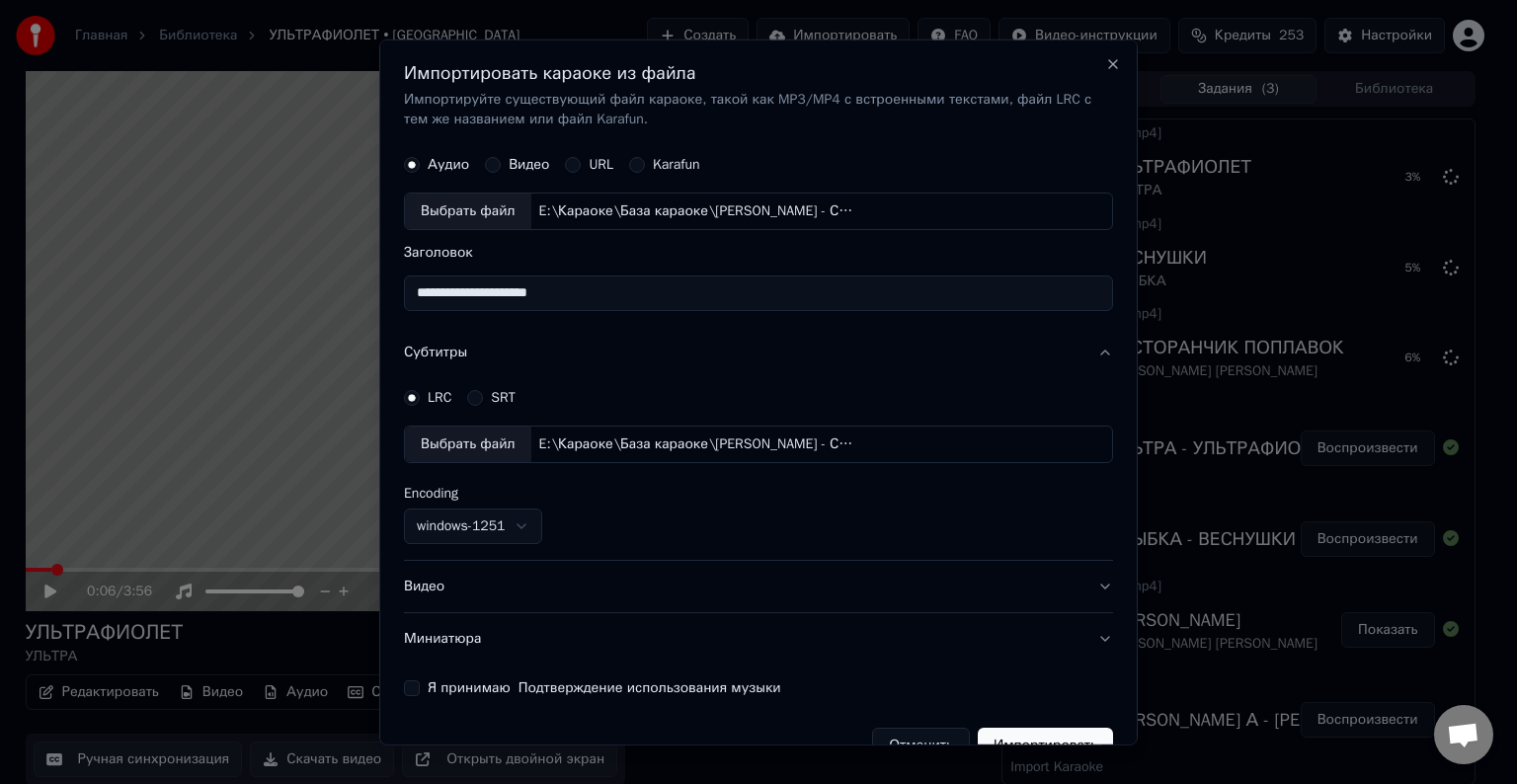 click on "Видео" at bounding box center (758, 587) 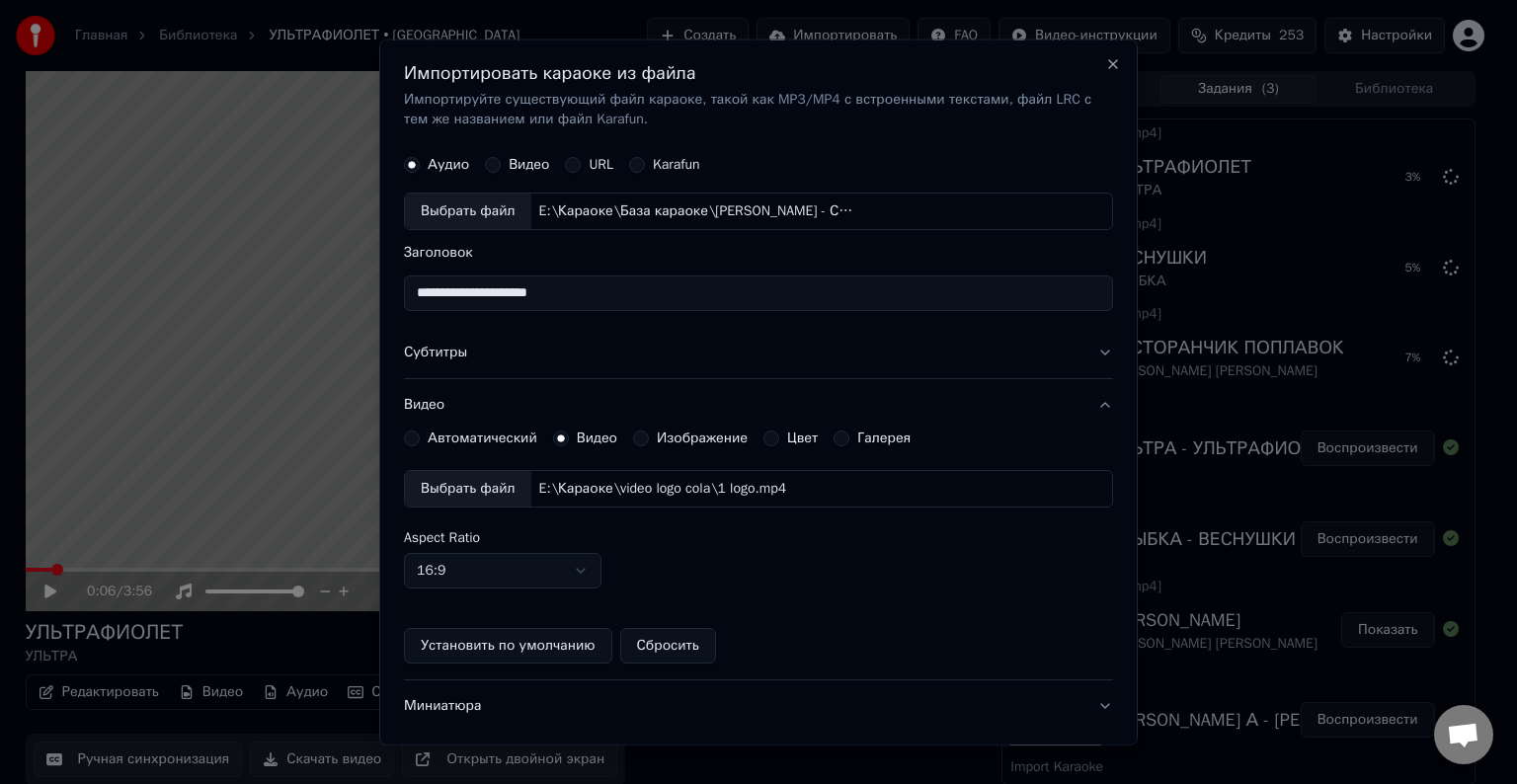 click on "Выбрать файл" at bounding box center (468, 489) 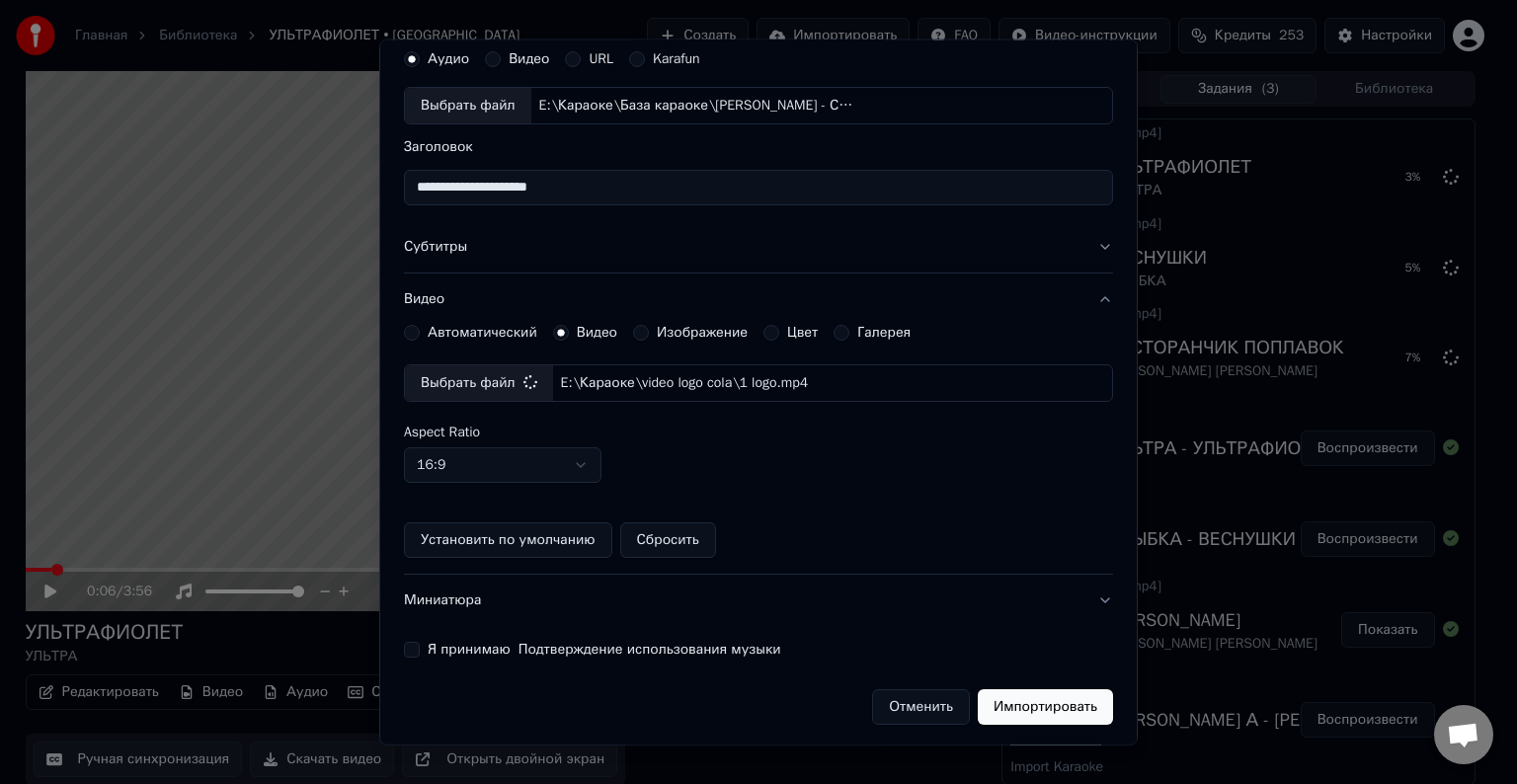 scroll, scrollTop: 108, scrollLeft: 0, axis: vertical 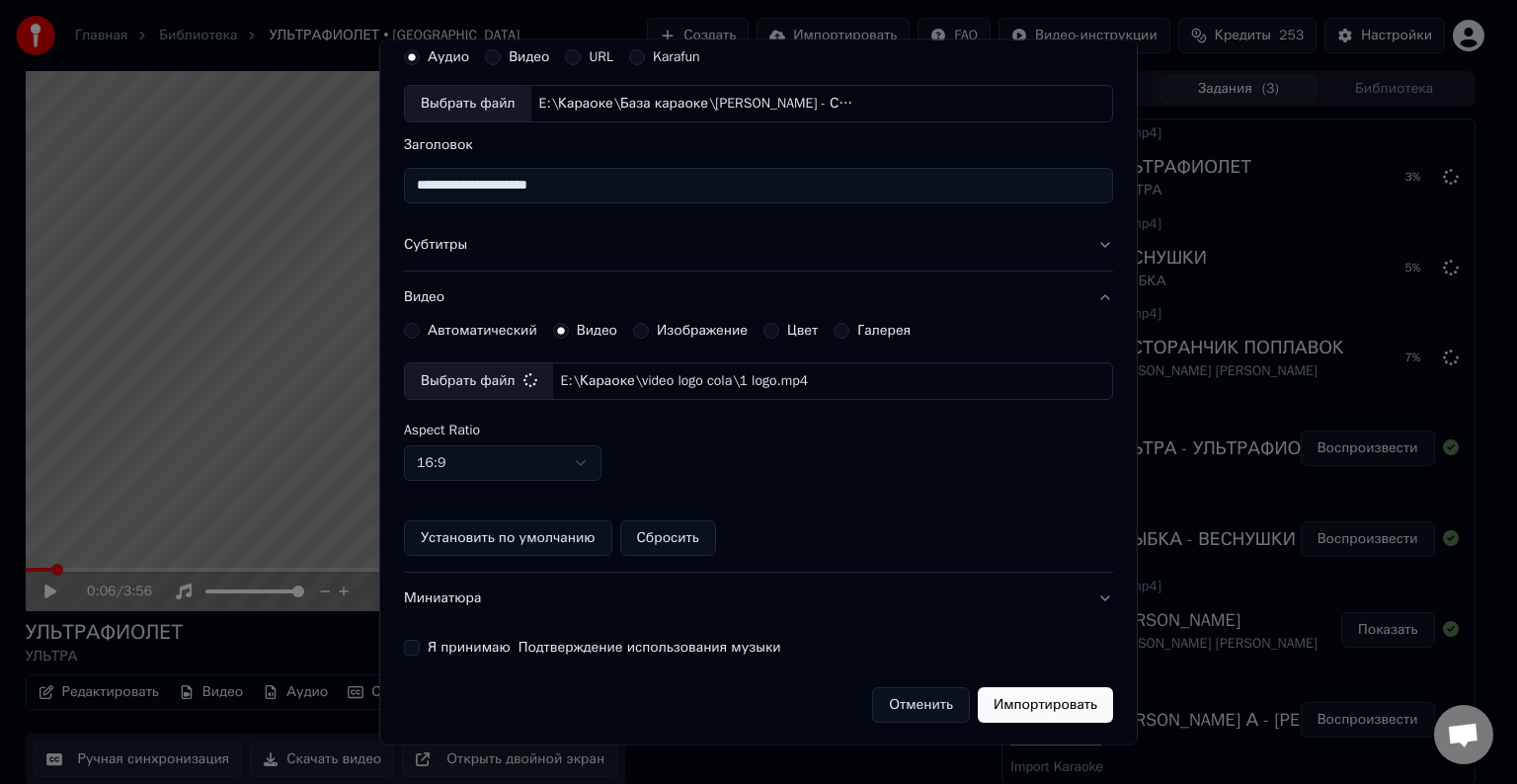 click on "Я принимаю   Подтверждение использования музыки" at bounding box center (412, 648) 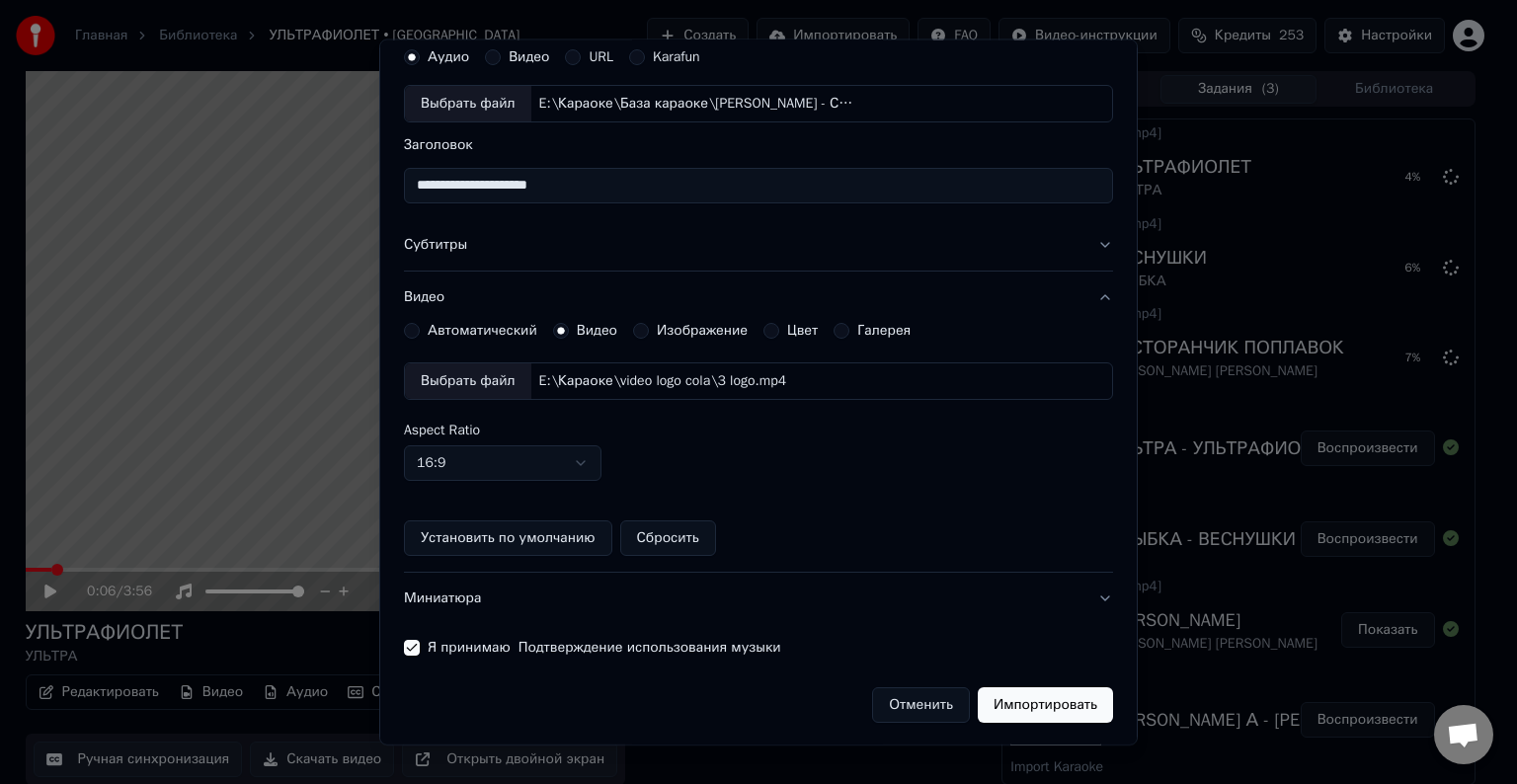 click on "Импортировать" at bounding box center (1045, 705) 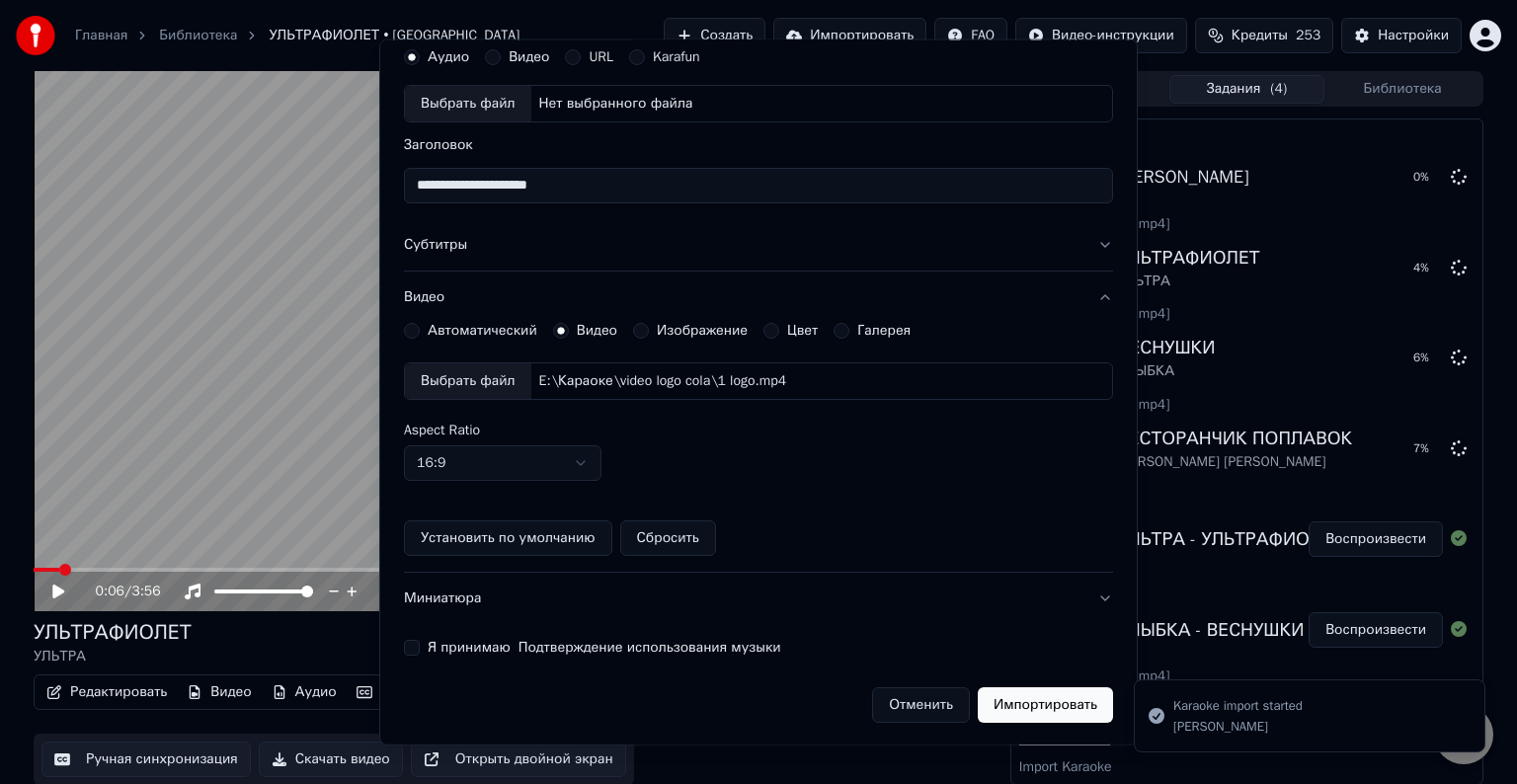 type 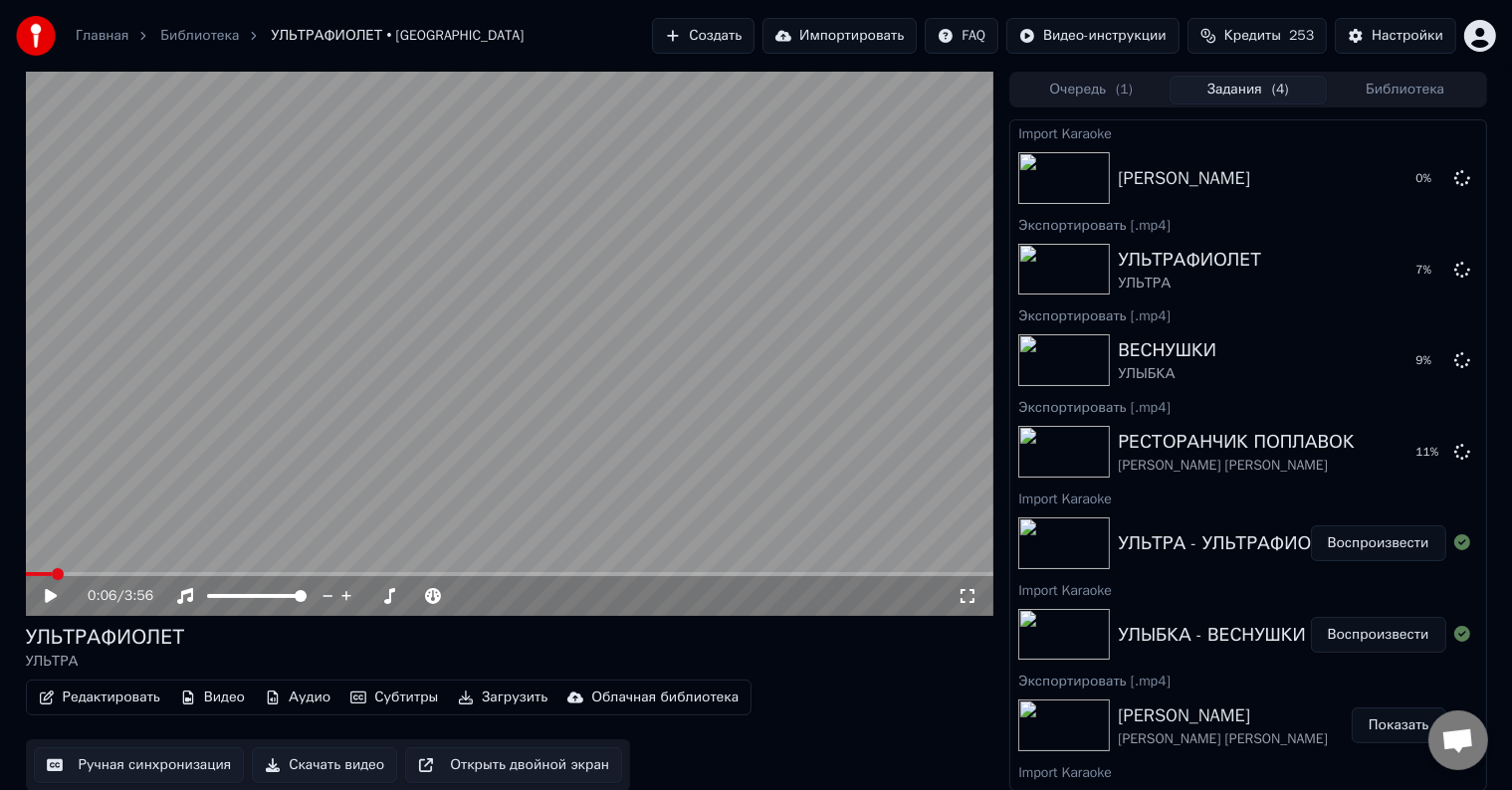 click on "Импортировать" at bounding box center (839, 36) 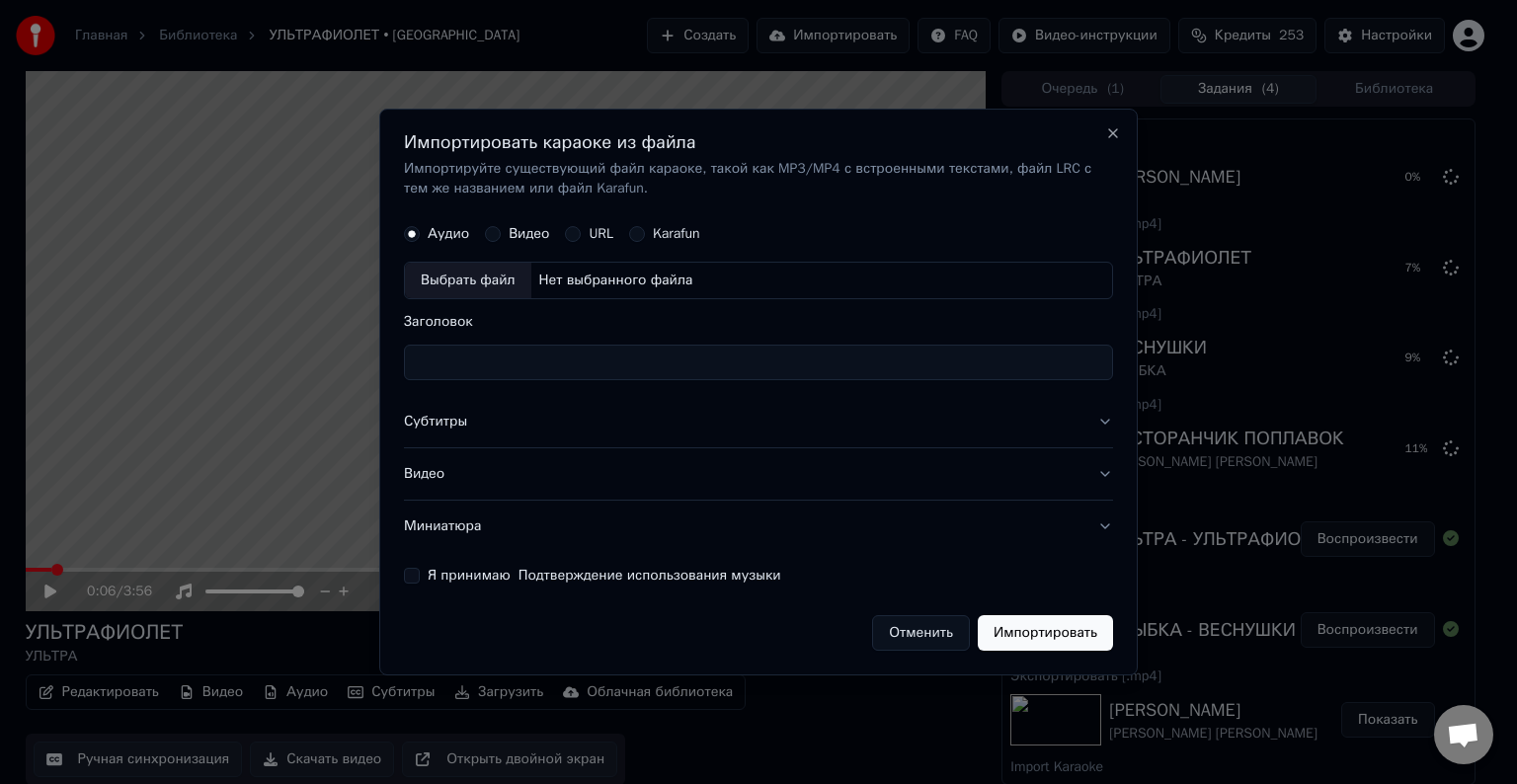 click on "Выбрать файл" at bounding box center [468, 280] 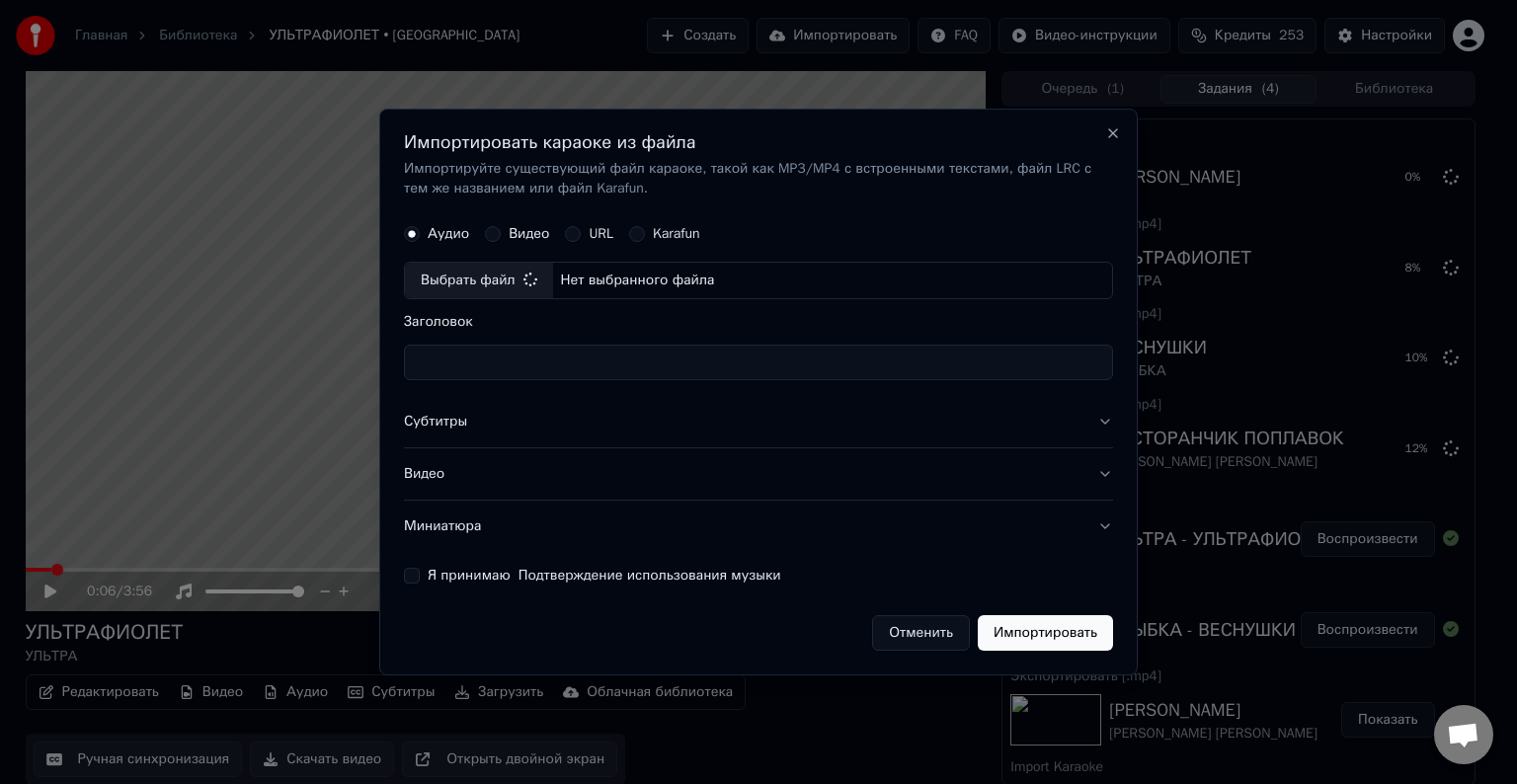type on "**********" 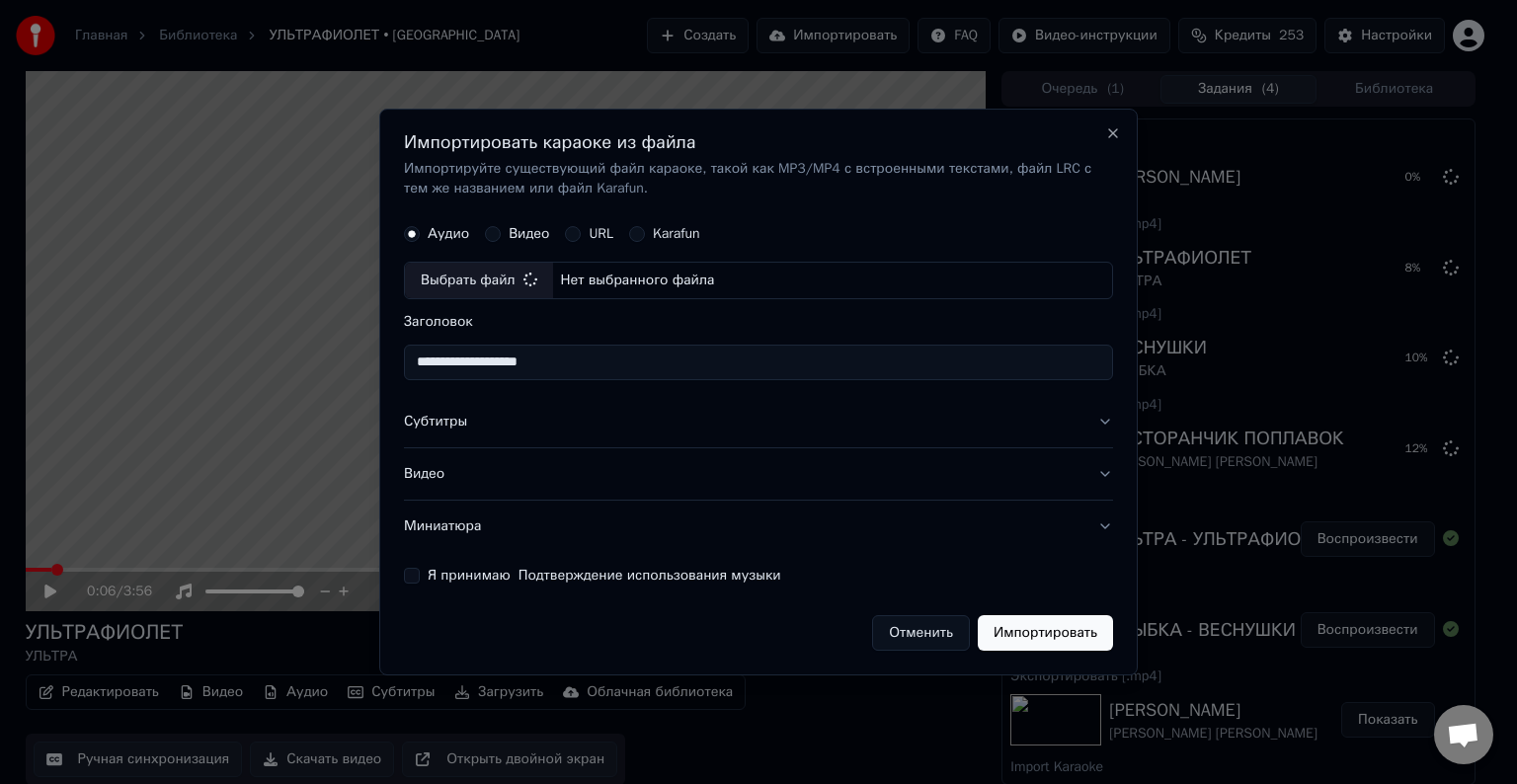 click on "Субтитры" at bounding box center (758, 422) 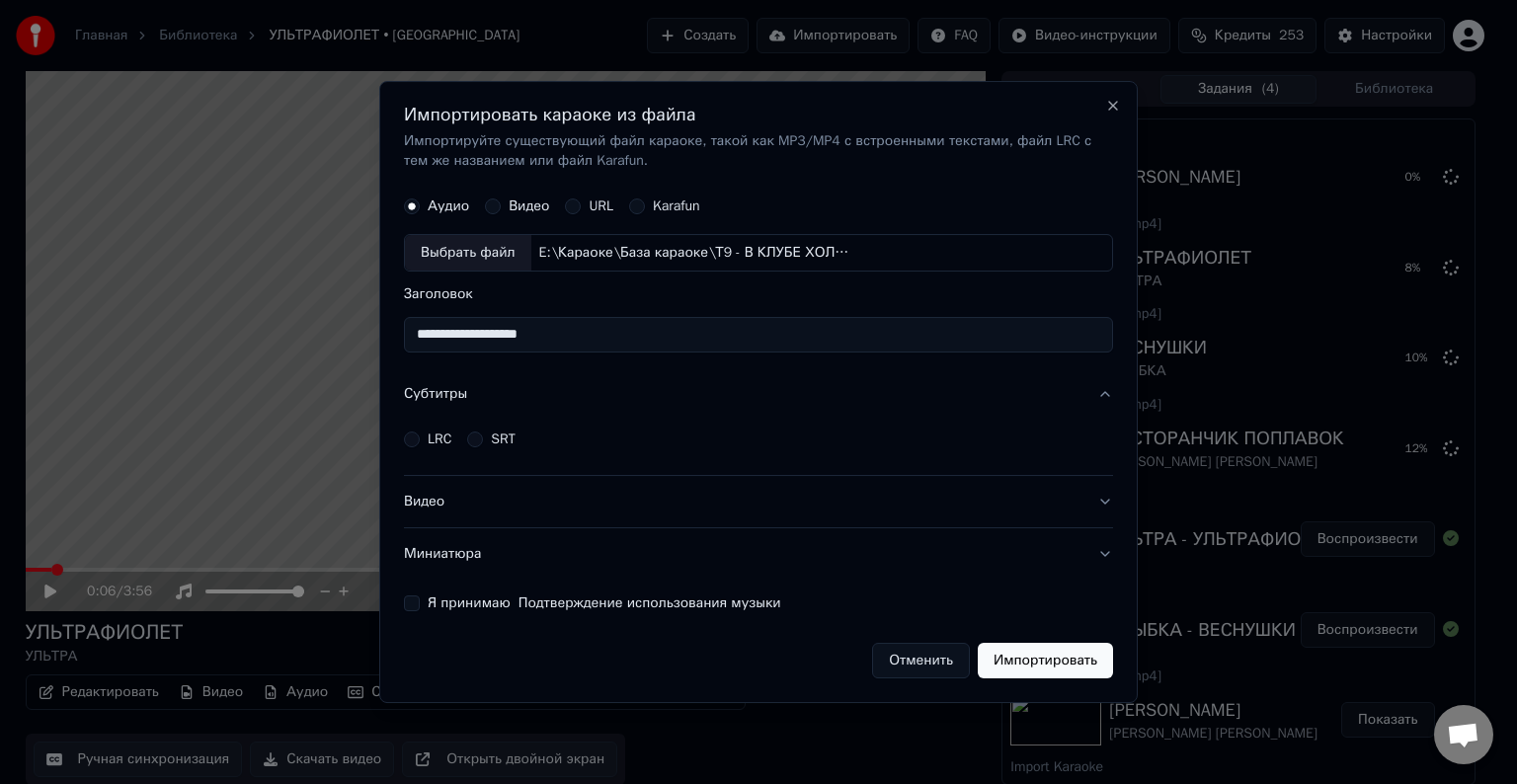 click on "LRC" at bounding box center [439, 439] 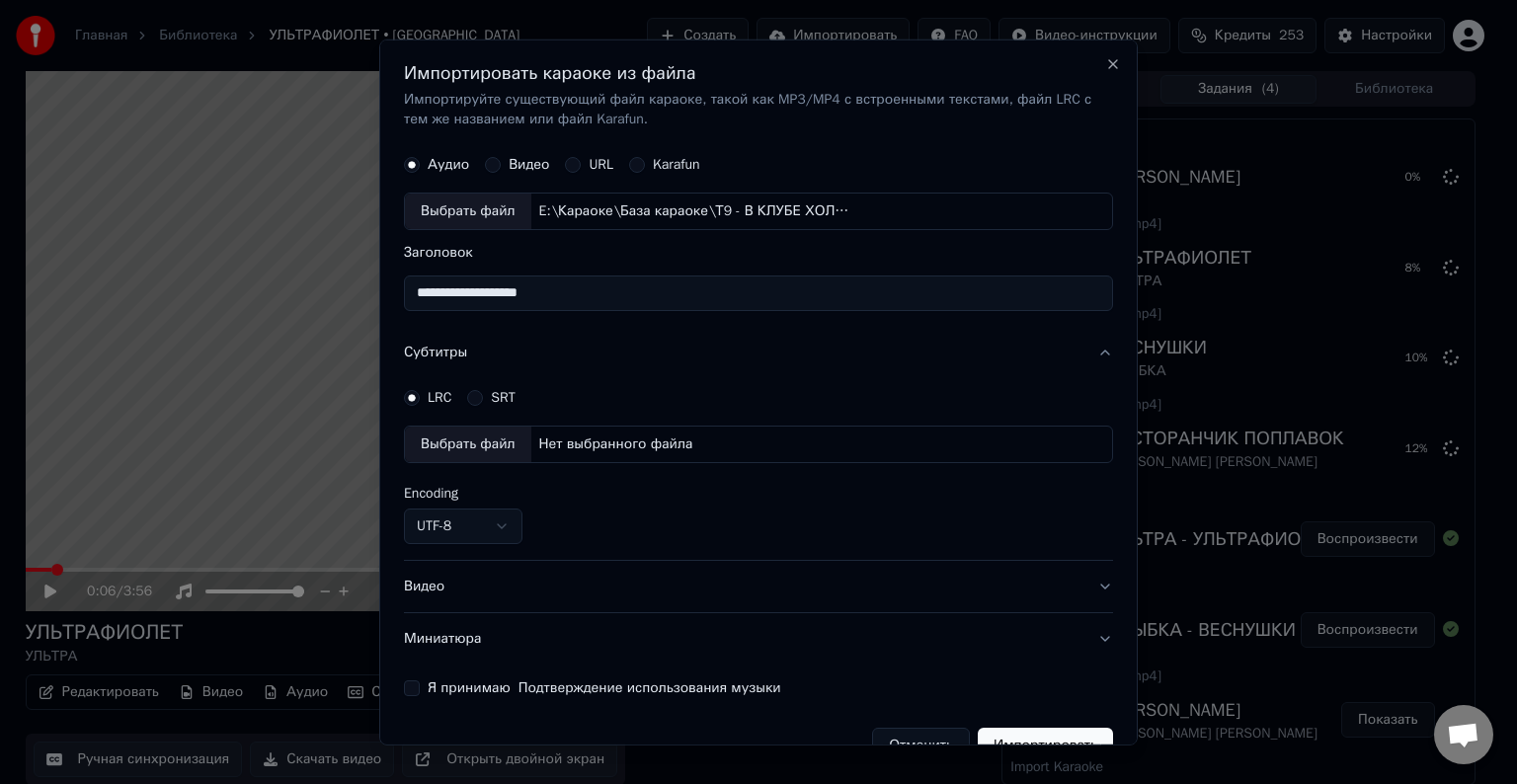 click on "Выбрать файл" at bounding box center (468, 444) 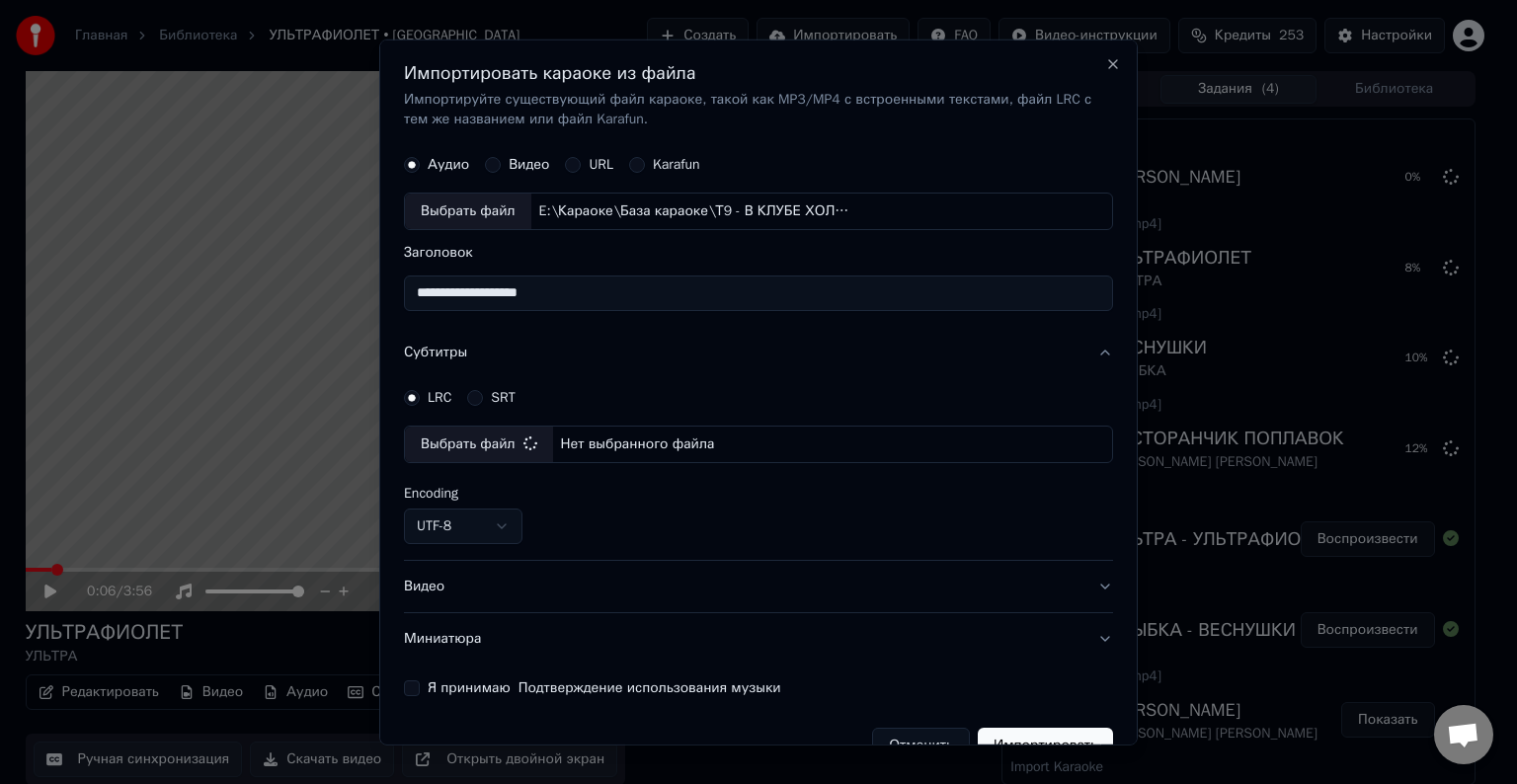 select on "**********" 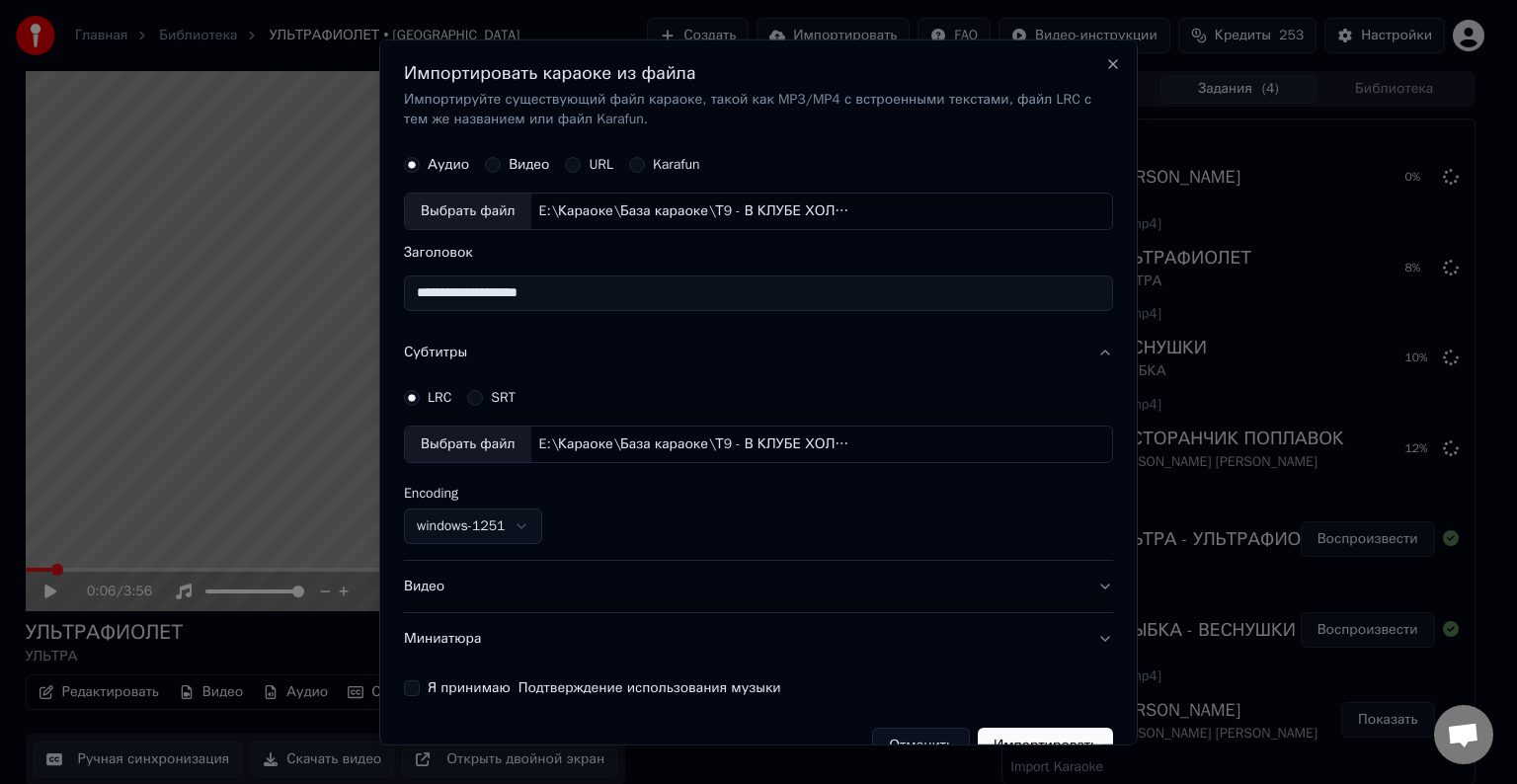 click on "Видео" at bounding box center [758, 587] 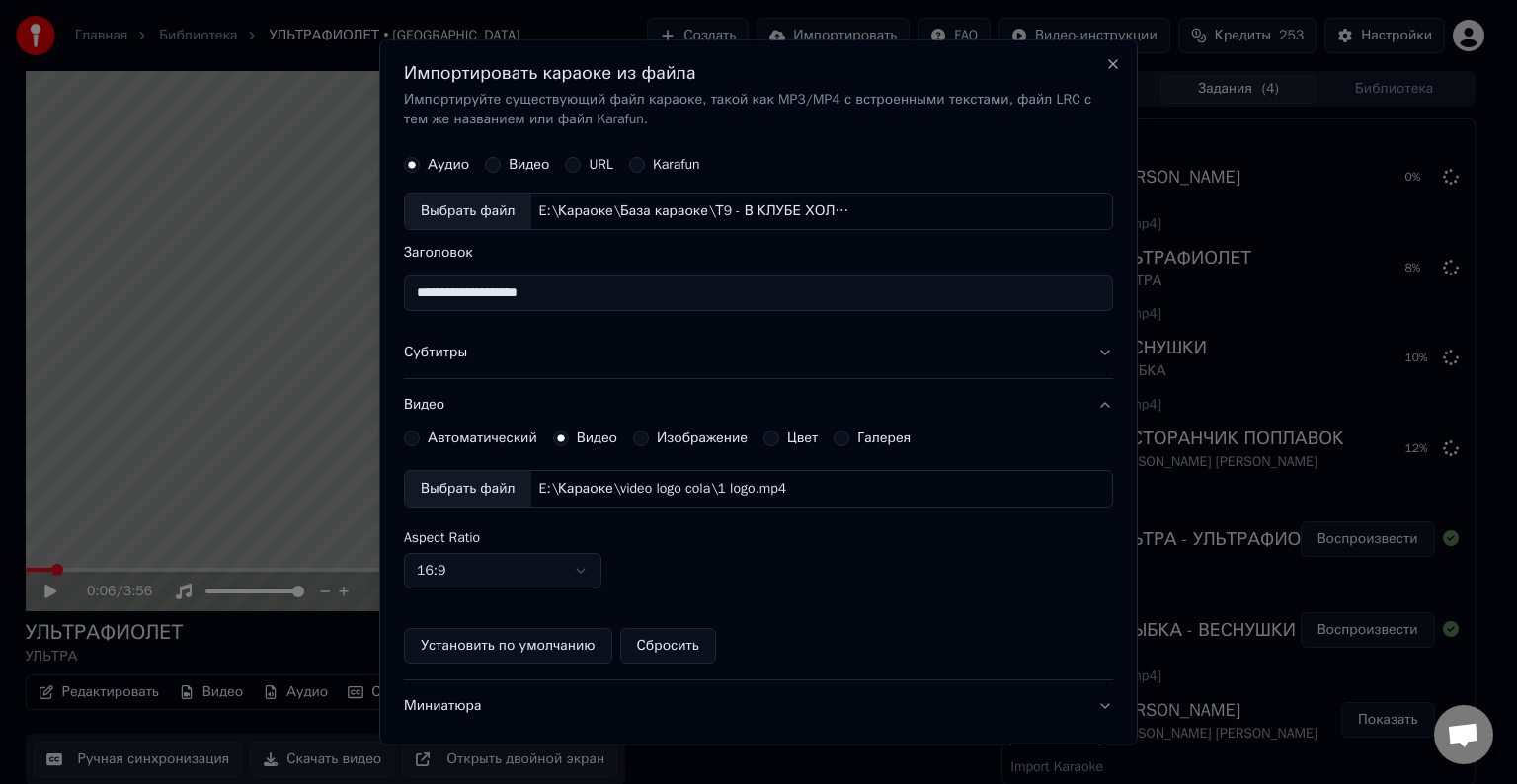 click on "Выбрать файл" at bounding box center [468, 489] 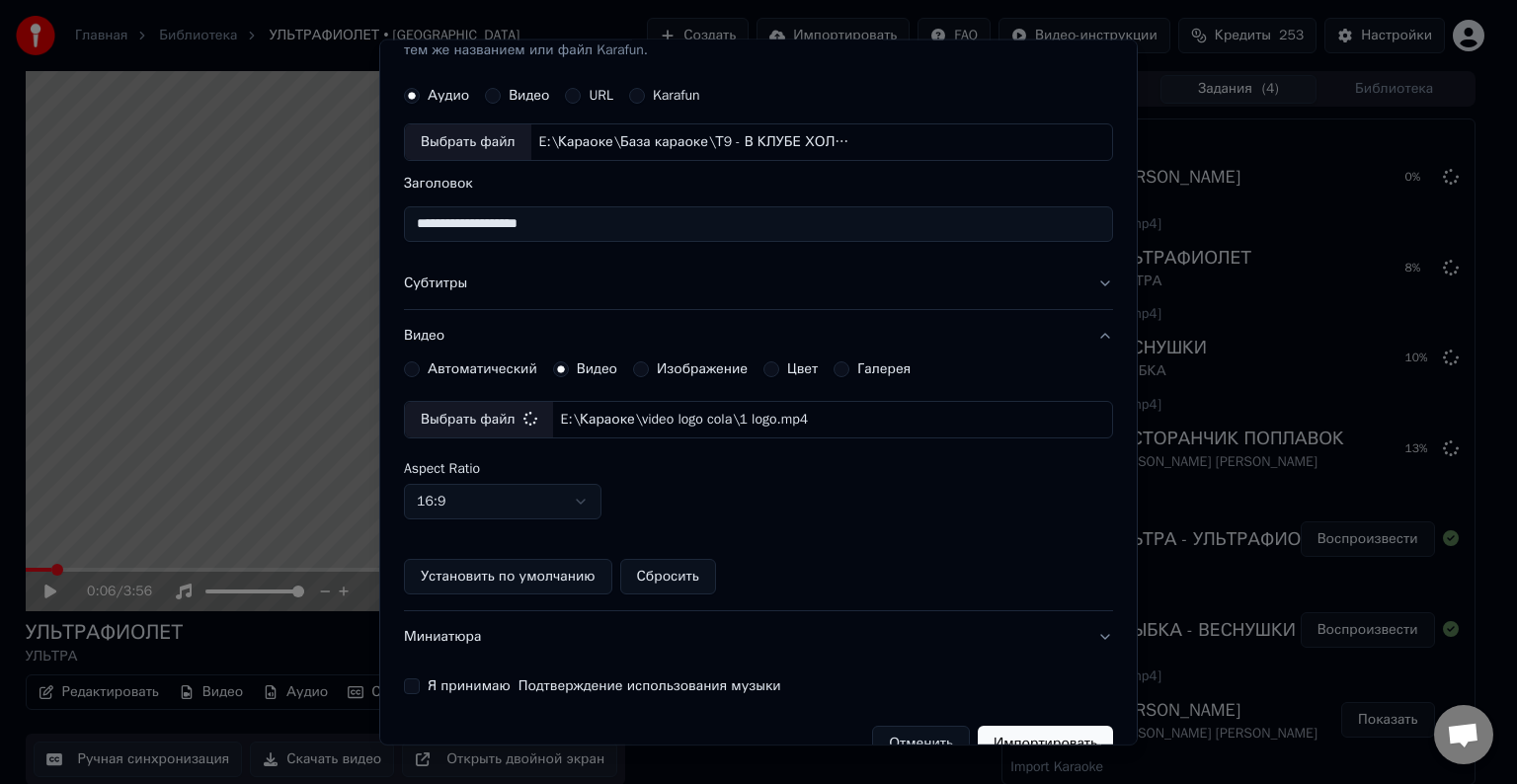 scroll, scrollTop: 108, scrollLeft: 0, axis: vertical 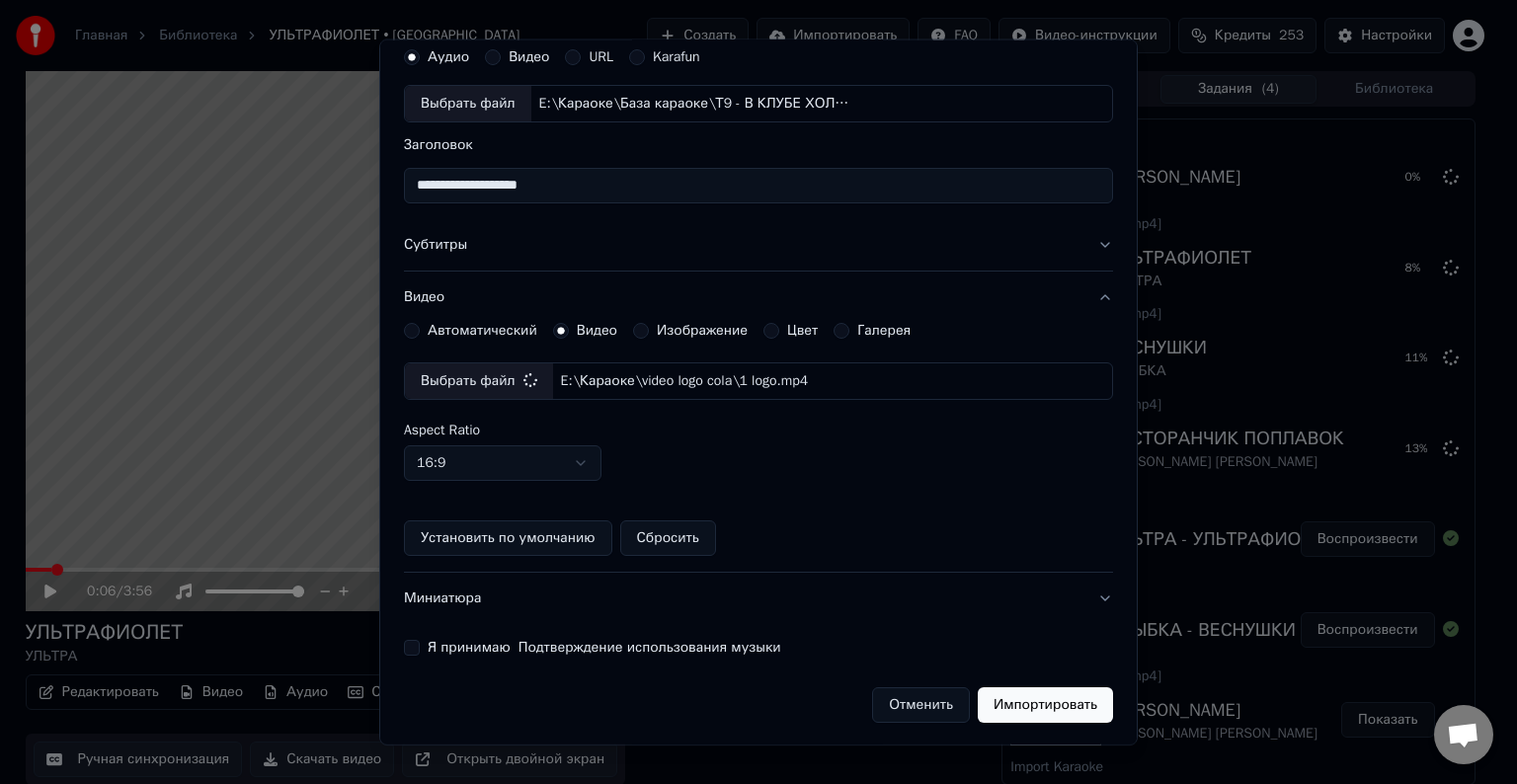 click on "Я принимаю   Подтверждение использования музыки" at bounding box center (412, 648) 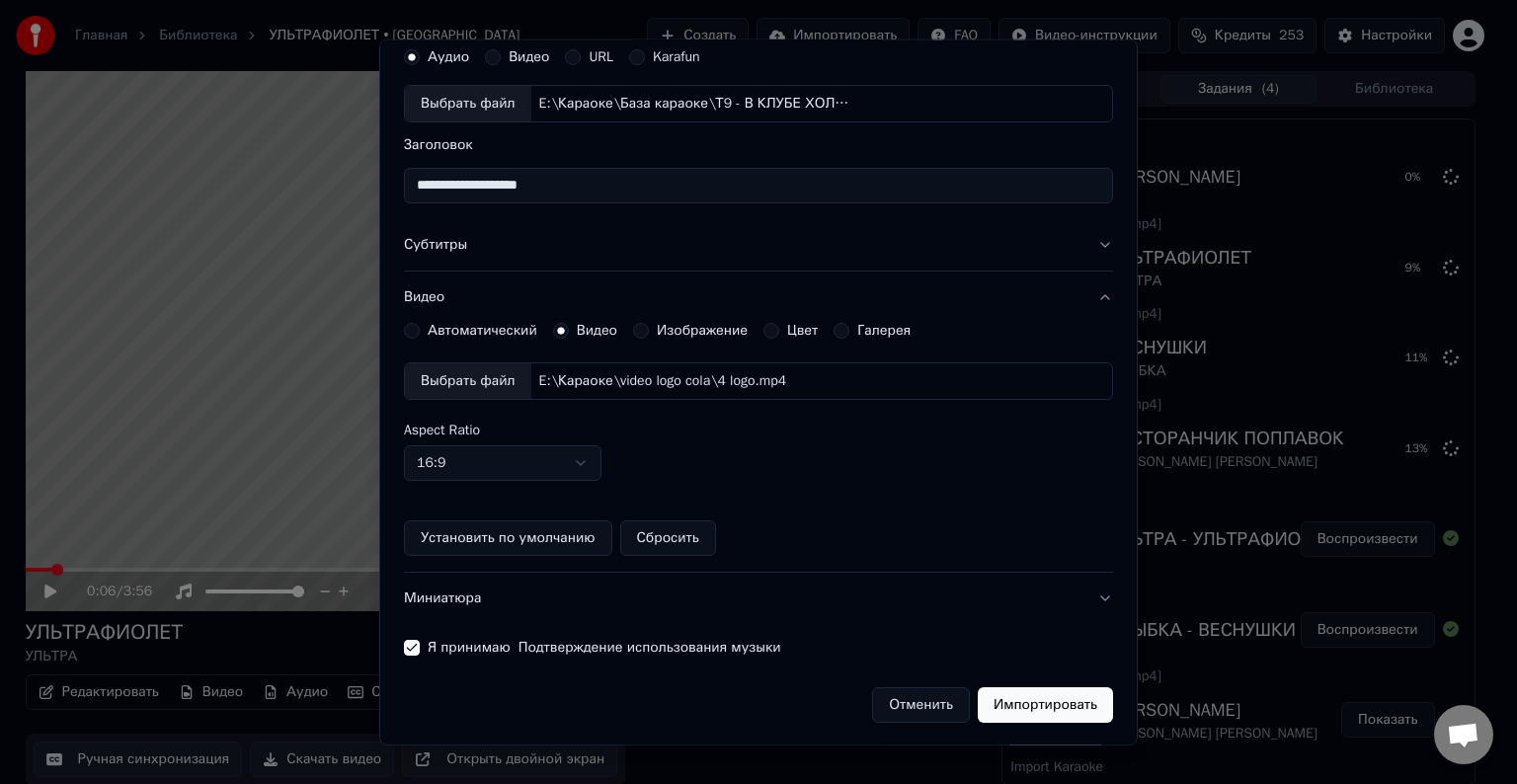 click on "Импортировать" at bounding box center [1045, 705] 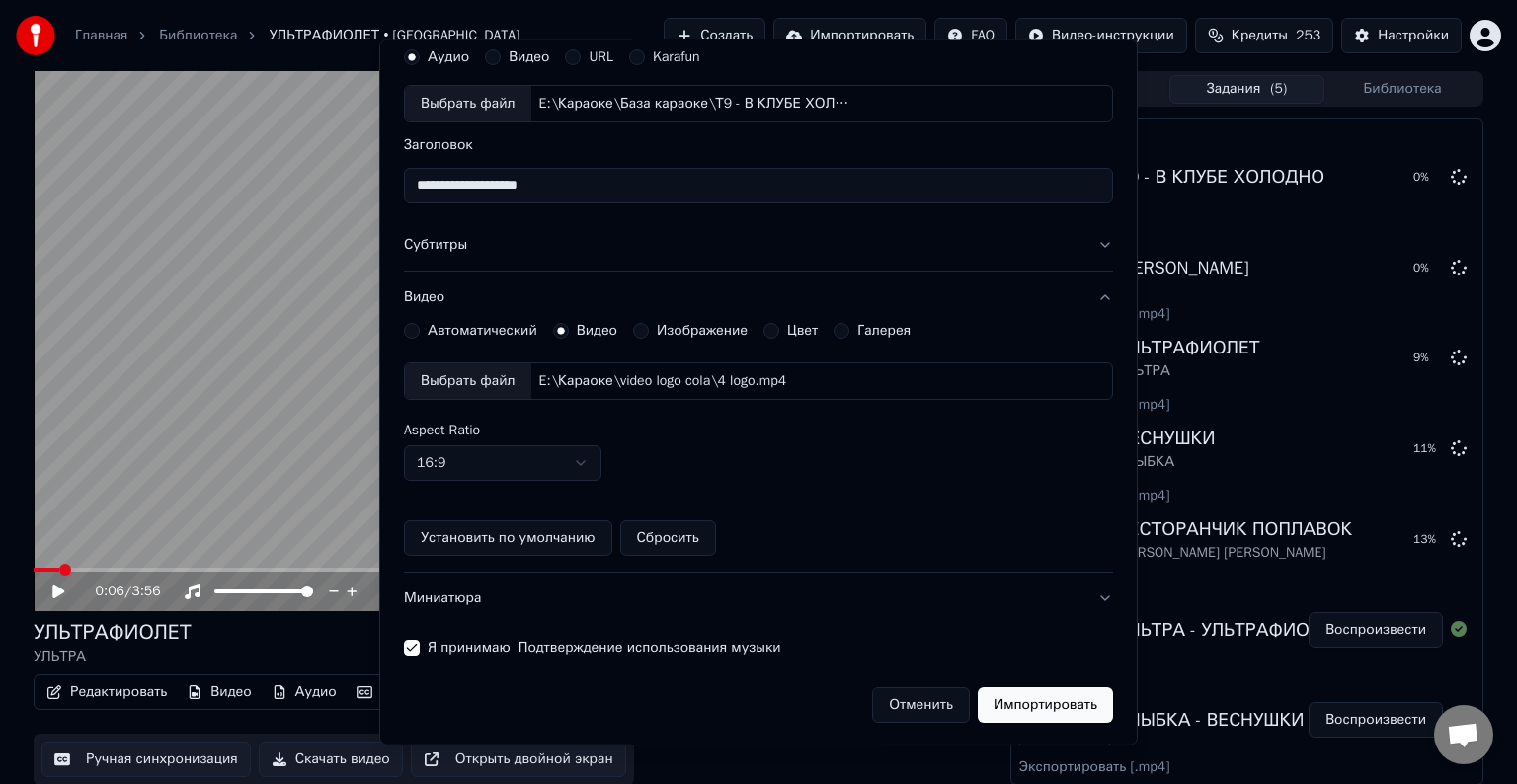 type 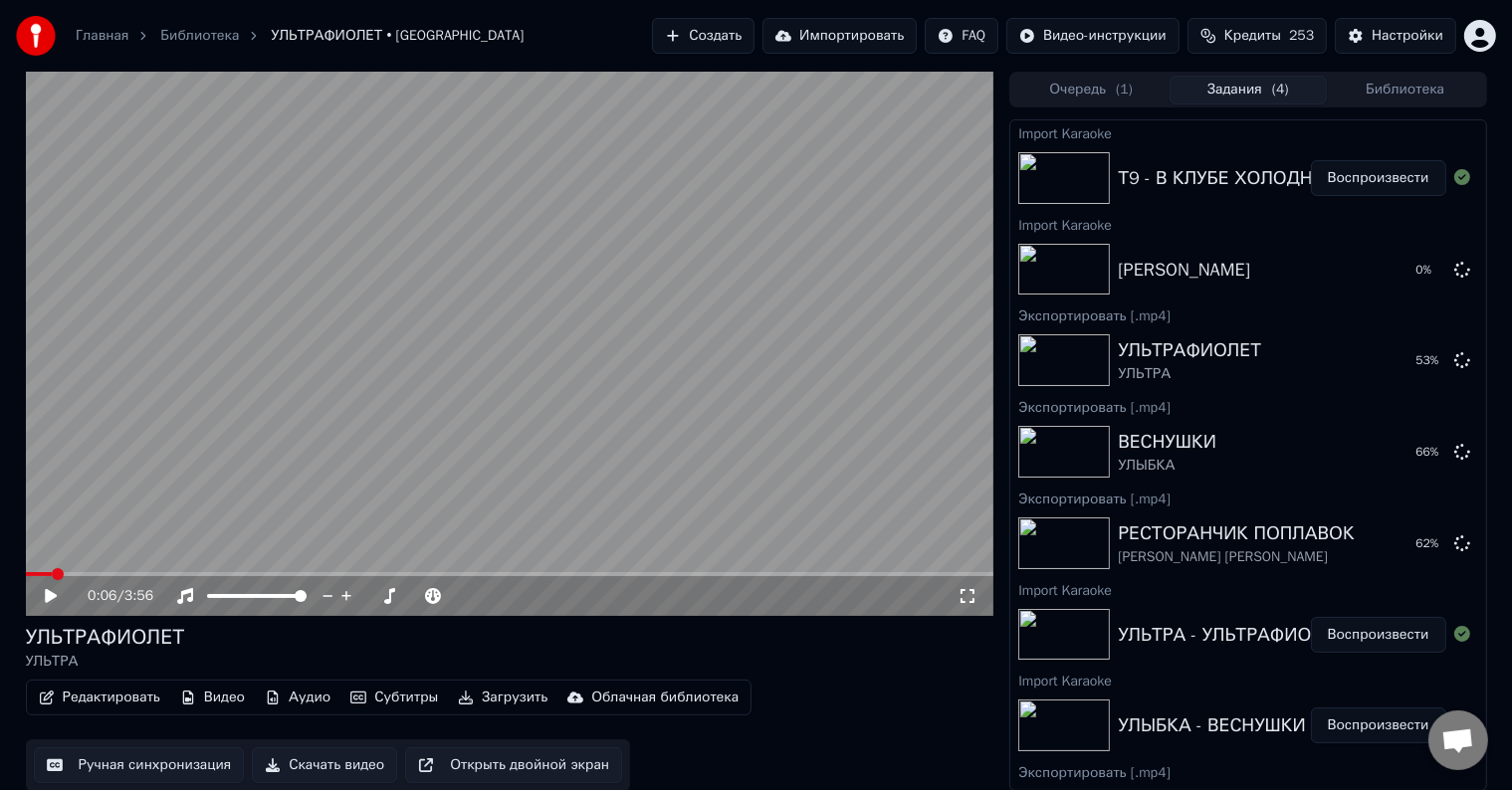 drag, startPoint x: 1337, startPoint y: 167, endPoint x: 819, endPoint y: 319, distance: 539.8407 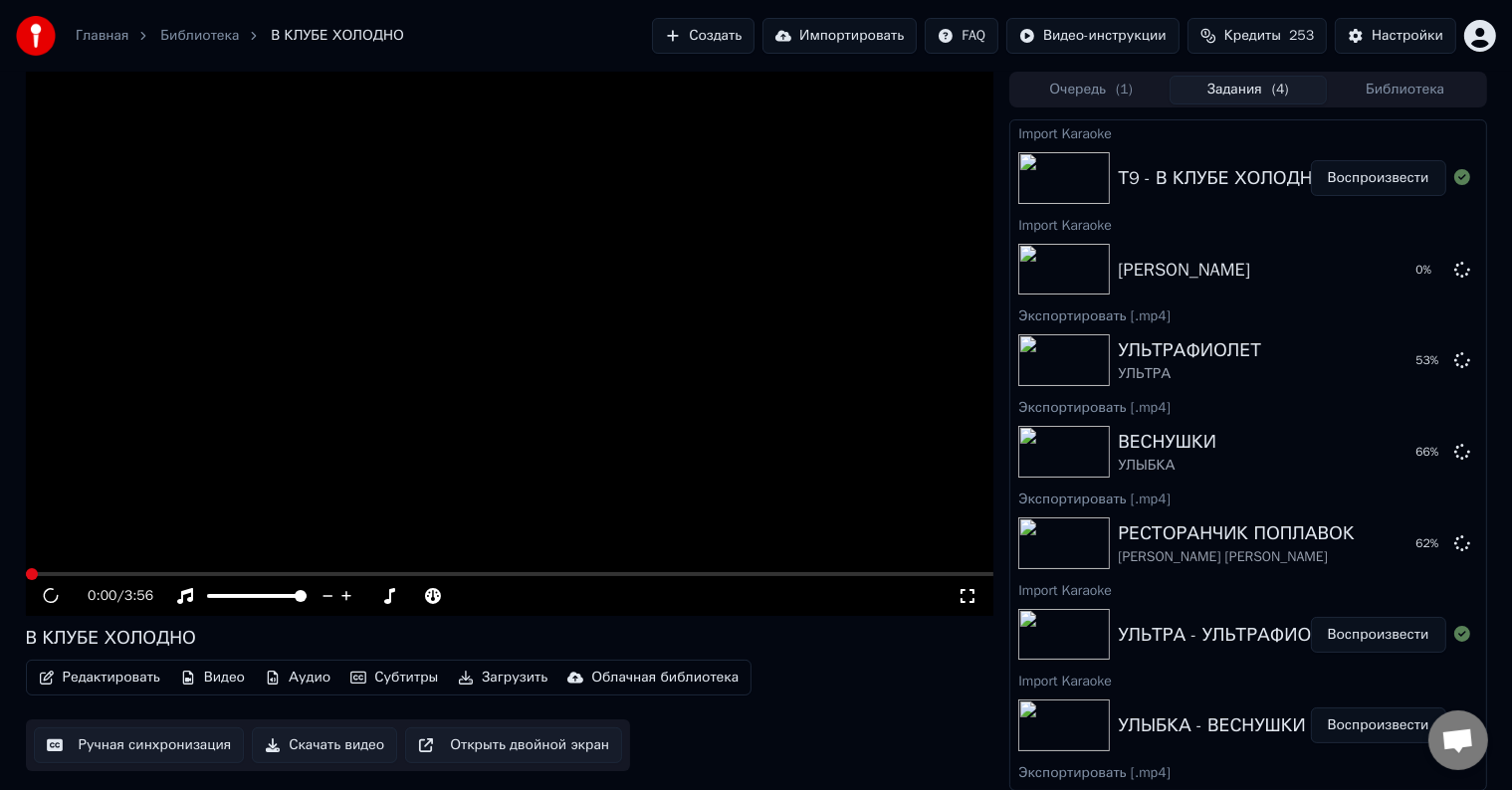 click on "Редактировать" at bounding box center [100, 678] 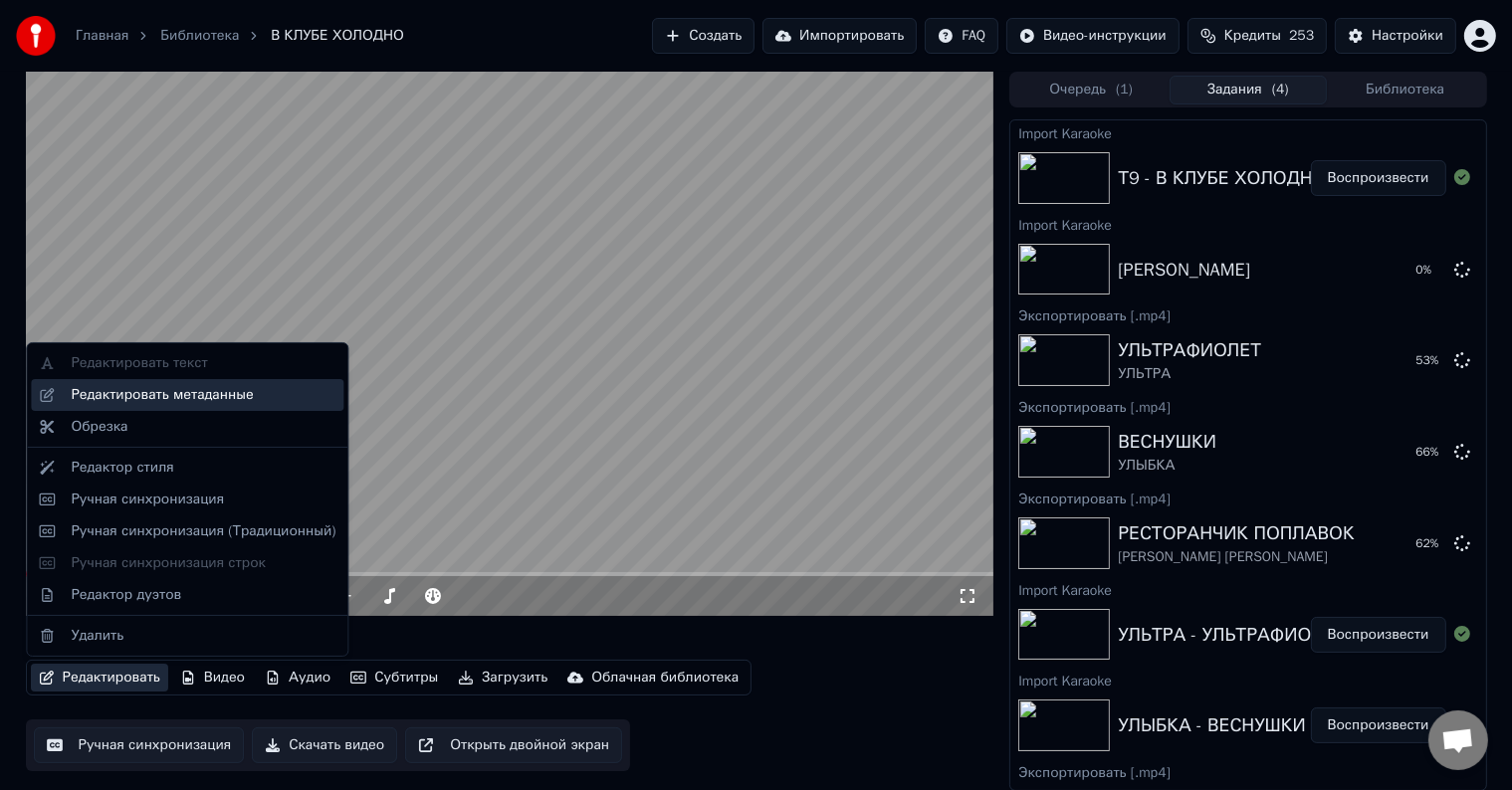 click on "Редактировать метаданные" at bounding box center (161, 395) 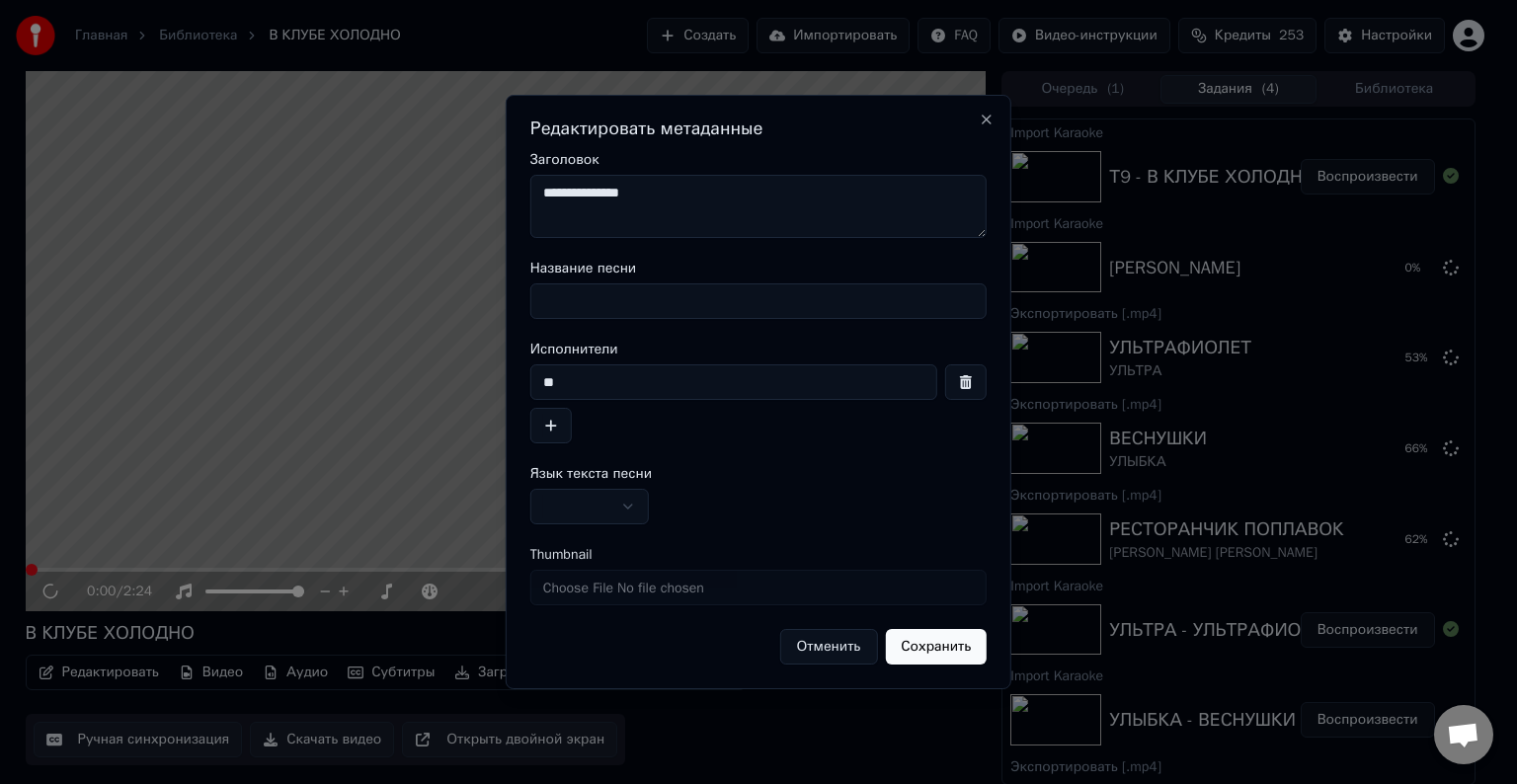 click on "Название песни" at bounding box center (758, 301) 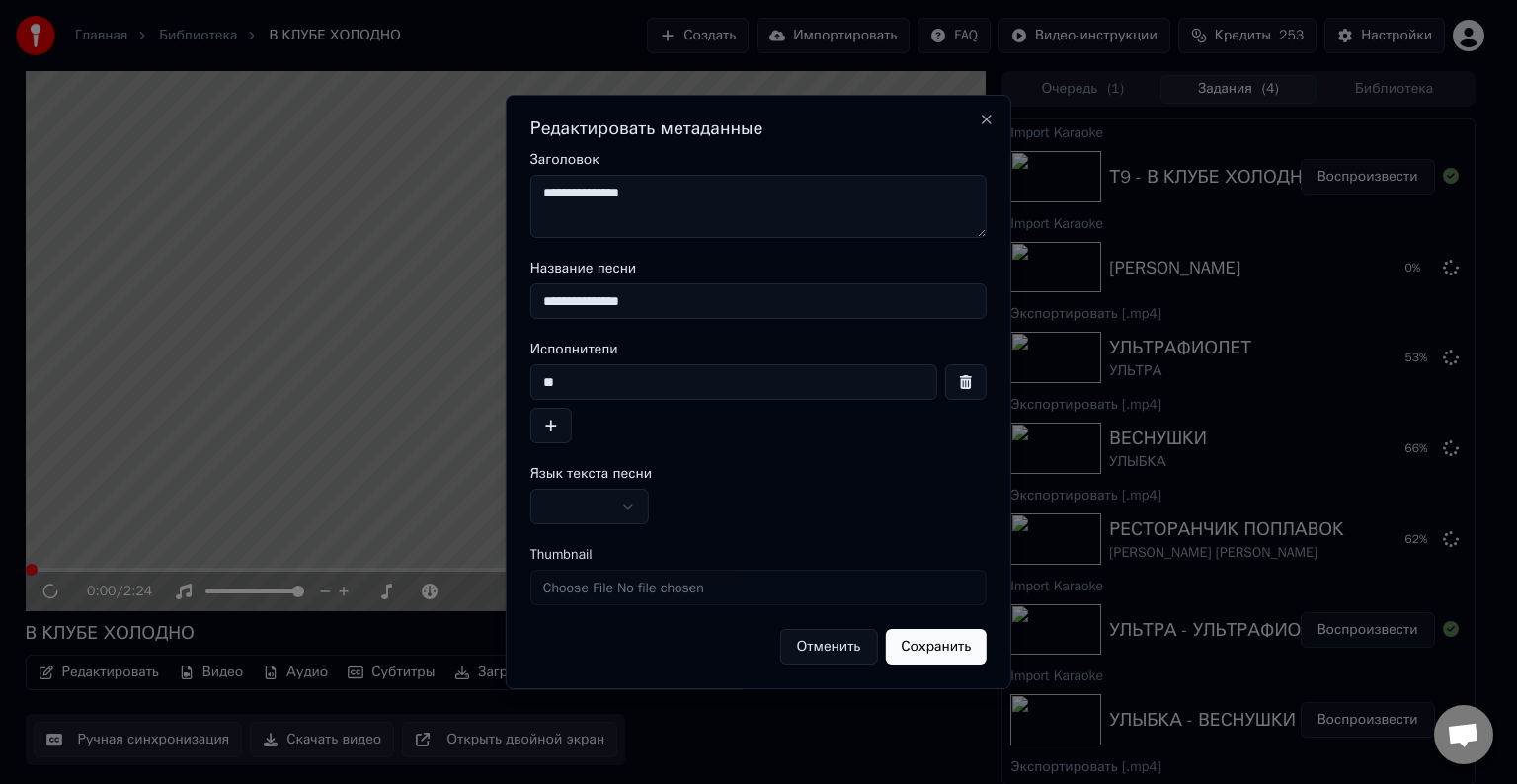 type on "**********" 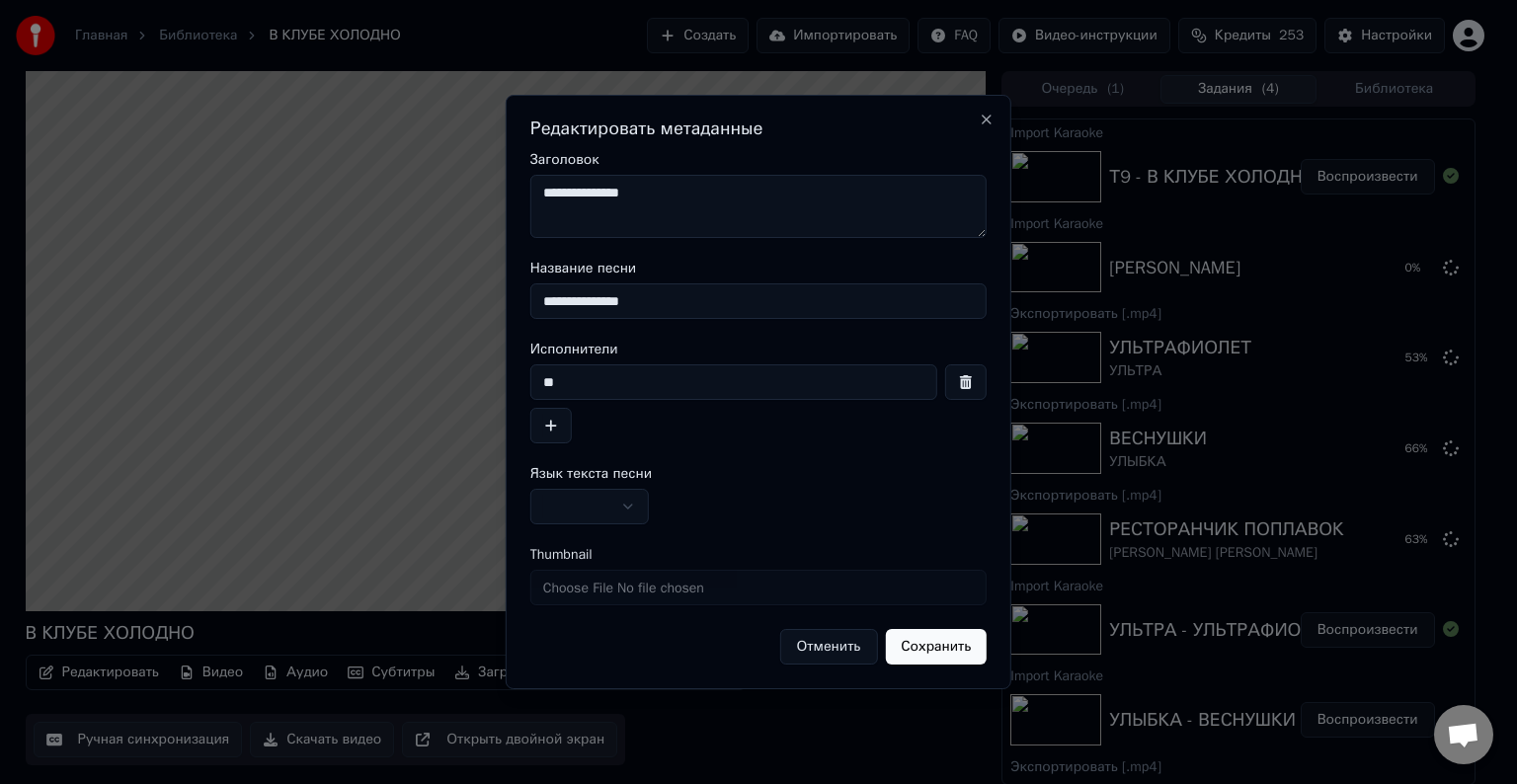 click on "**********" at bounding box center [758, 206] 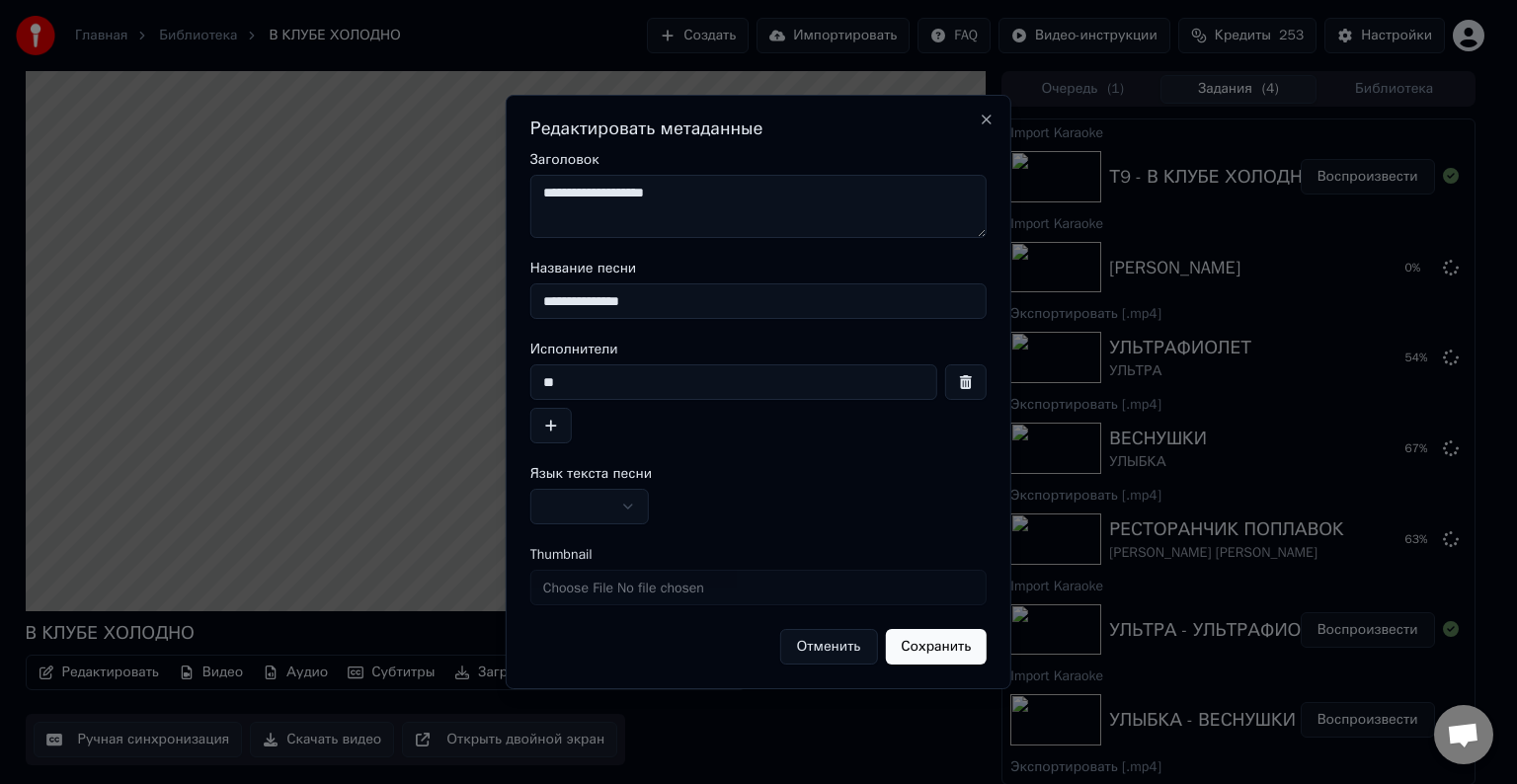 type on "**********" 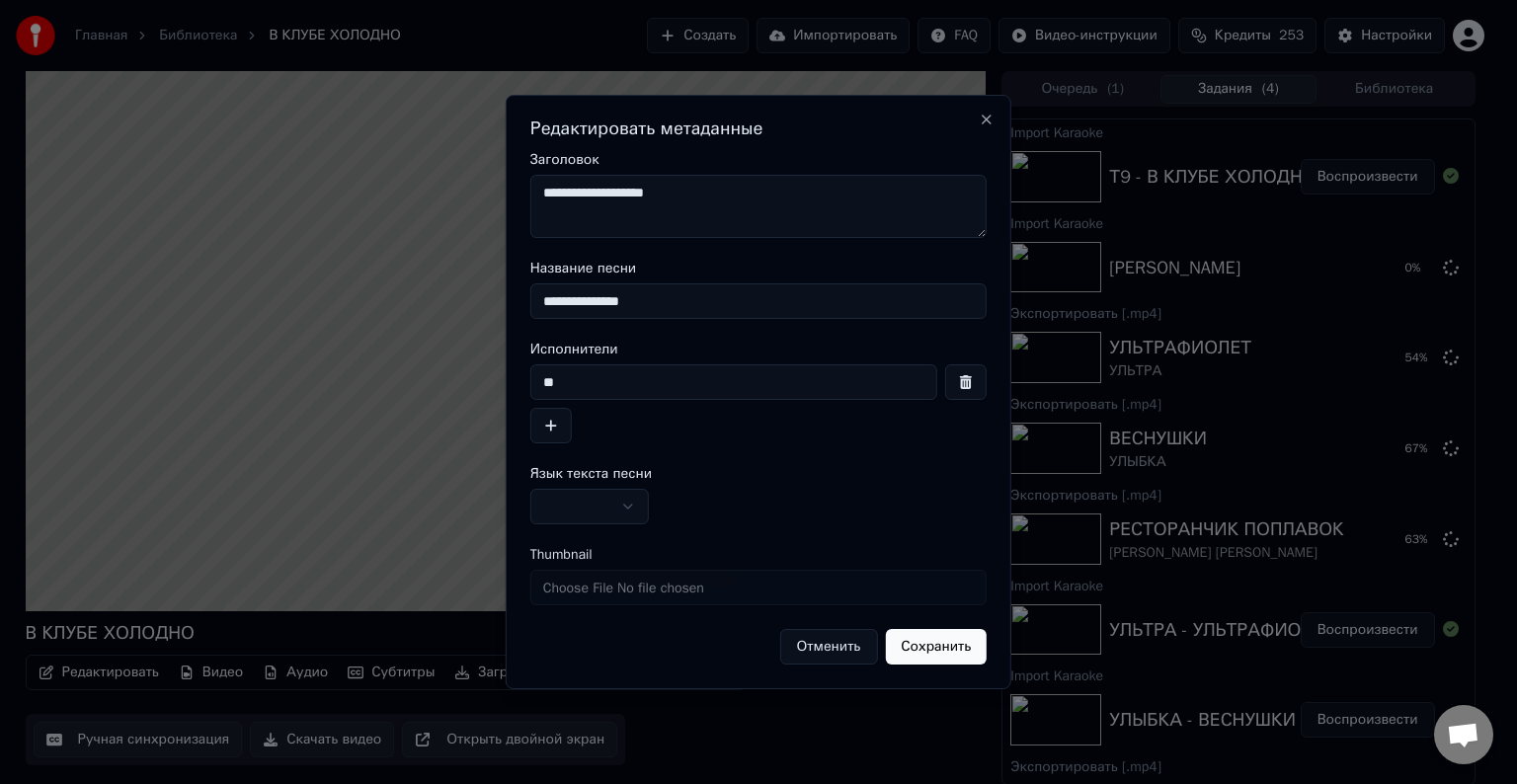 click on "Главная Библиотека В КЛУБЕ ХОЛОДНО Создать Импортировать FAQ Видео-инструкции Кредиты 253 Настройки В КЛУБЕ ХОЛОДНО Редактировать Видео Аудио Субтитры Загрузить Облачная библиотека Ручная синхронизация Скачать видео Открыть двойной экран Очередь ( 1 ) Задания ( 4 ) Библиотека Import Karaoke Т9 - В КЛУБЕ ХОЛОДНО Воспроизвести Import Karaoke [PERSON_NAME] - СНЕЖИНКИ 0 % Экспортировать [.mp4] УЛЬТРАФИОЛЕТ УЛЬТРА 54 % Экспортировать [.mp4] ВЕСНУШКИ УЛЫБКА  67 % Экспортировать [.mp4] РЕСТОРАНЧИК ПОПЛАВОК [PERSON_NAME] А 63 % Import Karaoke УЛЬТРА - УЛЬТРАФИОЛЕТ Воспроизвести Import Karaoke УЛЫБКА - ВЕСНУШКИ **" at bounding box center [750, 392] 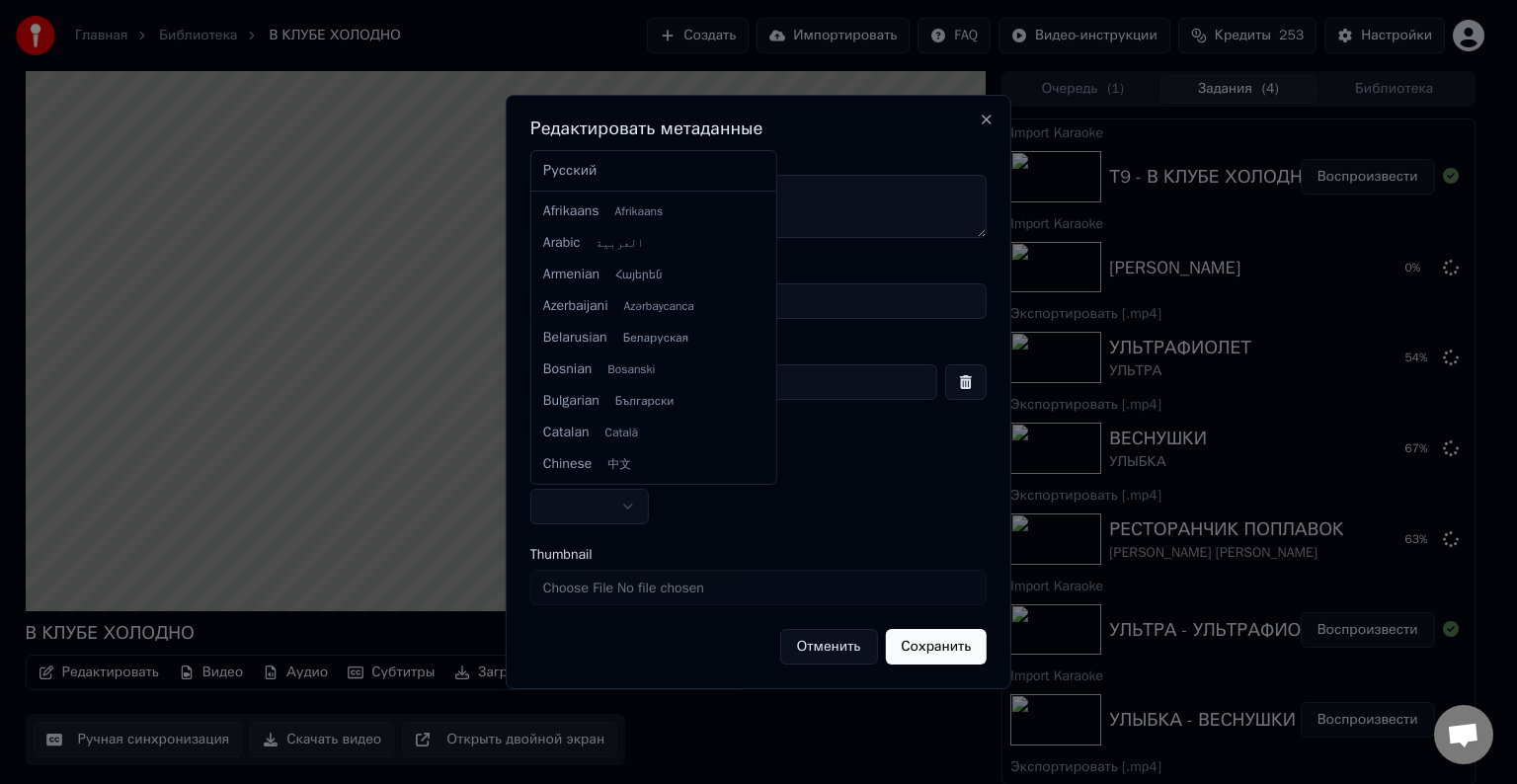 select on "**" 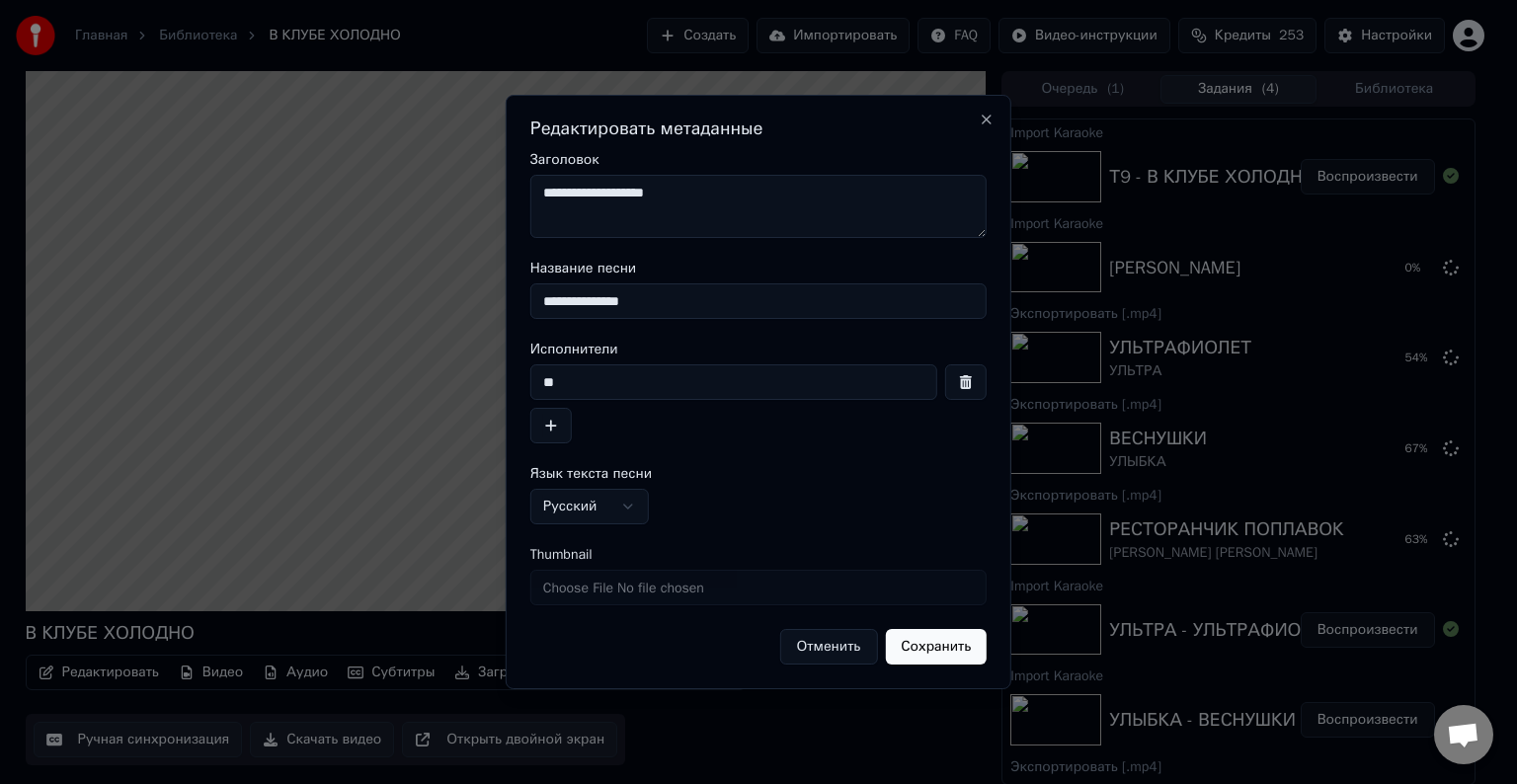 click on "Сохранить" at bounding box center [935, 647] 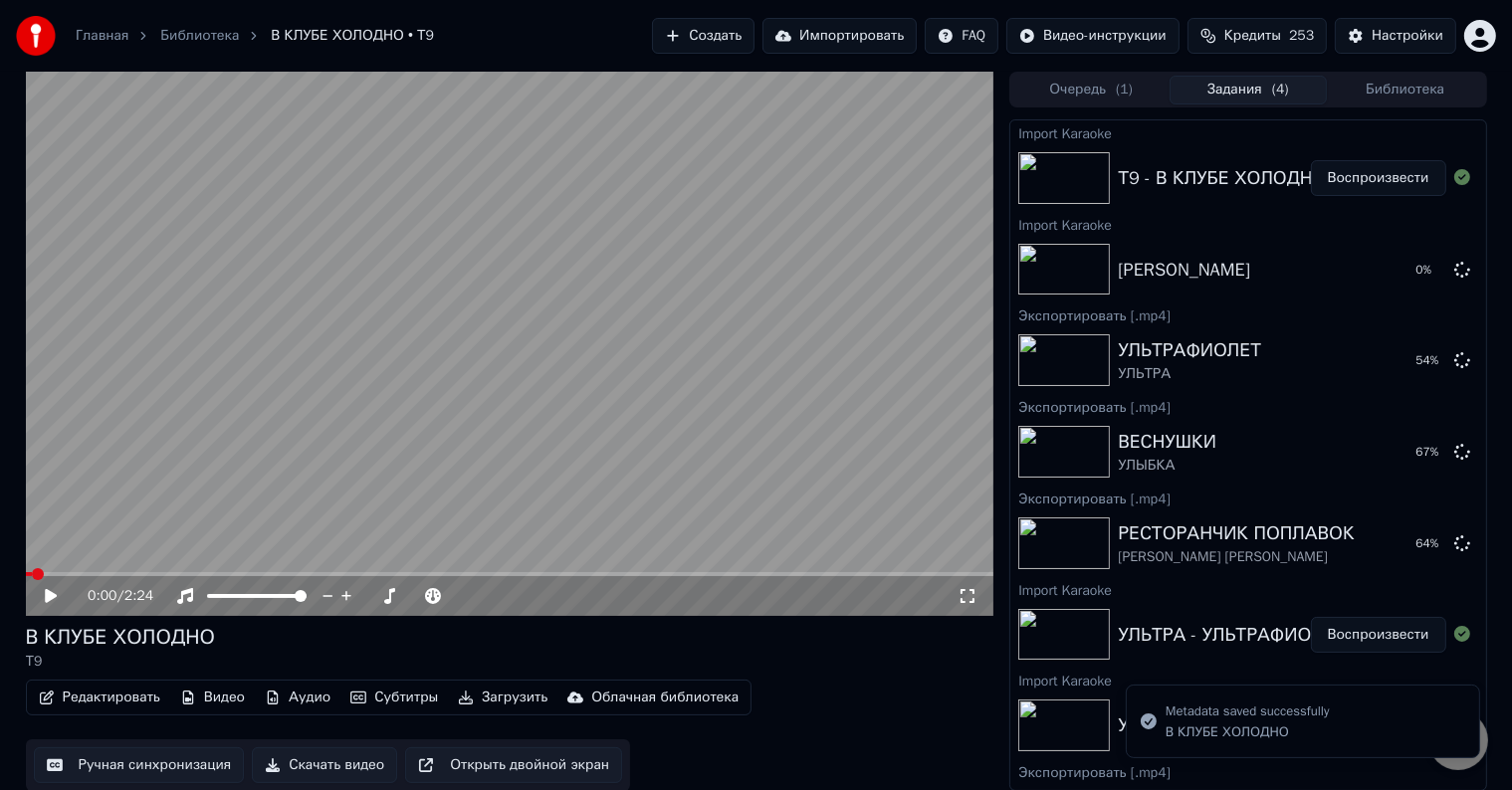 click on "Скачать видео" at bounding box center [324, 765] 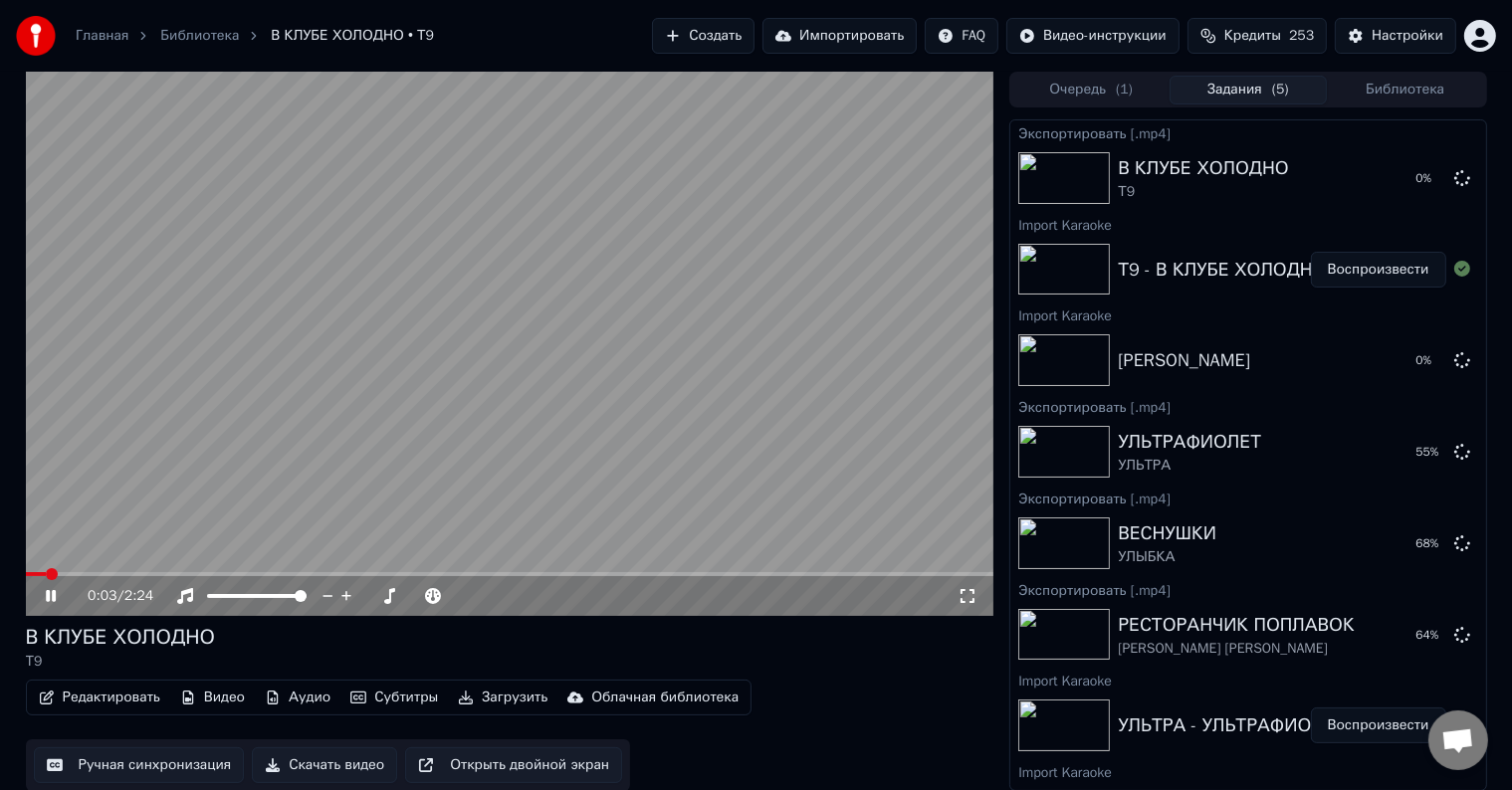 click at bounding box center (510, 343) 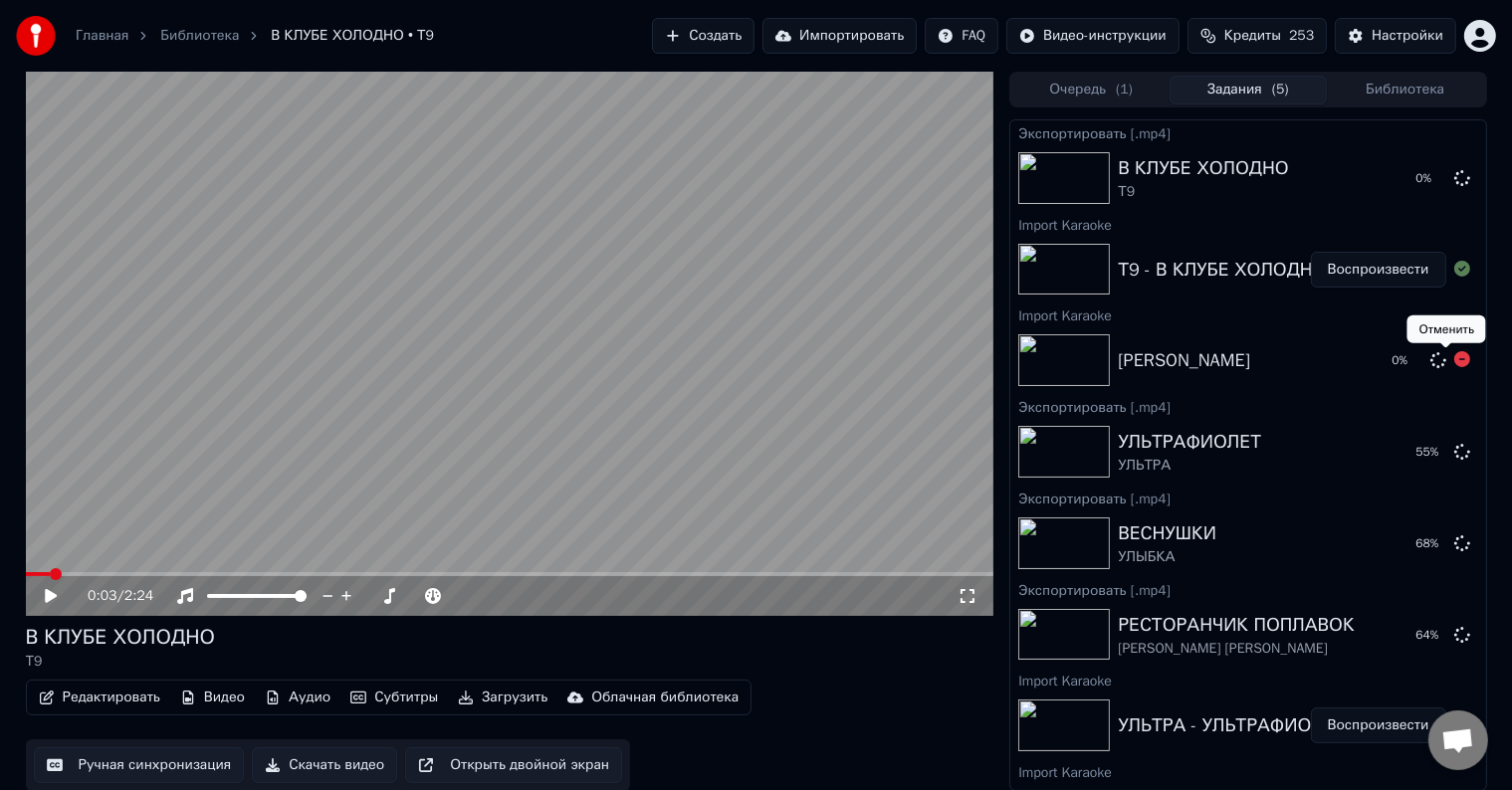 click 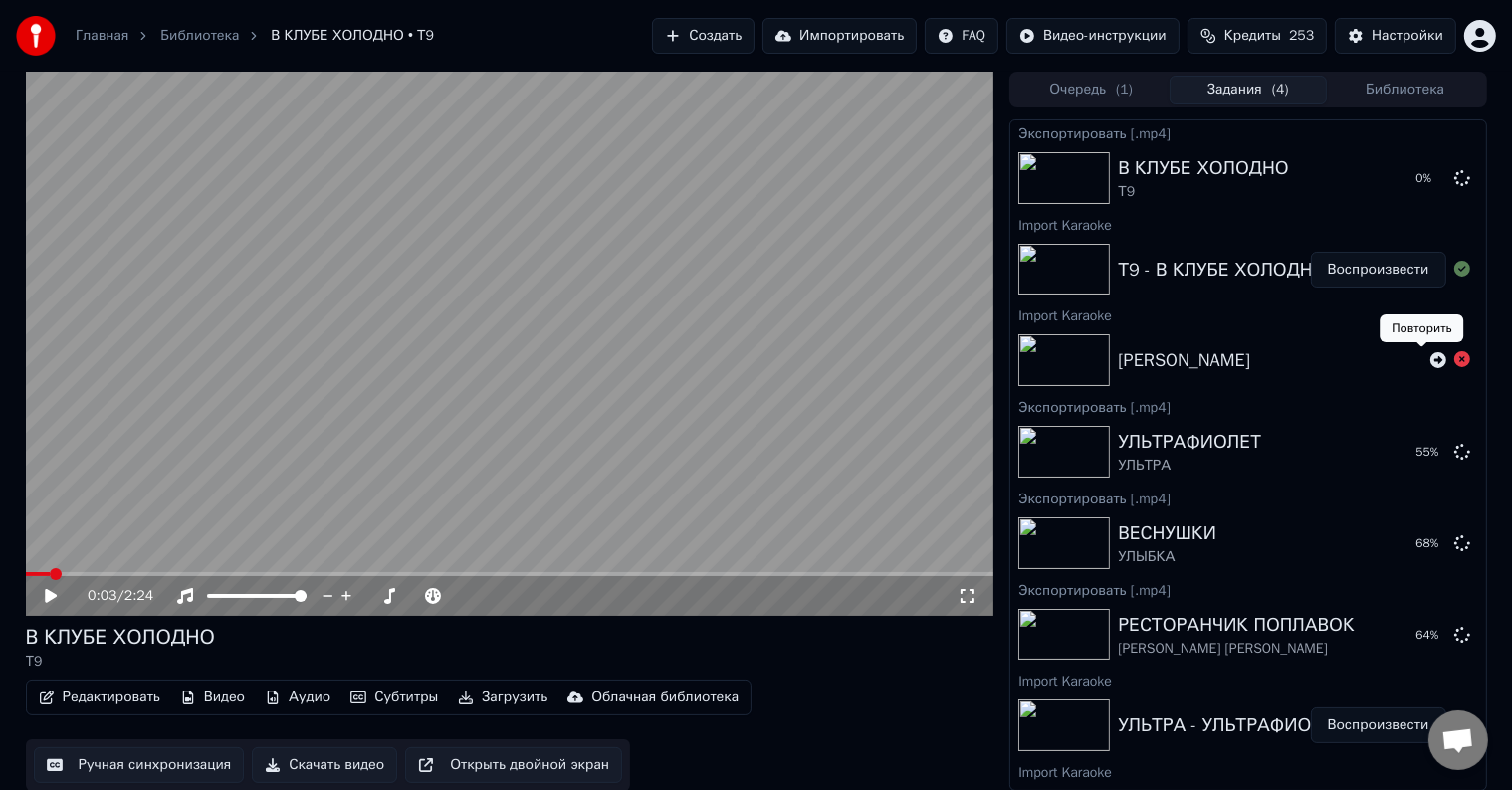 click 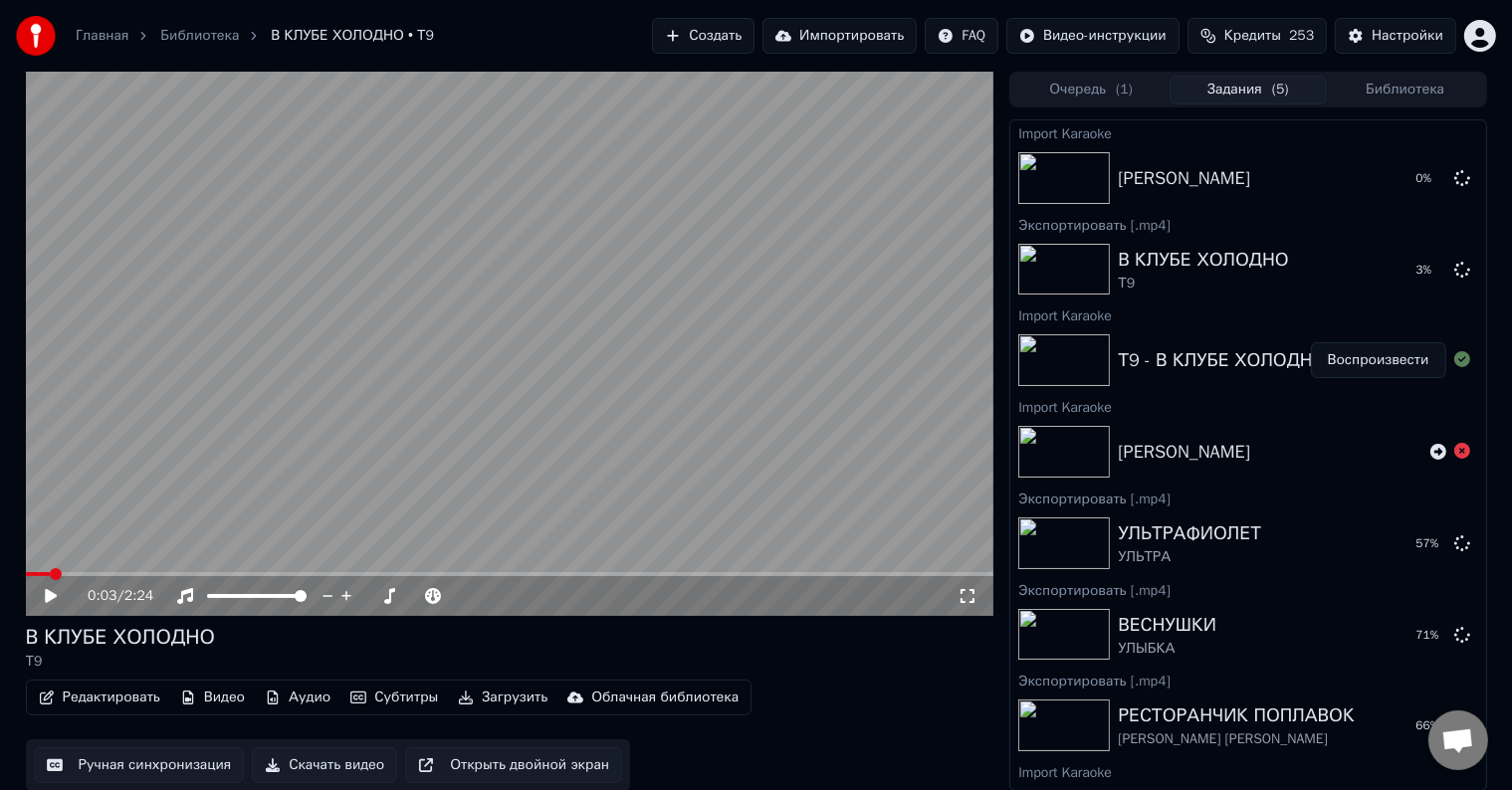 click on "Импортировать" at bounding box center [839, 36] 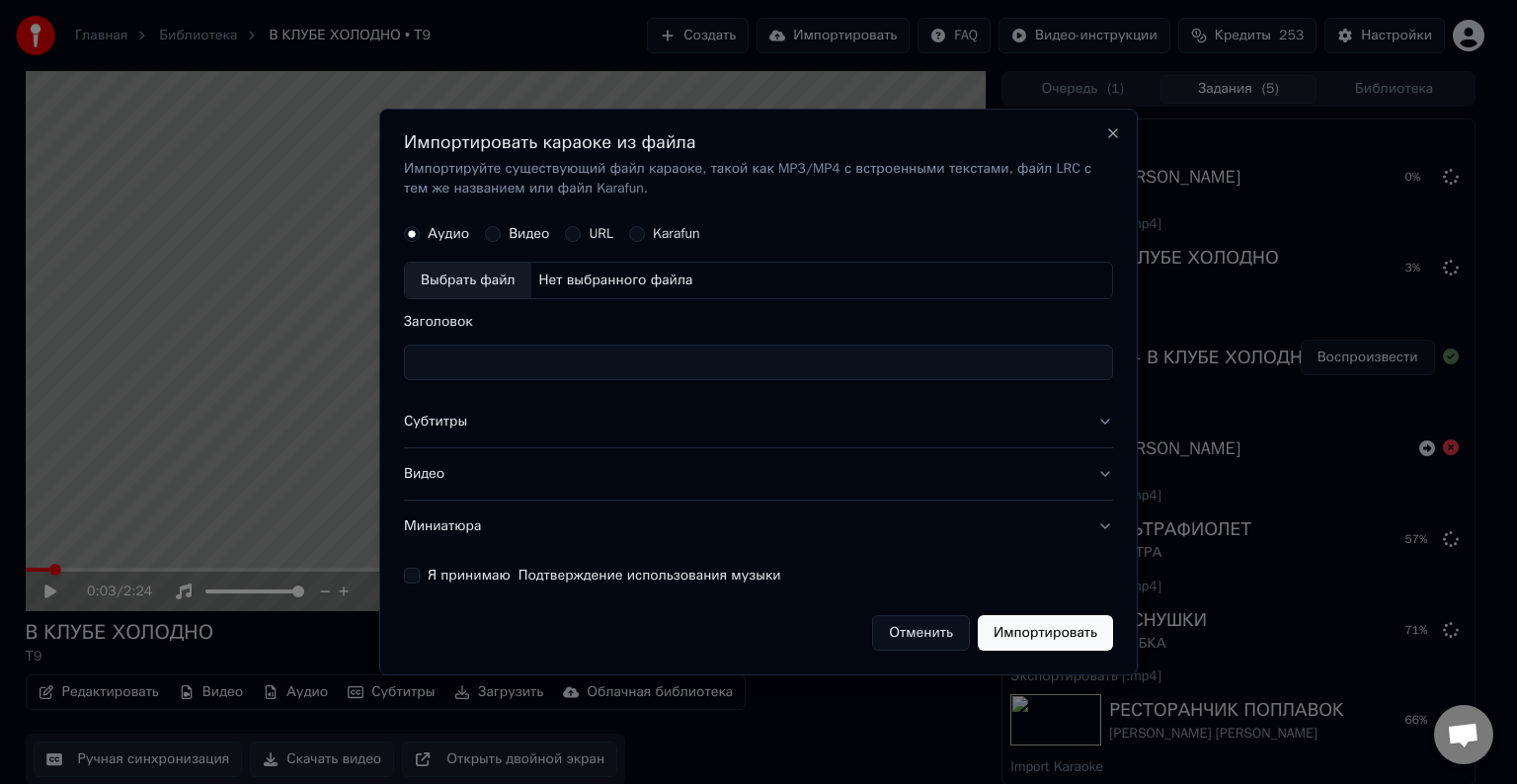 click on "Выбрать файл" at bounding box center [468, 280] 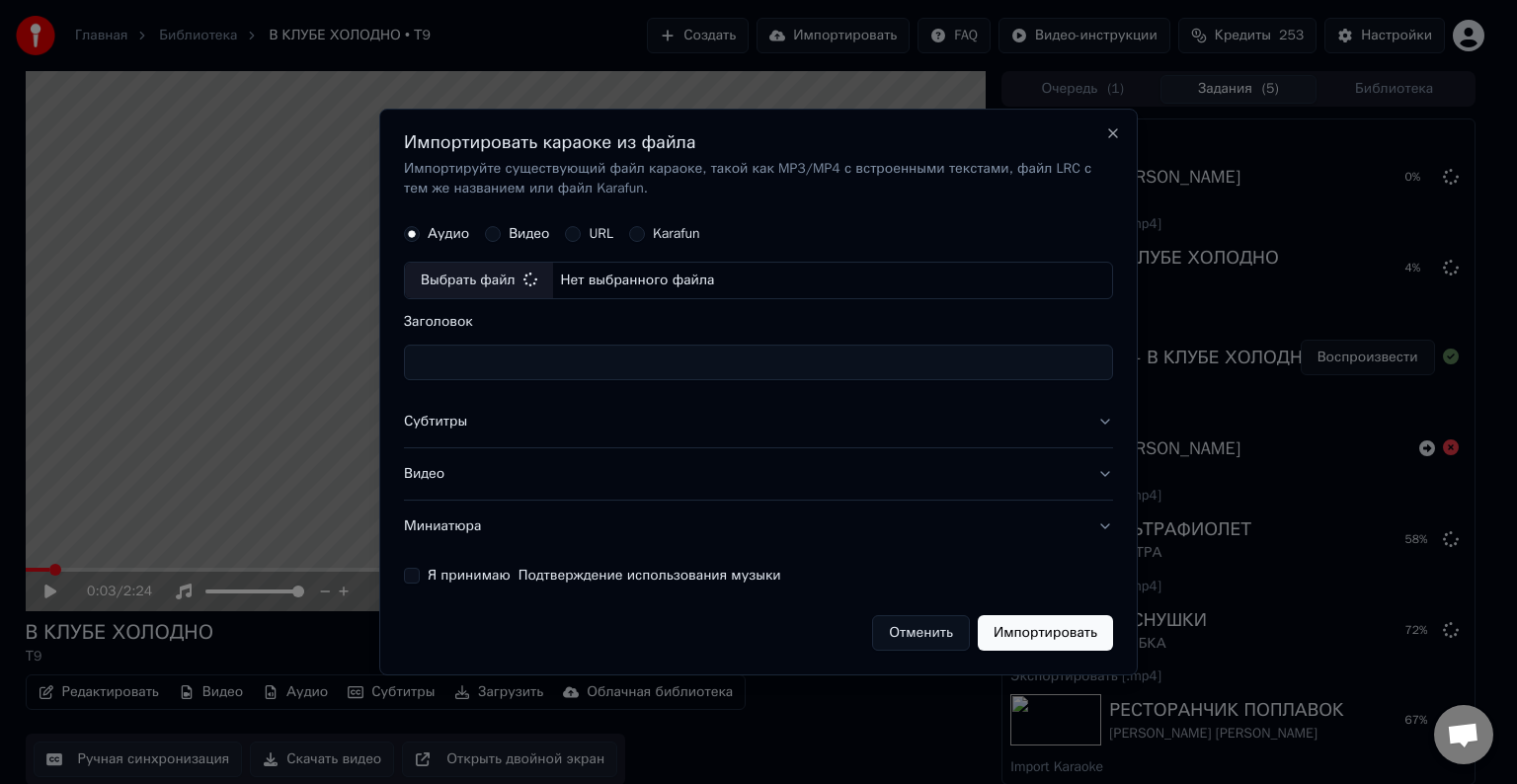 click on "Субтитры" at bounding box center (758, 422) 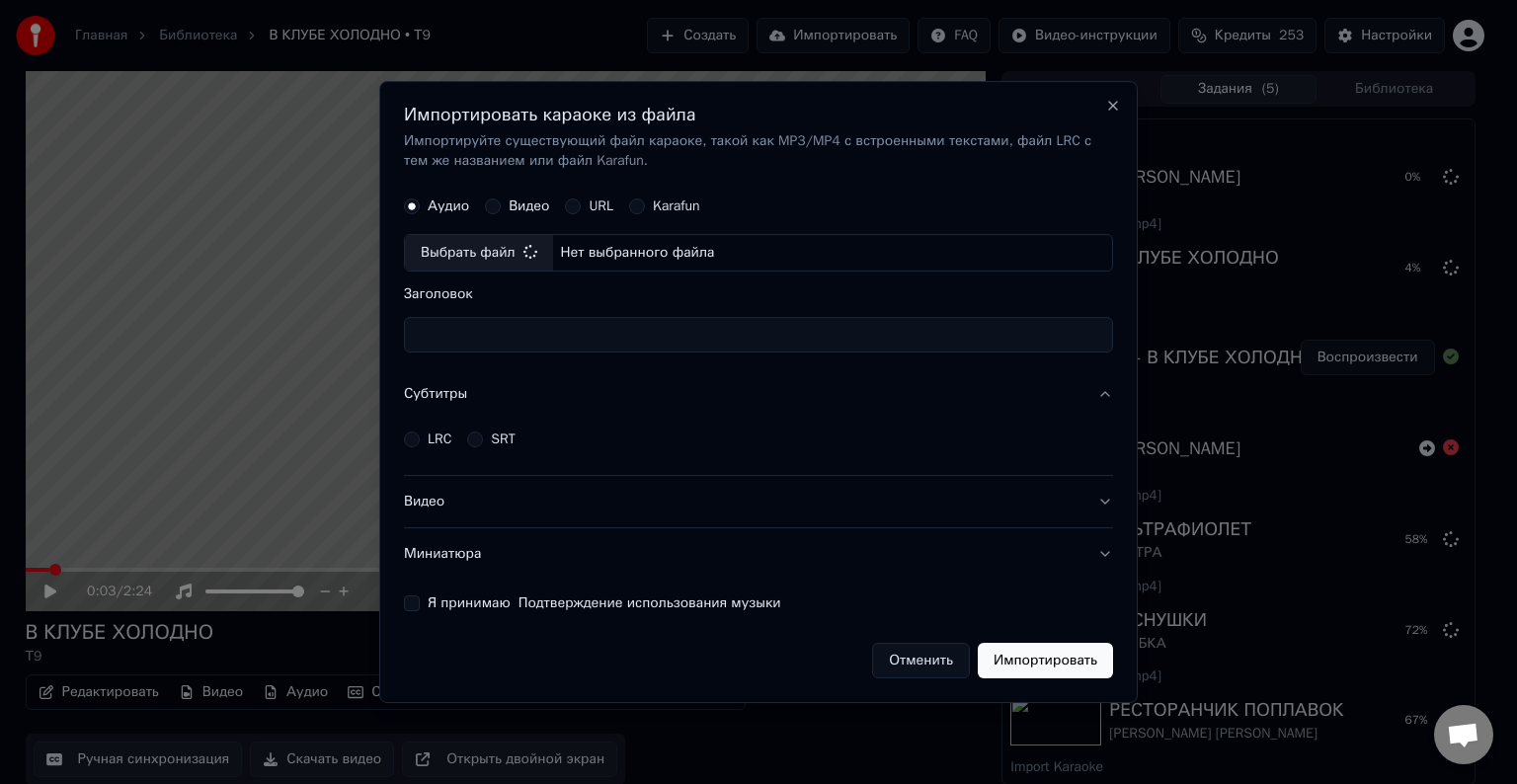 type on "**********" 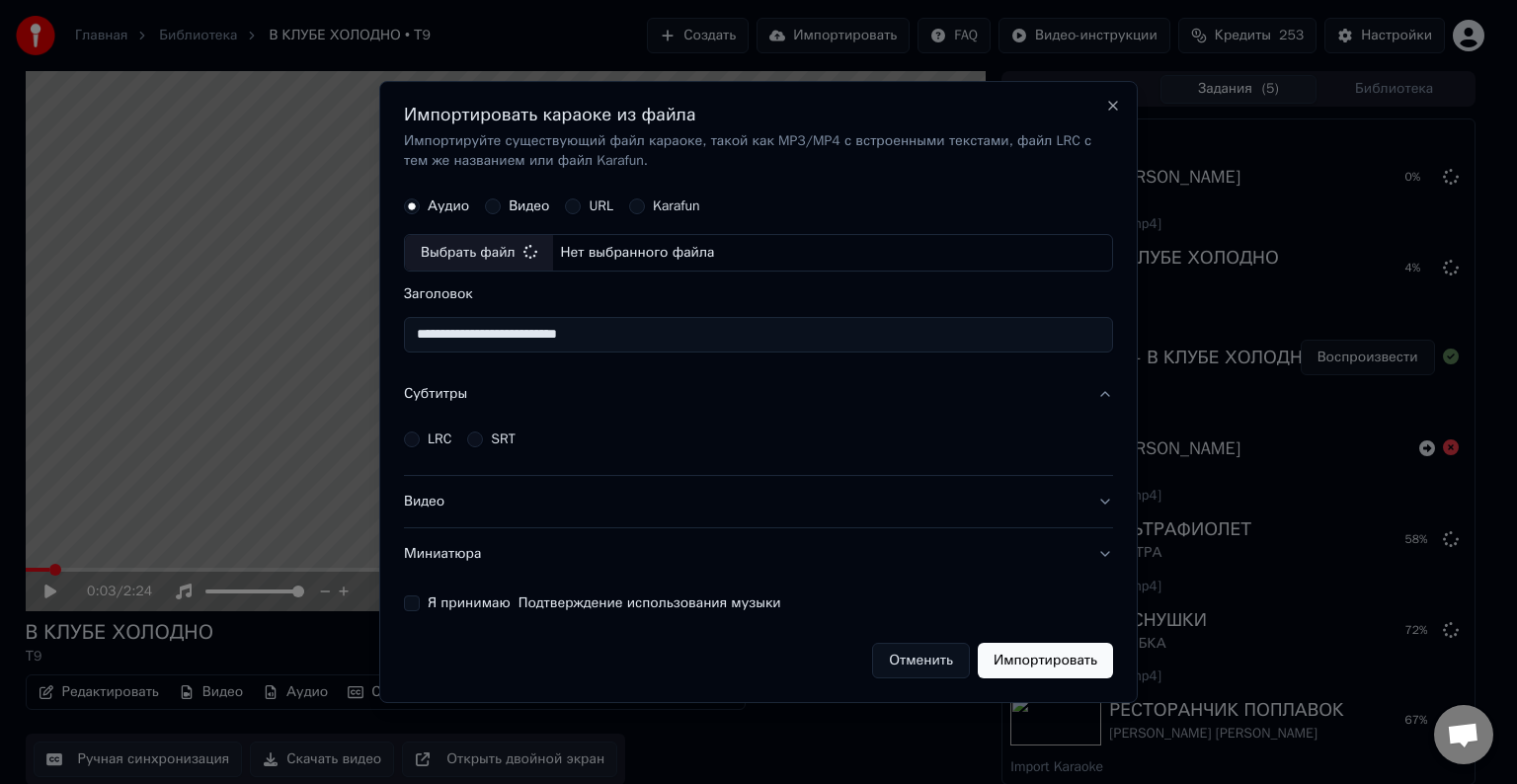 click on "LRC" at bounding box center (428, 439) 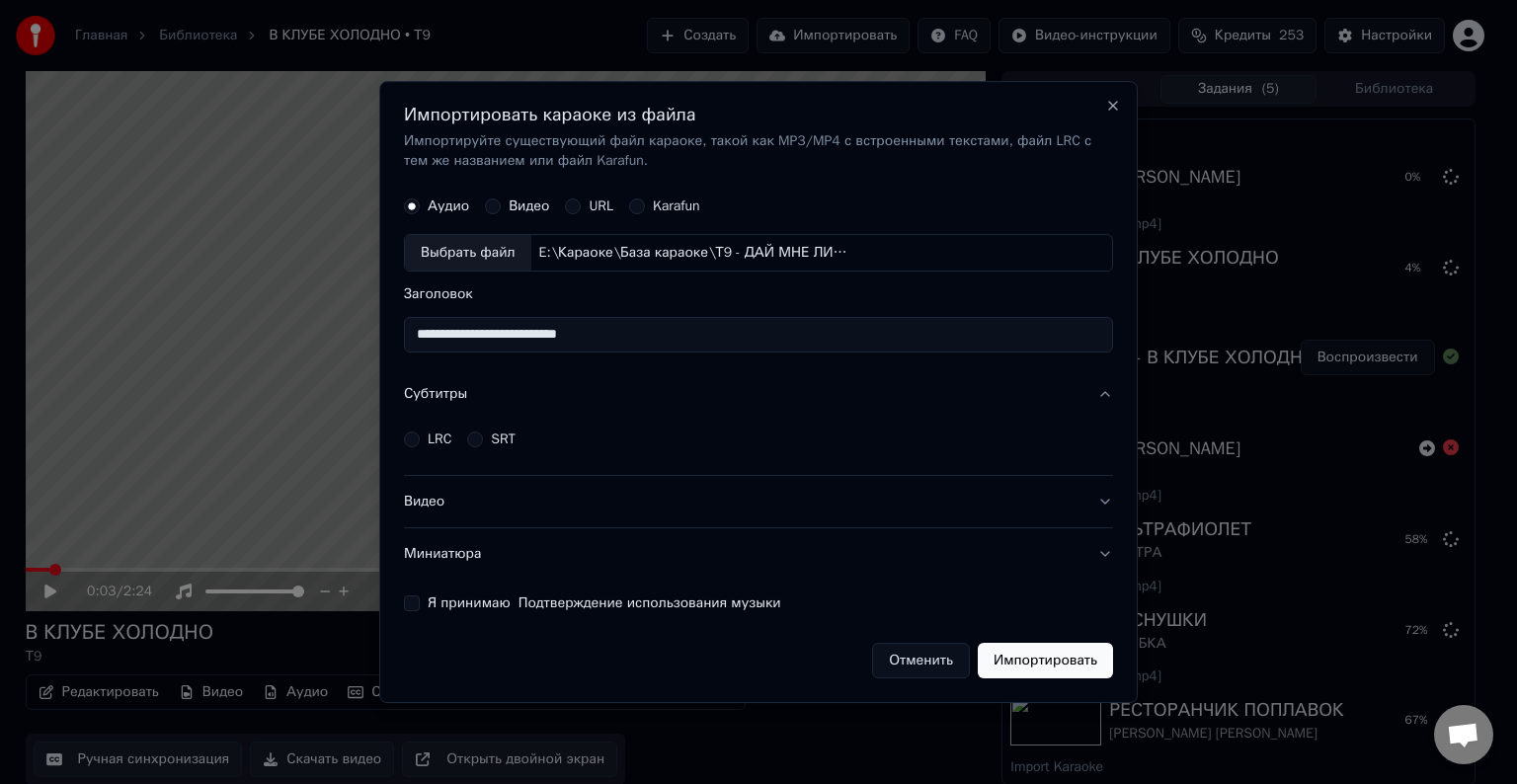 click on "LRC" at bounding box center (412, 439) 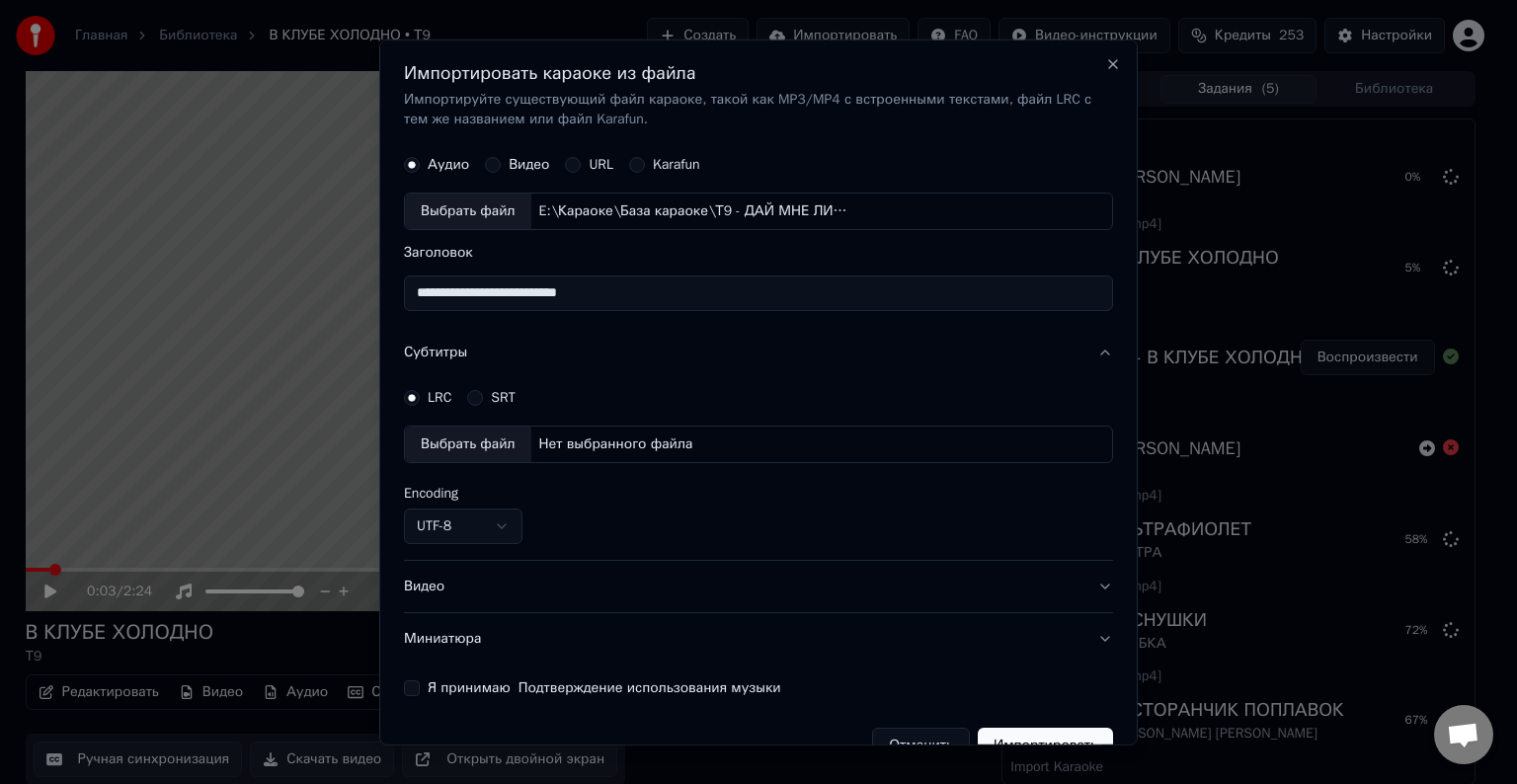 click on "Выбрать файл" at bounding box center (468, 444) 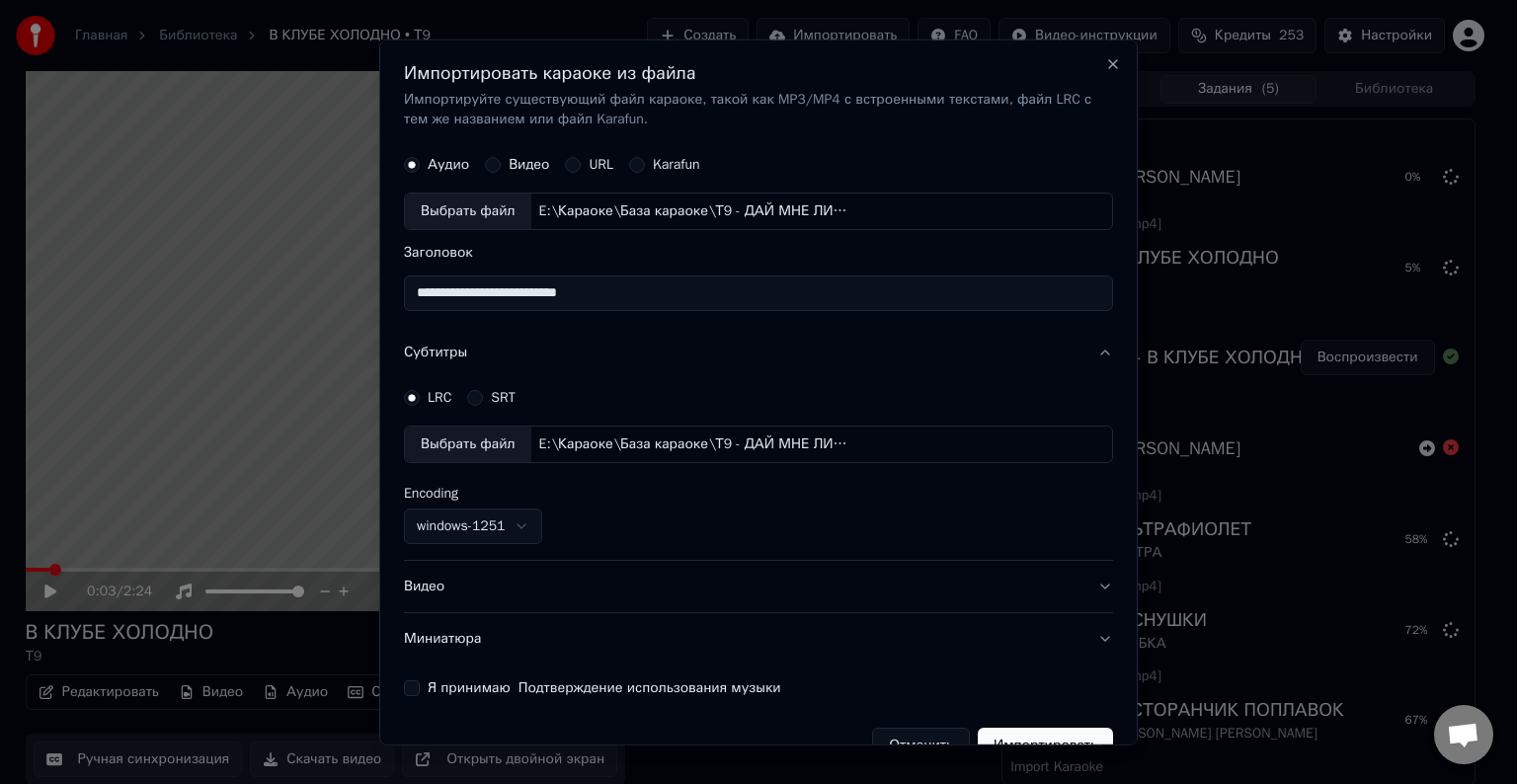 click on "Видео" at bounding box center [758, 587] 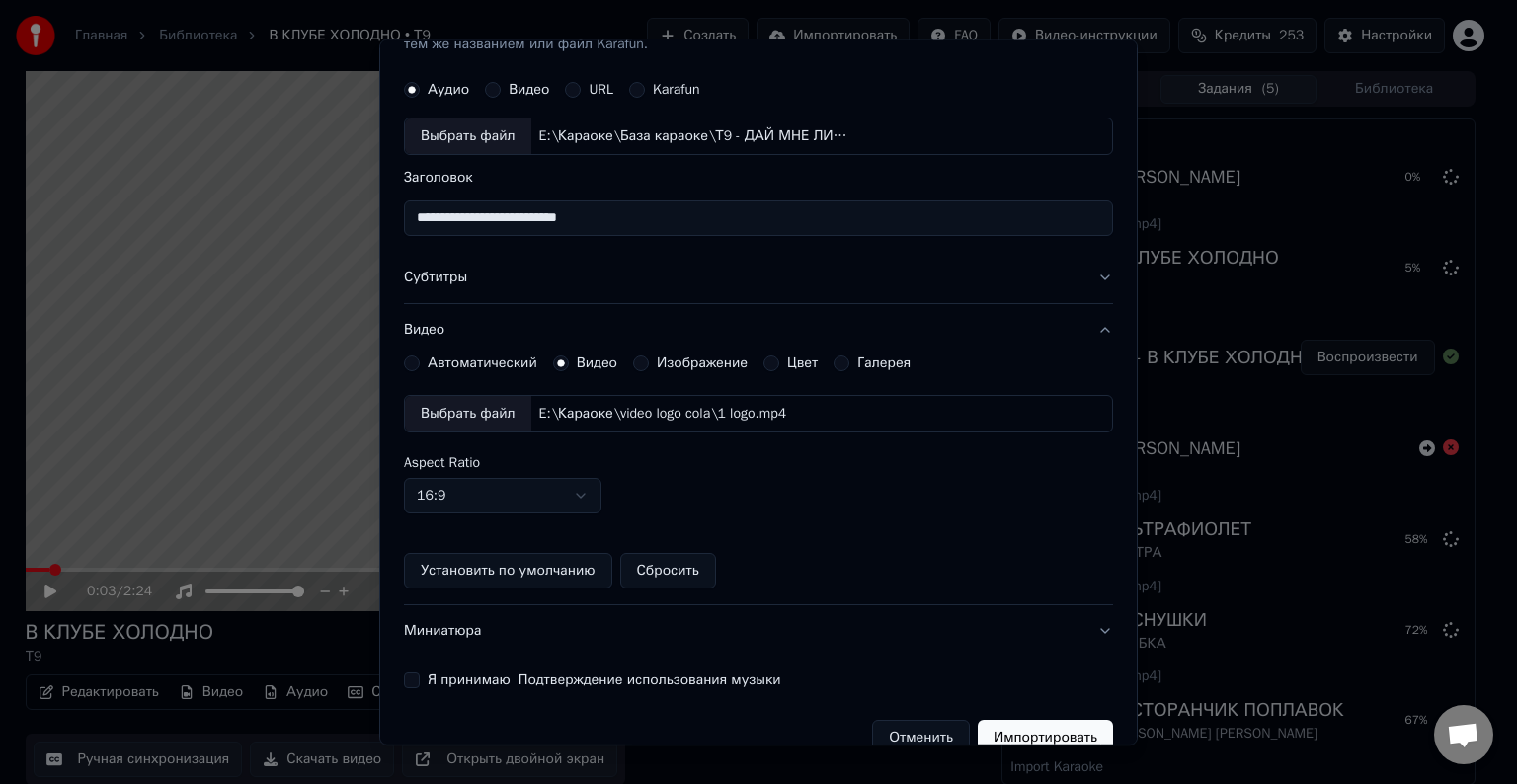 scroll, scrollTop: 99, scrollLeft: 0, axis: vertical 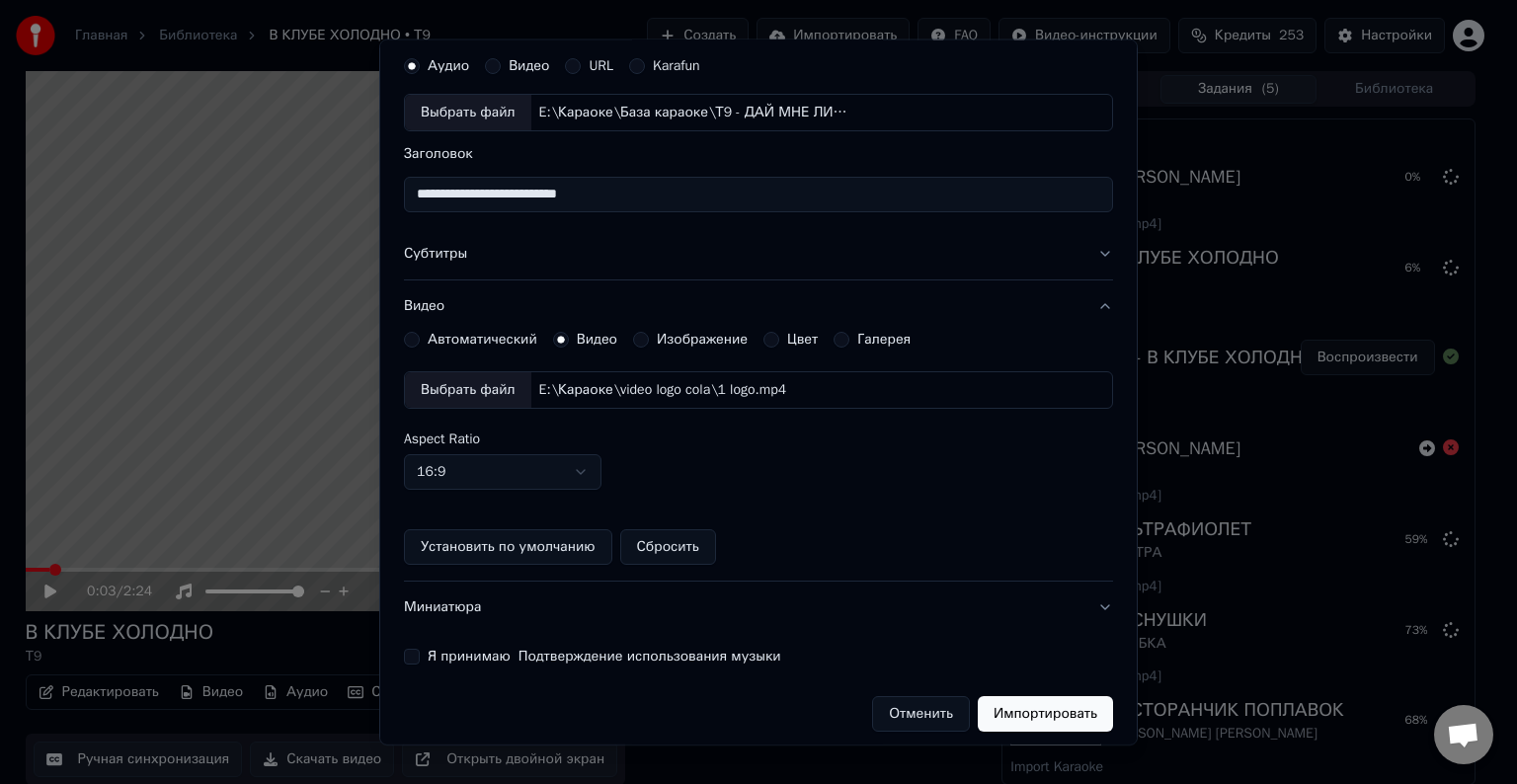 click on "Выбрать файл" at bounding box center (468, 390) 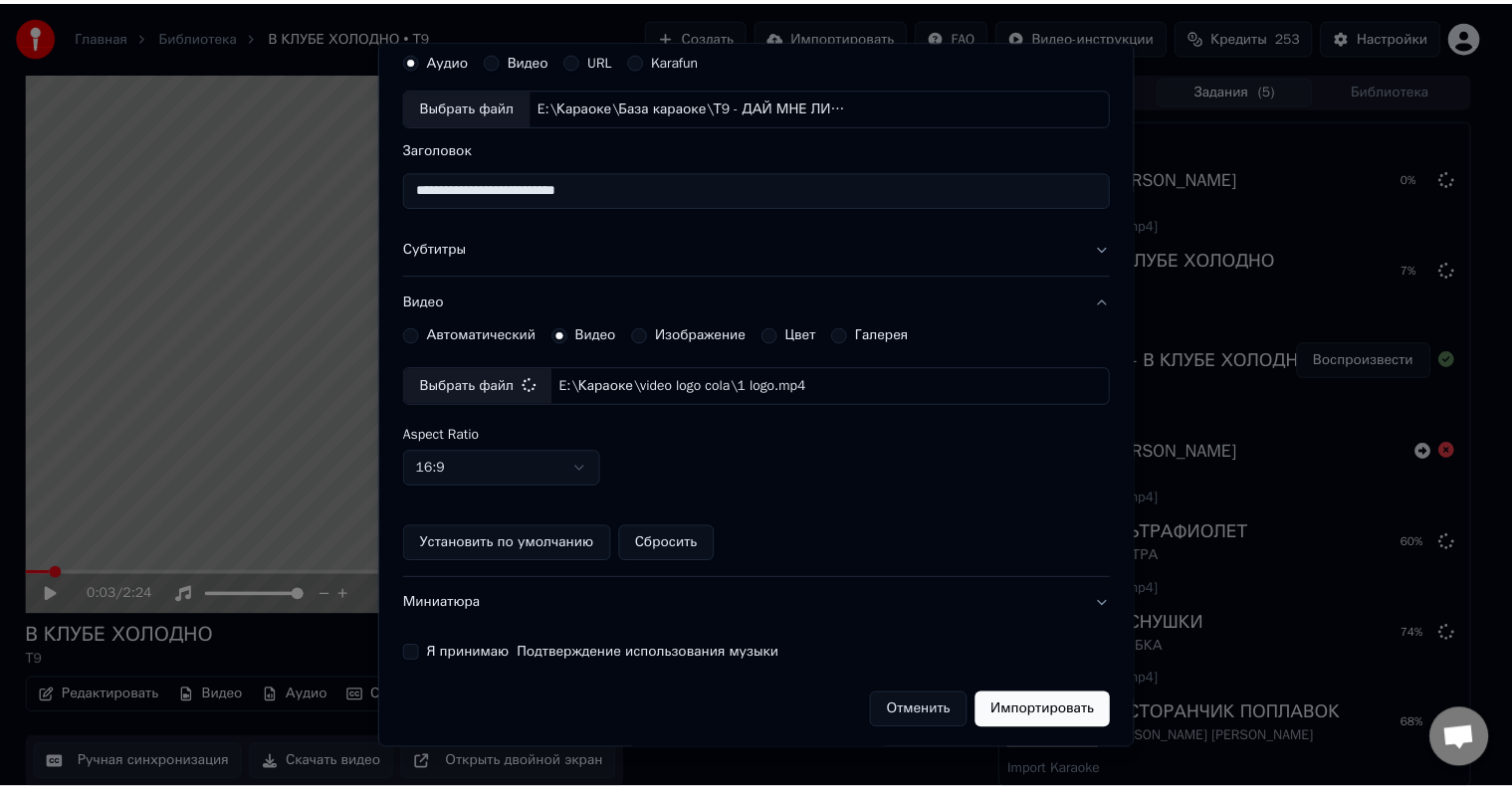 scroll, scrollTop: 108, scrollLeft: 0, axis: vertical 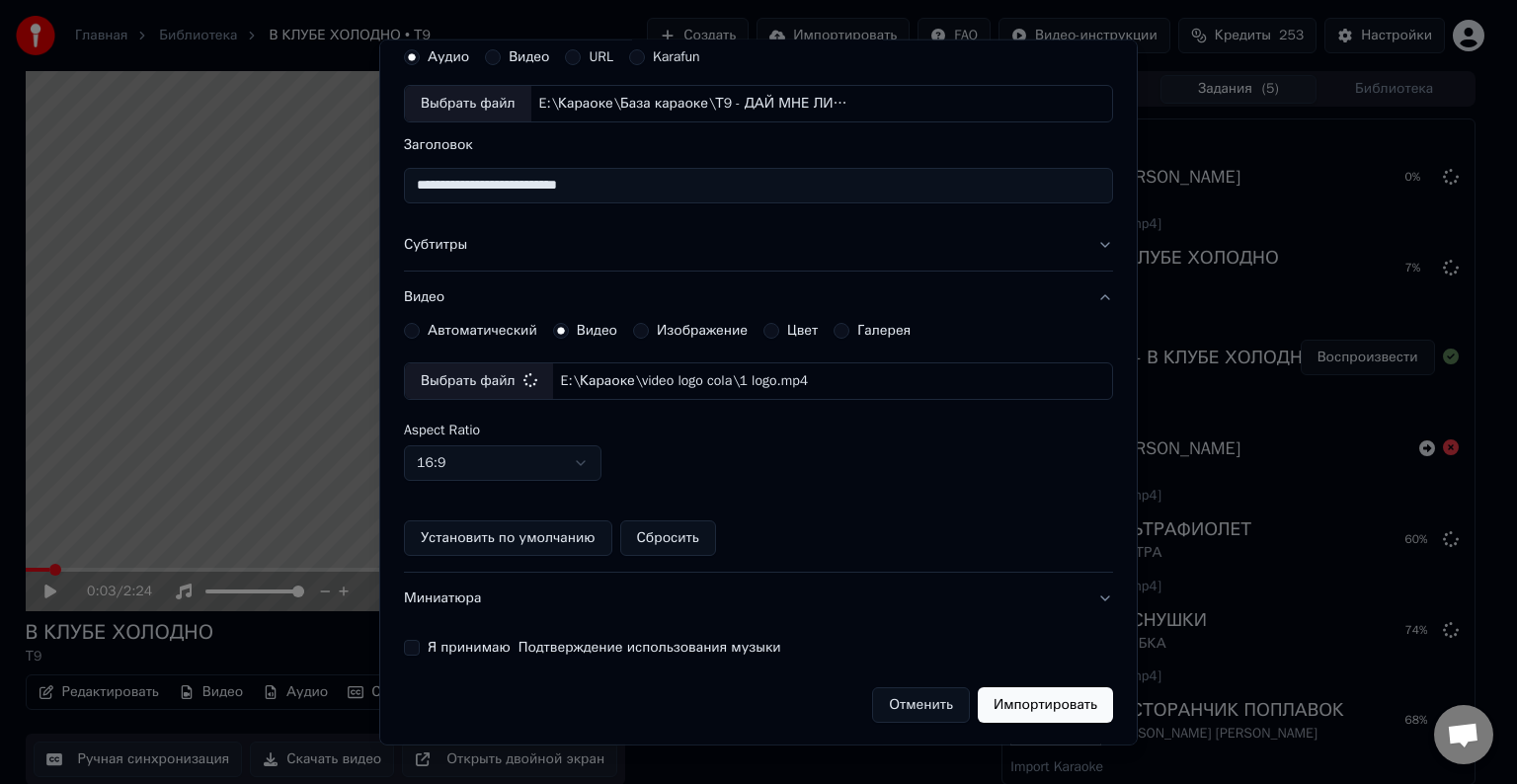 click on "Я принимаю   Подтверждение использования музыки" at bounding box center [412, 648] 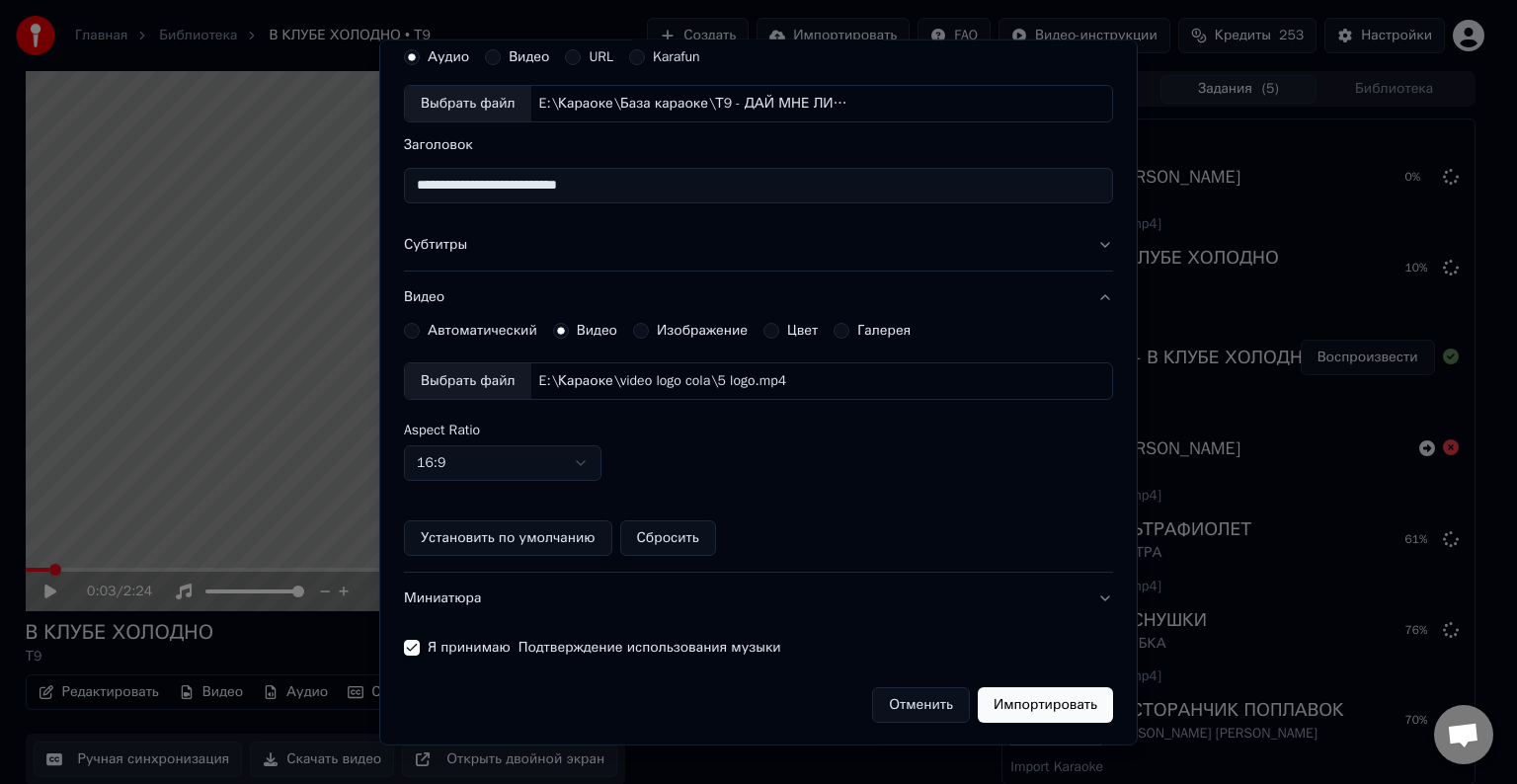click on "Импортировать" at bounding box center (1045, 705) 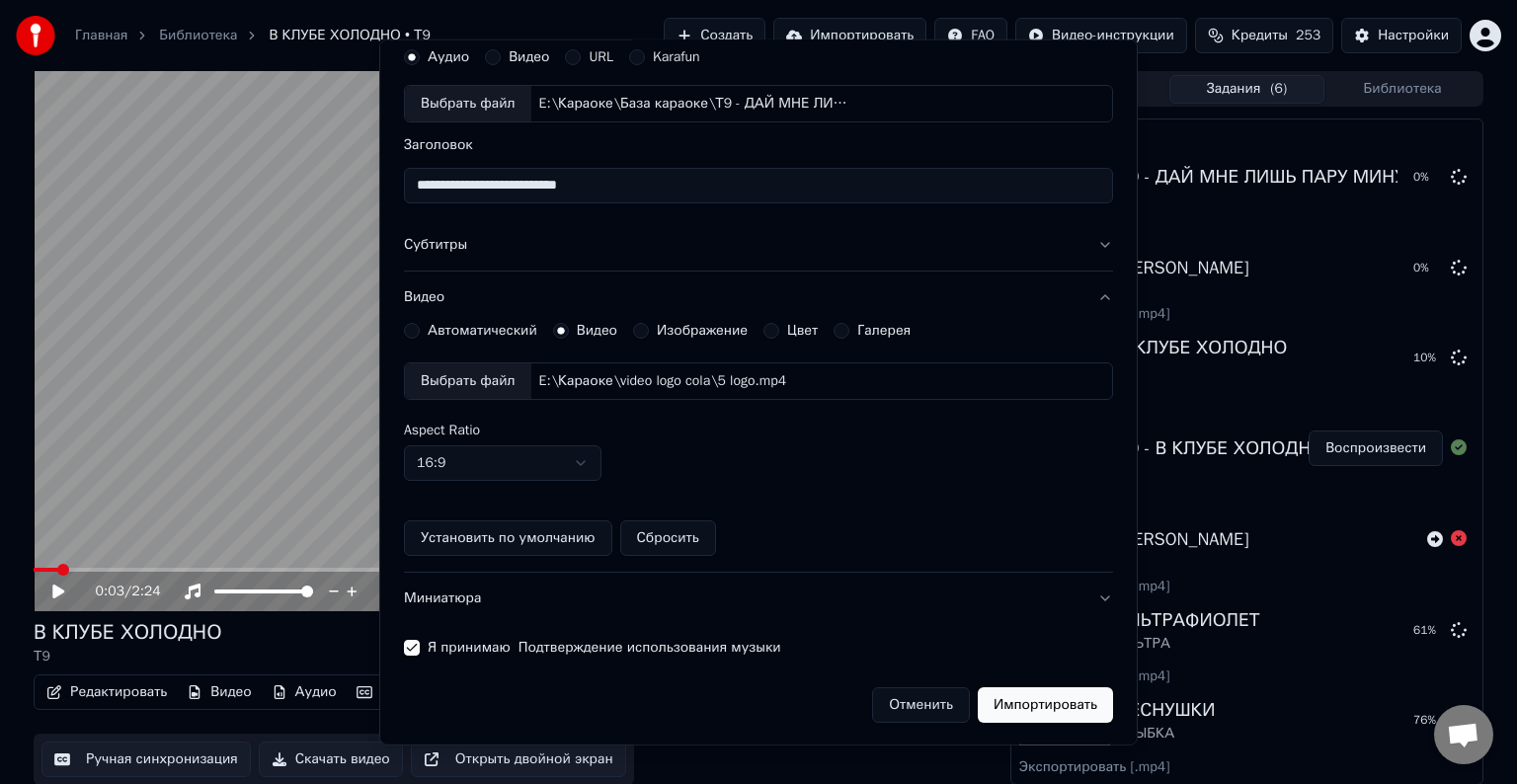 type 